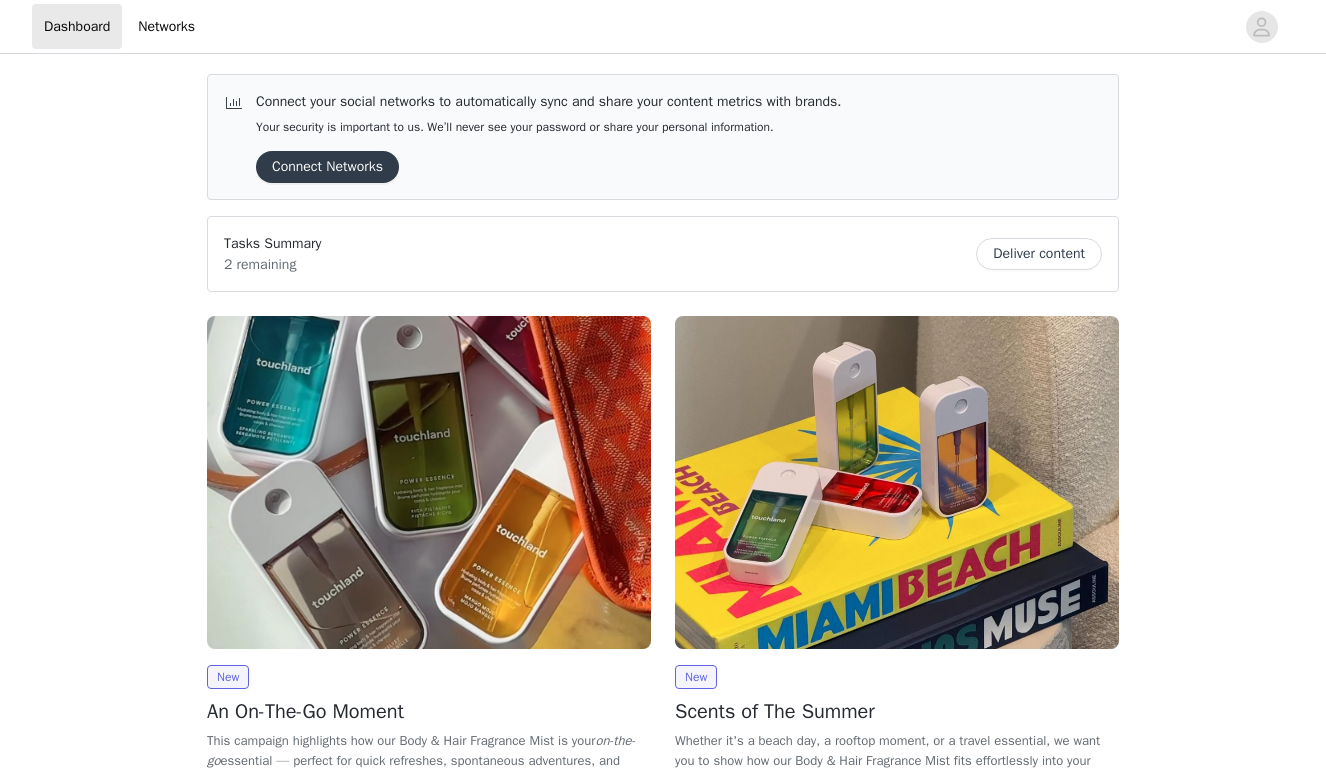 scroll, scrollTop: 0, scrollLeft: 0, axis: both 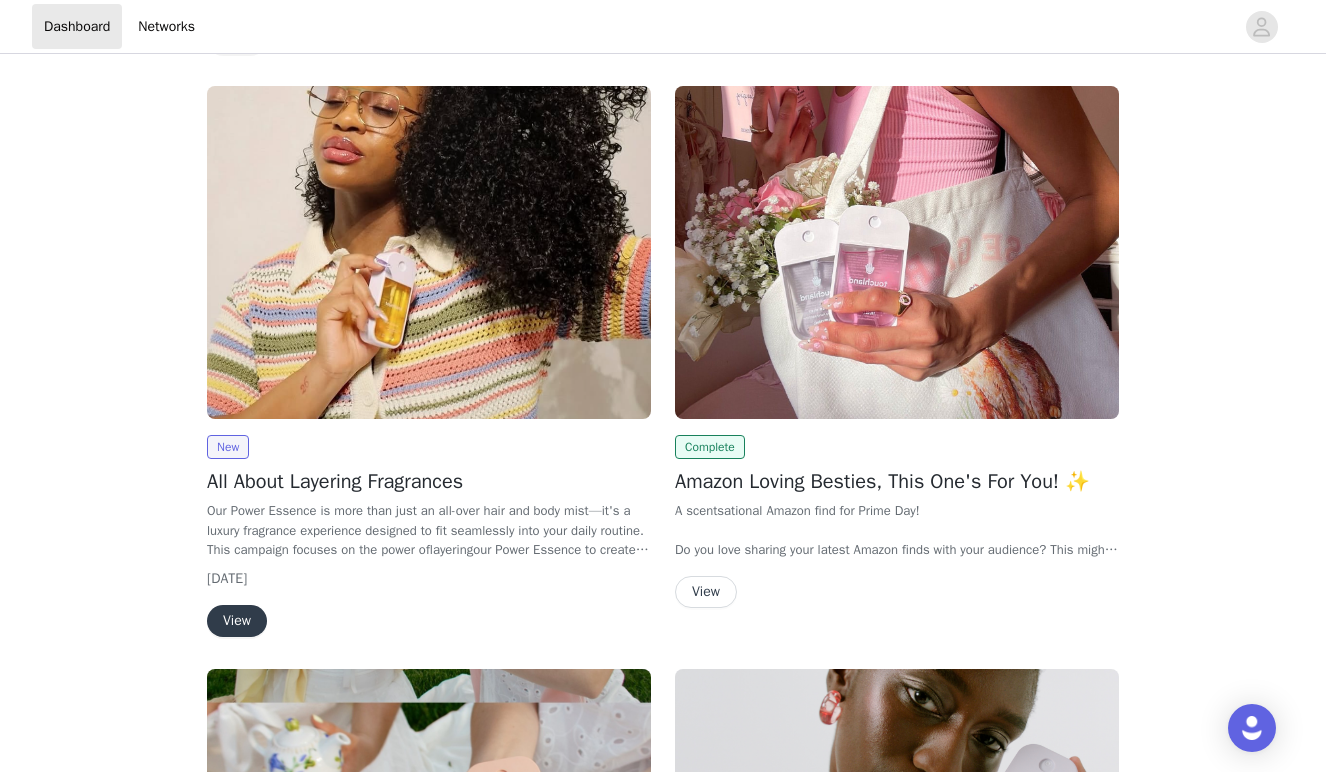 click on "View" at bounding box center (237, 621) 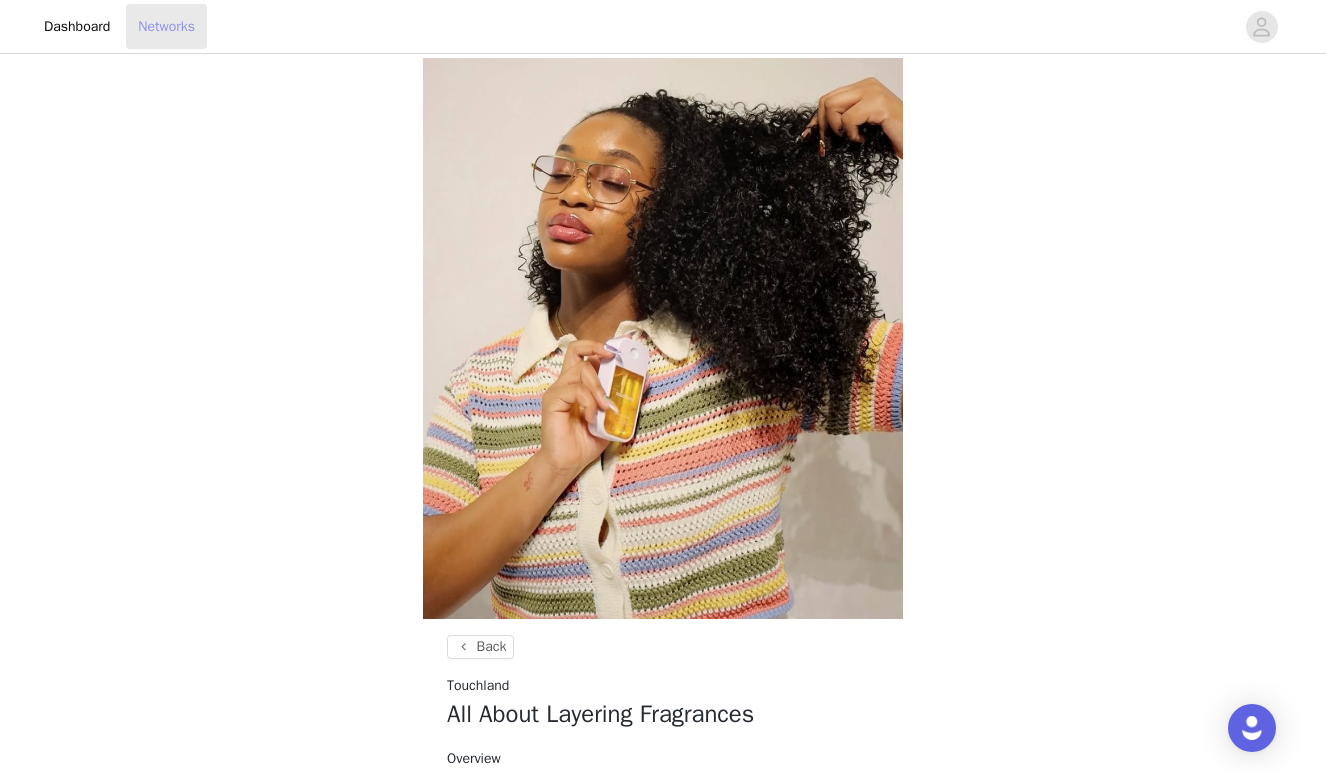 scroll, scrollTop: 0, scrollLeft: 0, axis: both 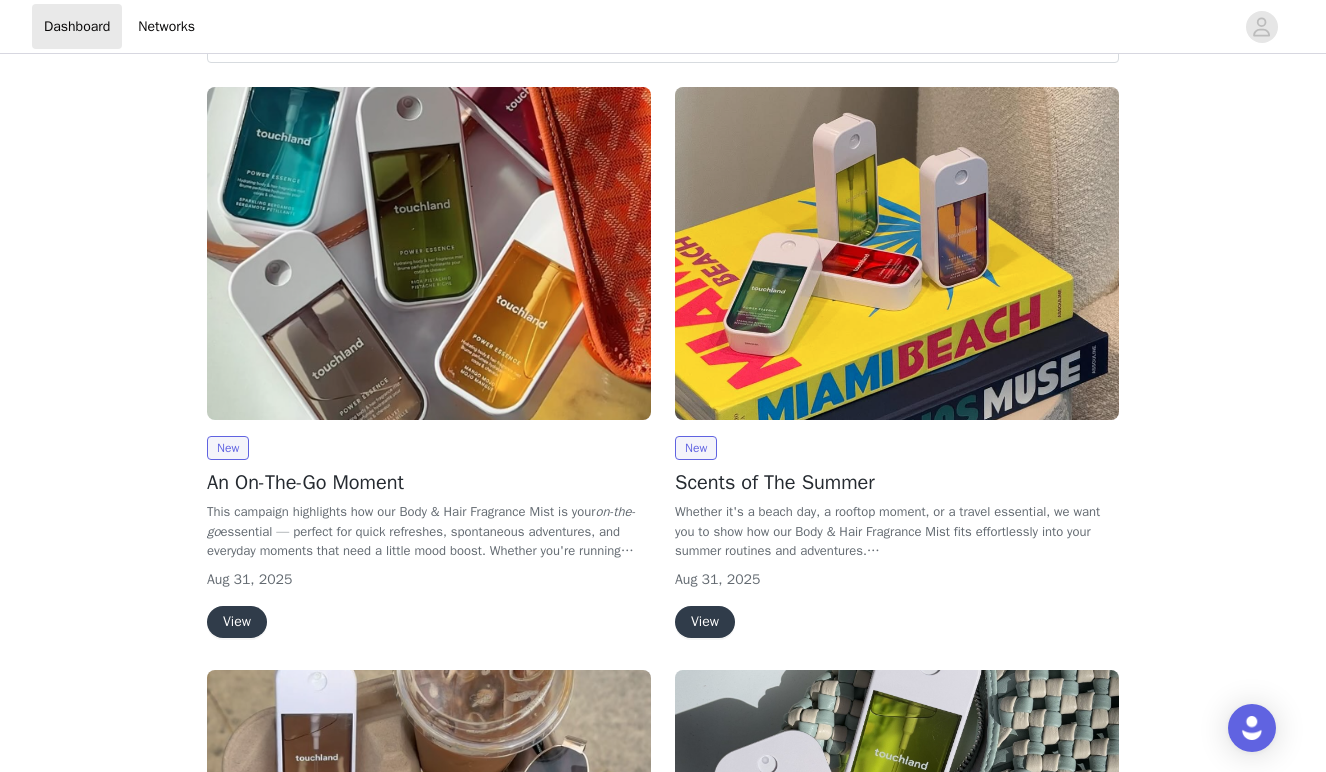 click at bounding box center (429, 253) 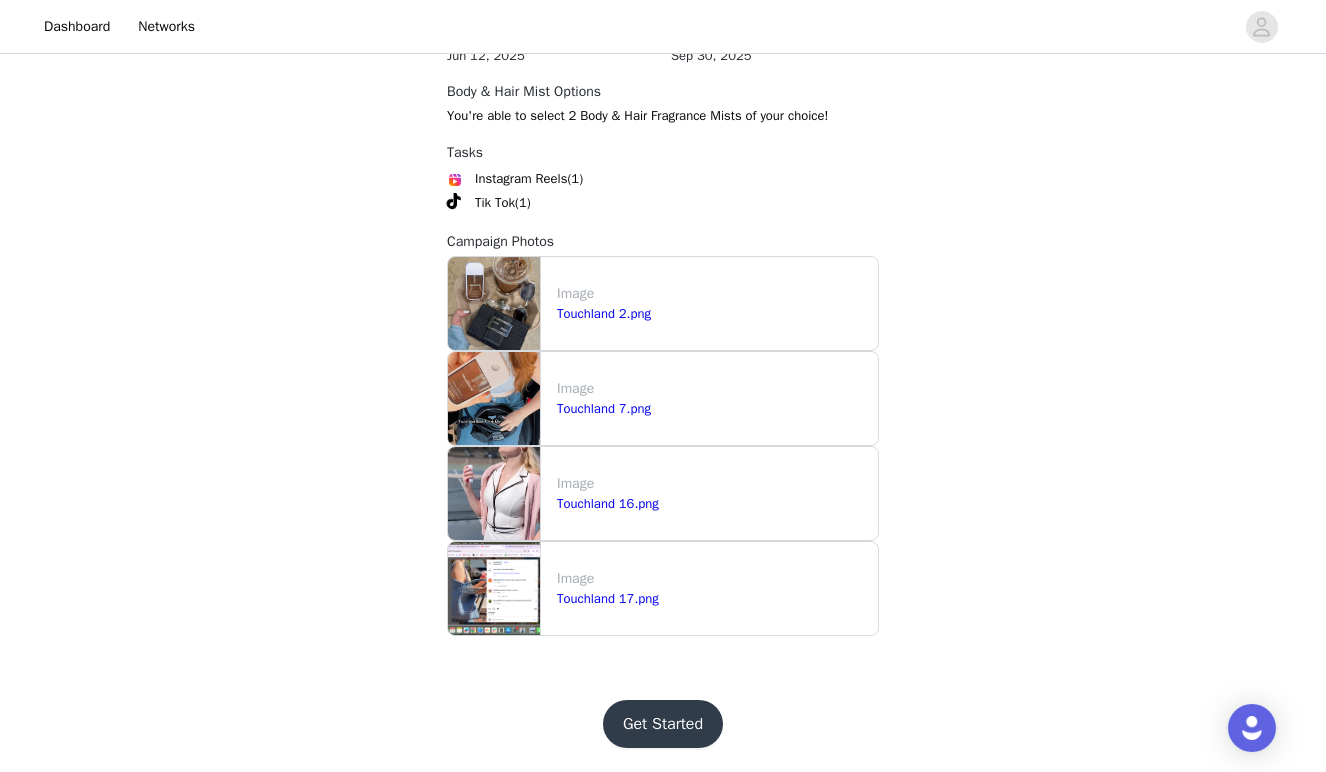 scroll, scrollTop: 1833, scrollLeft: 0, axis: vertical 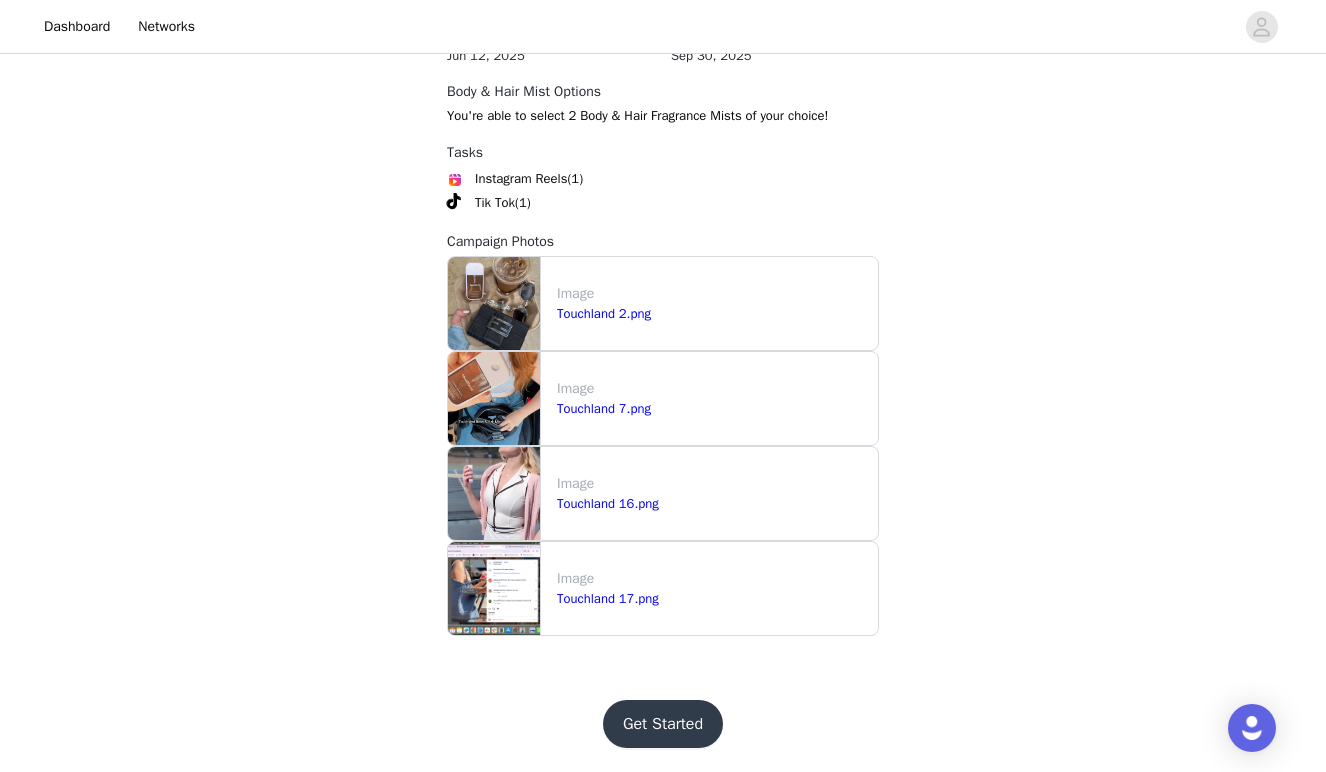 click on "Get Started" at bounding box center (663, 724) 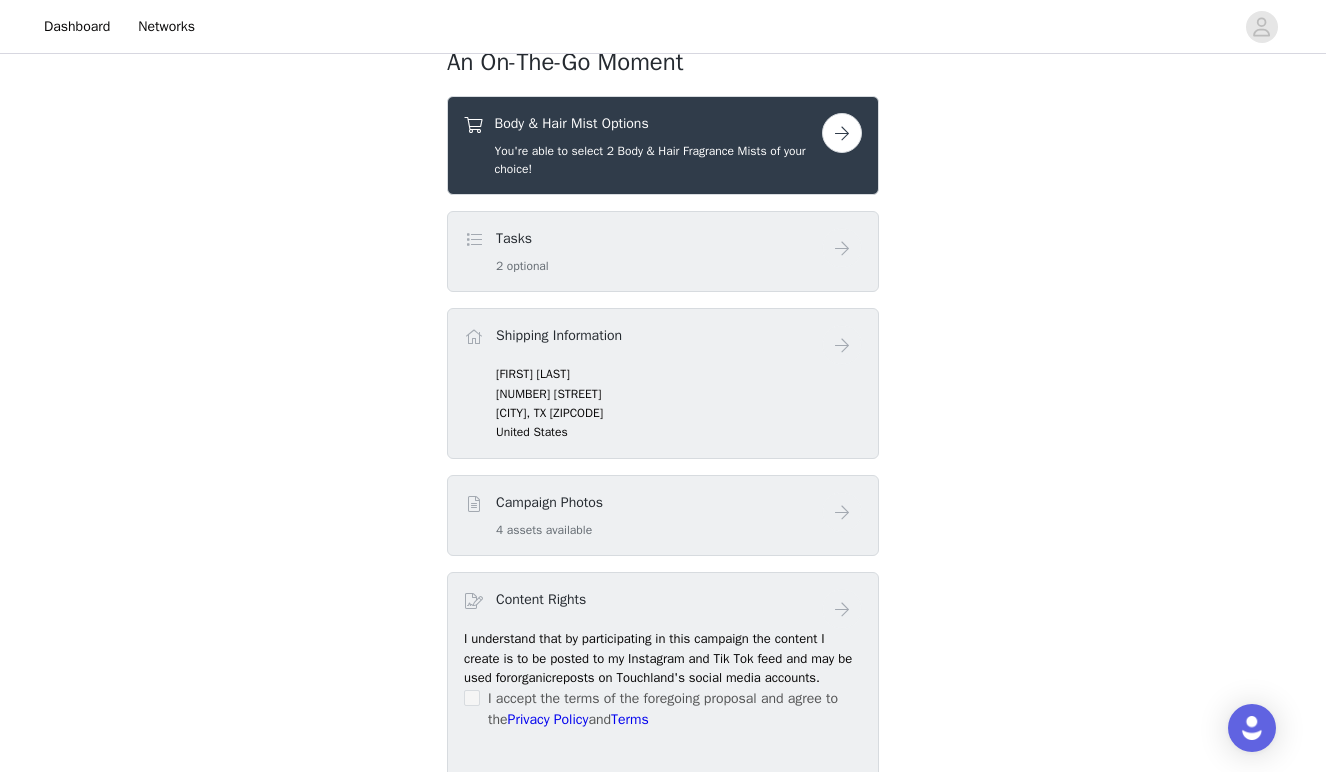 scroll, scrollTop: 617, scrollLeft: 0, axis: vertical 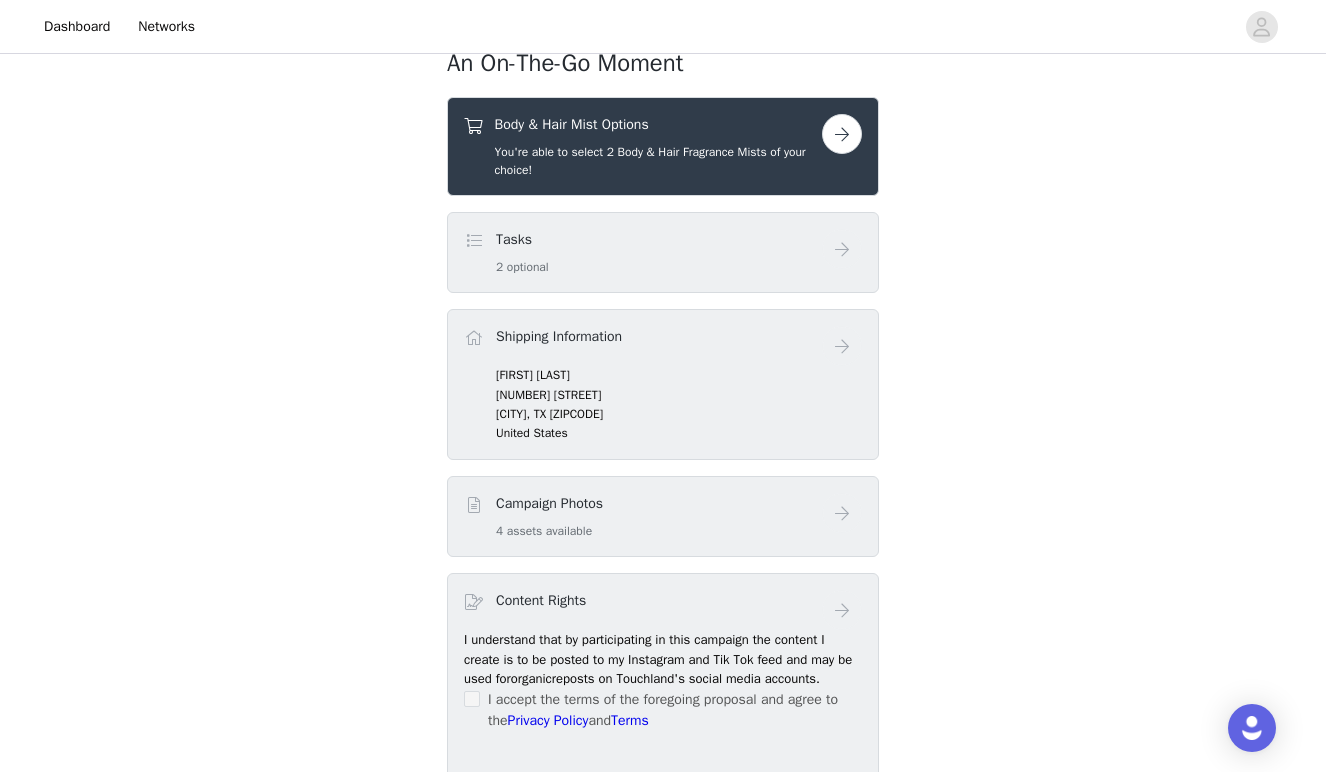 click on "Tasks 2 optional" at bounding box center [643, 252] 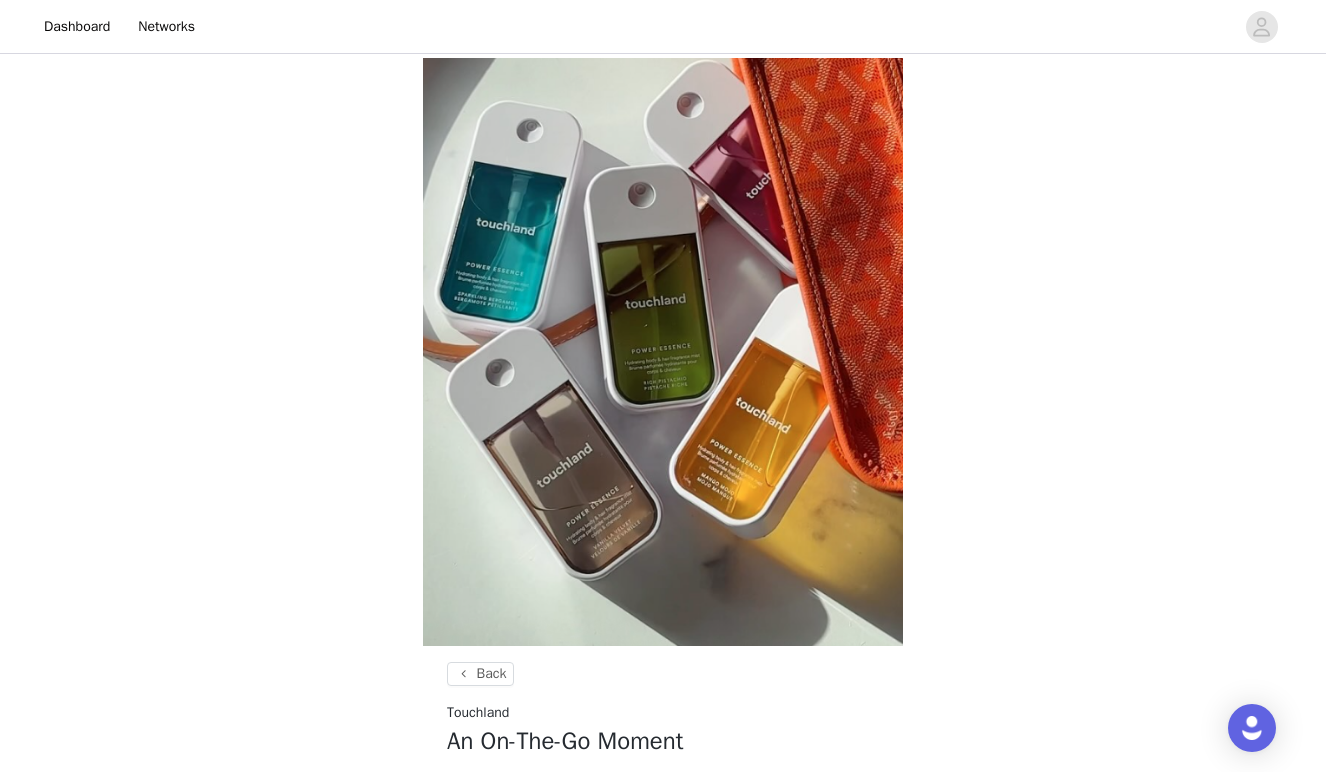 scroll, scrollTop: 229, scrollLeft: 0, axis: vertical 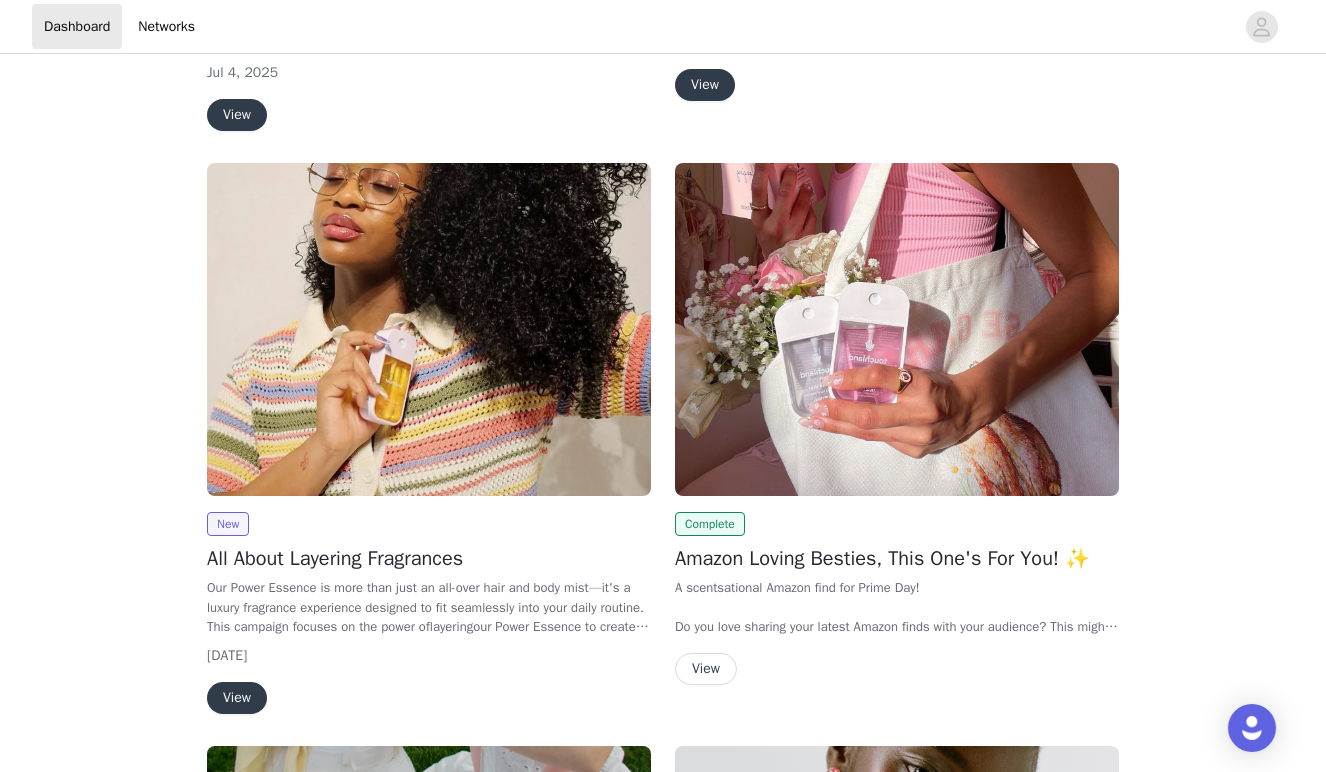 click at bounding box center [429, 329] 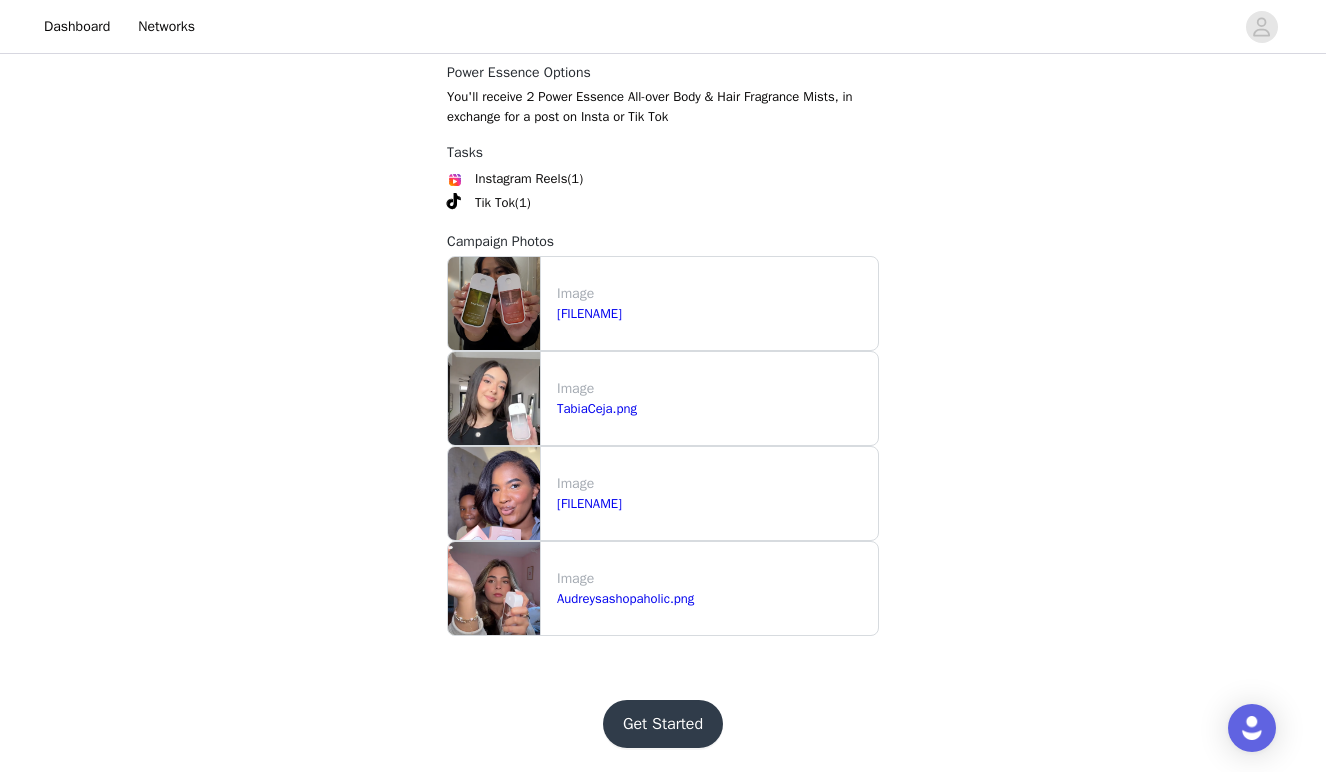 scroll, scrollTop: 2051, scrollLeft: 0, axis: vertical 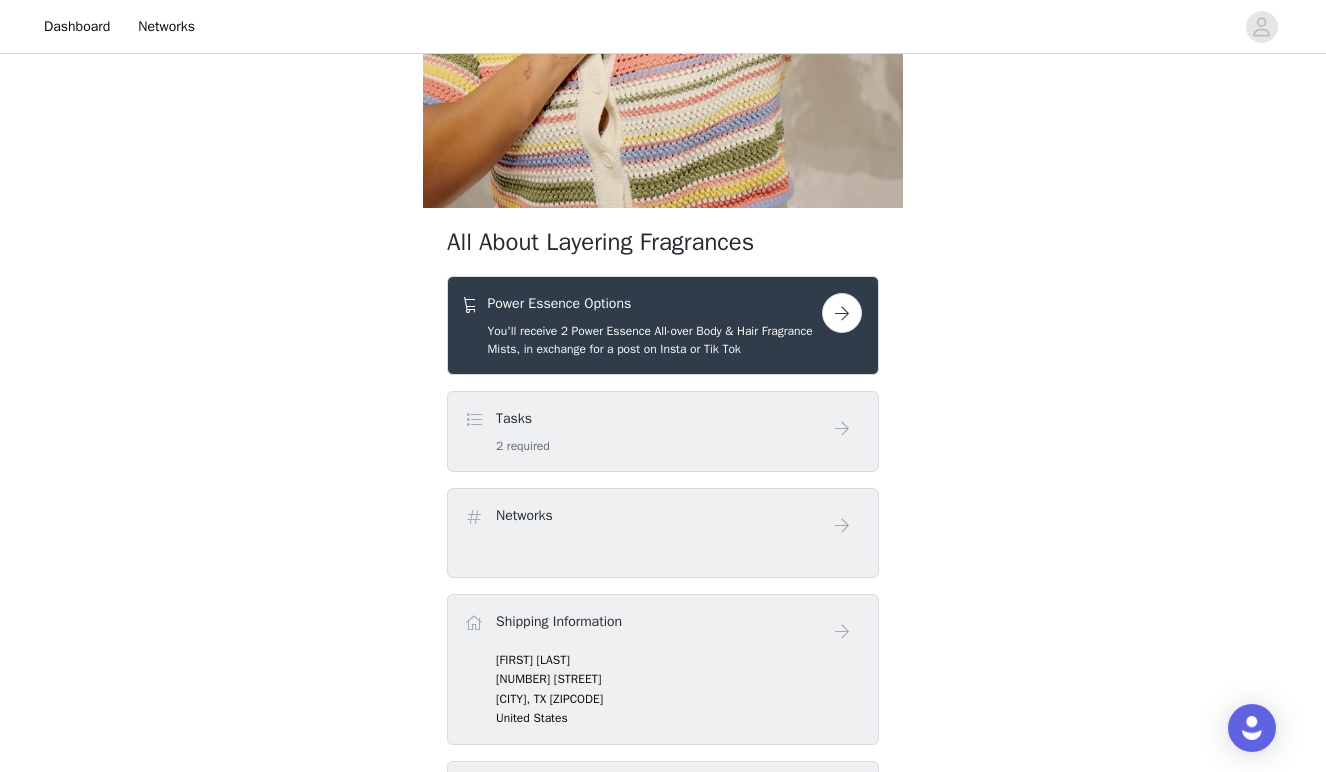 click on "Tasks 2 required" at bounding box center (643, 431) 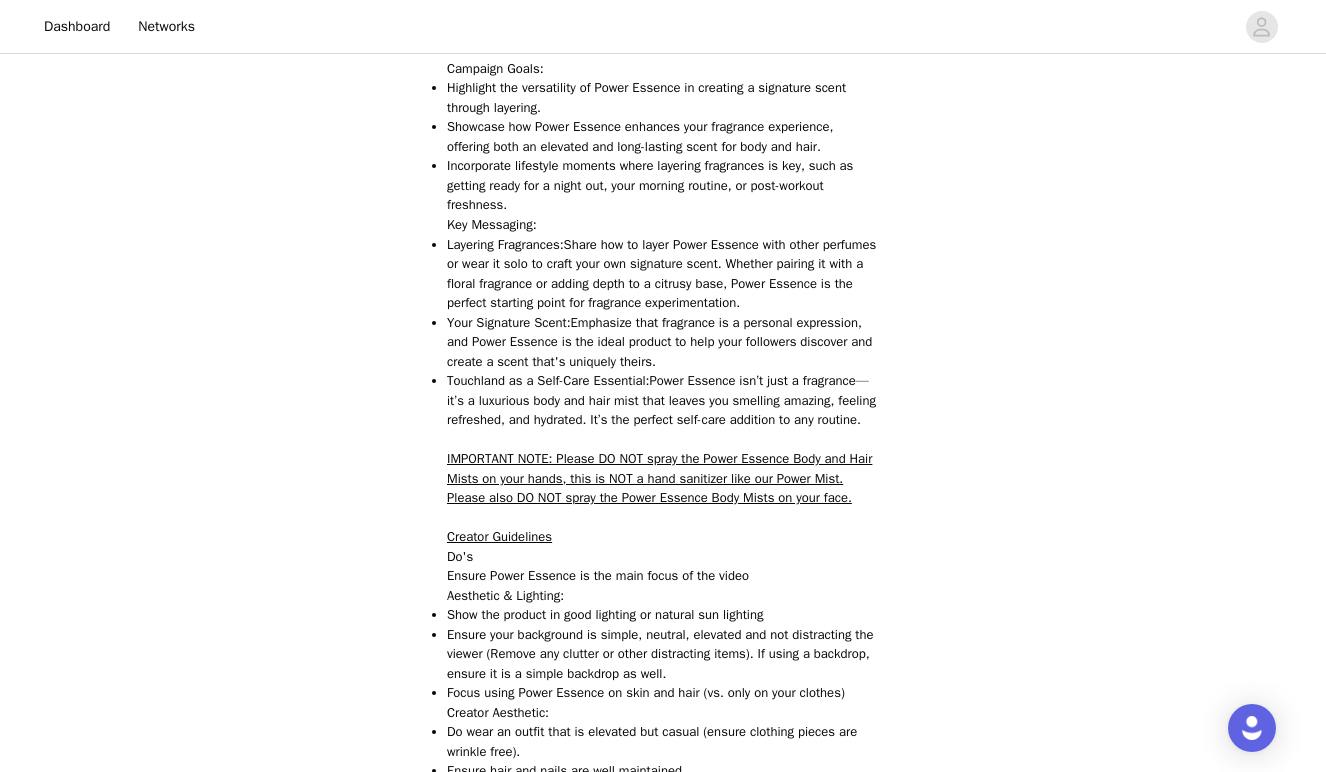scroll, scrollTop: 1348, scrollLeft: 0, axis: vertical 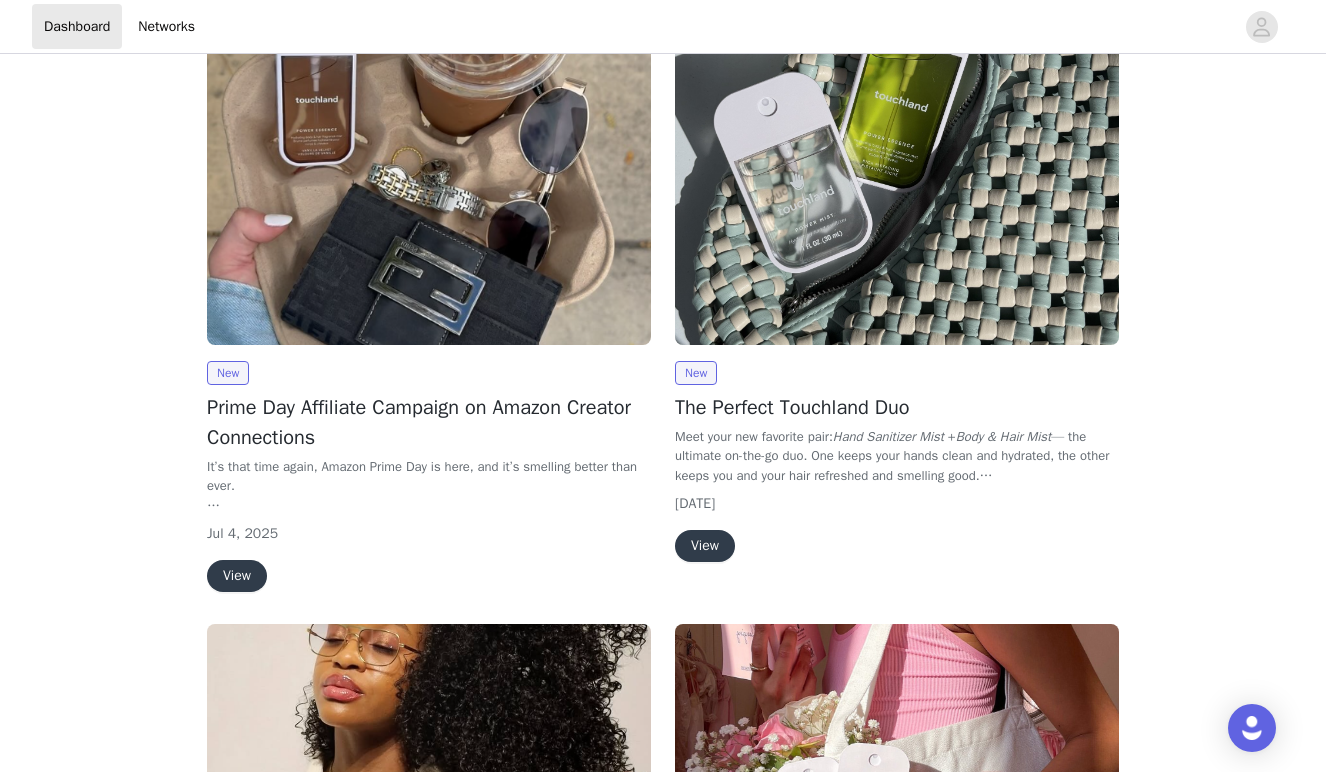 click at bounding box center (897, 178) 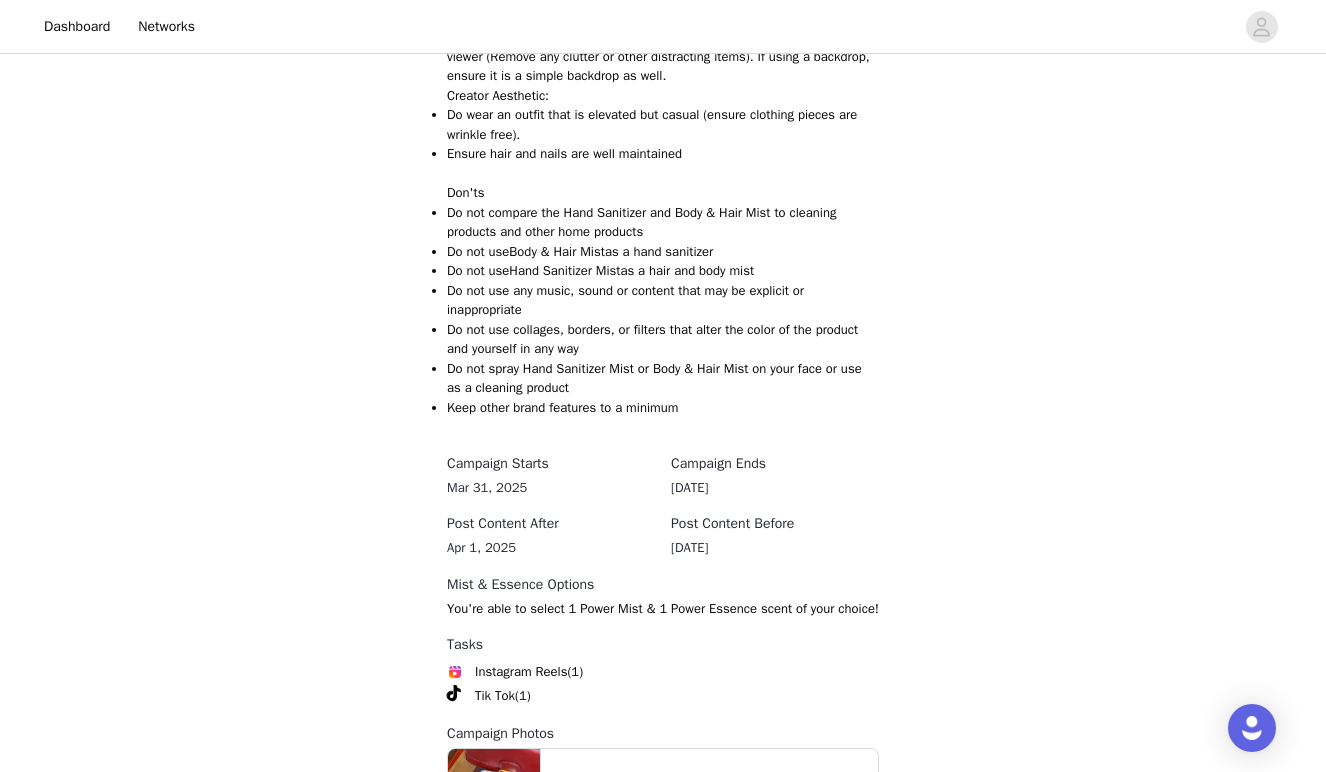 scroll, scrollTop: 2094, scrollLeft: 0, axis: vertical 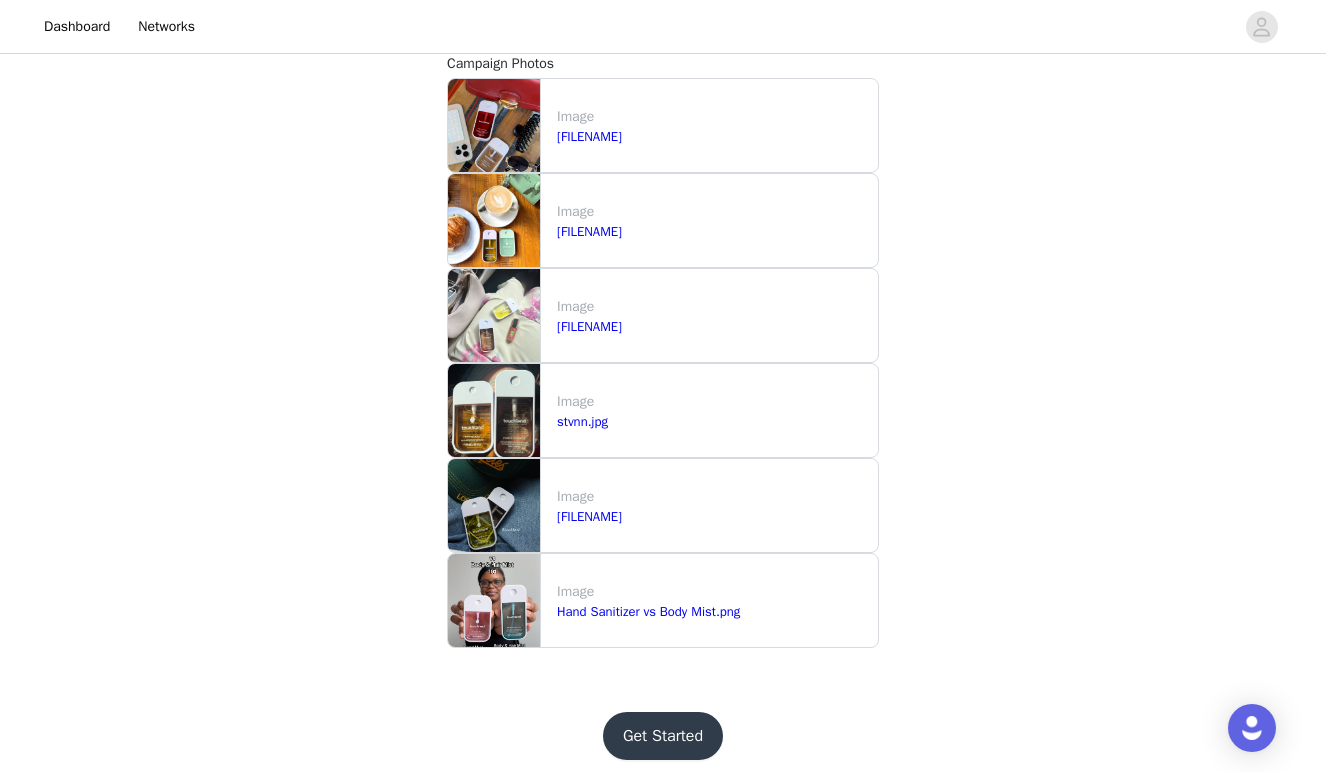 click on "Get Started" at bounding box center (663, 736) 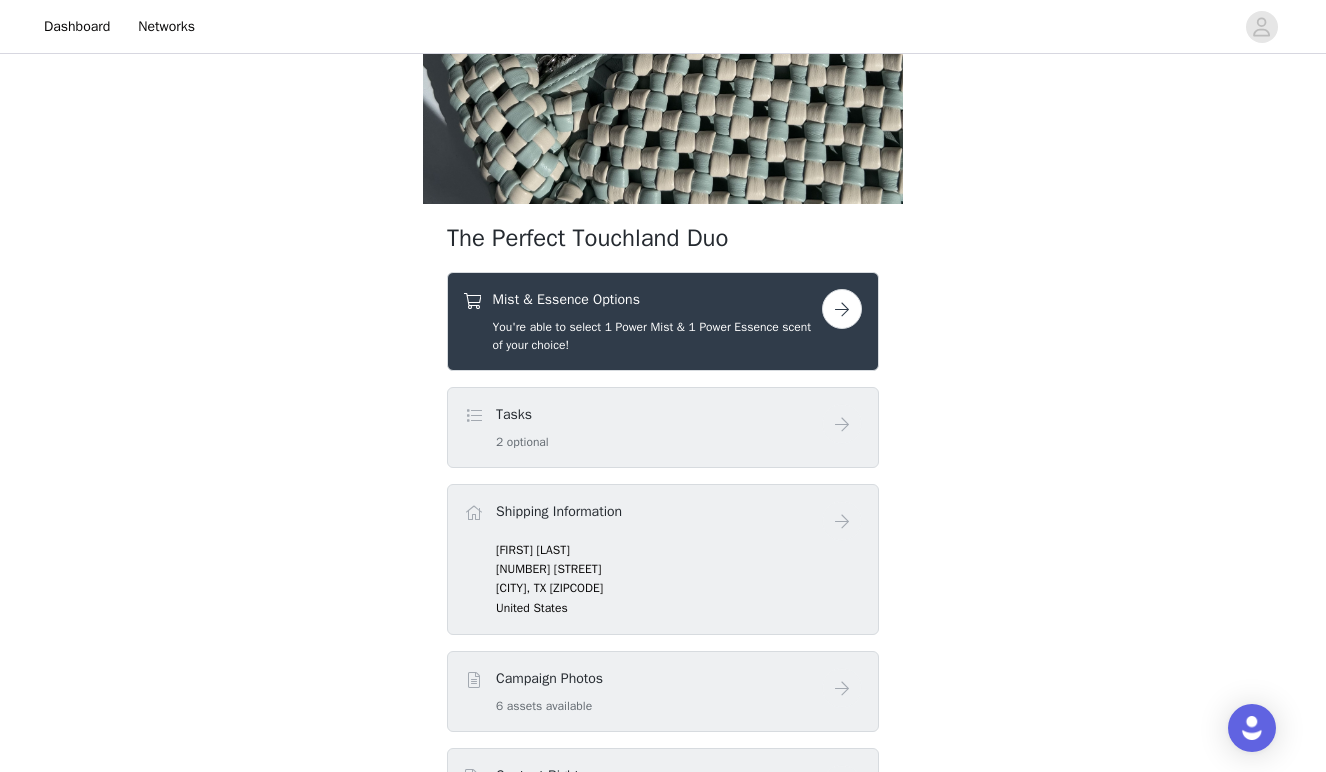 click at bounding box center (842, 309) 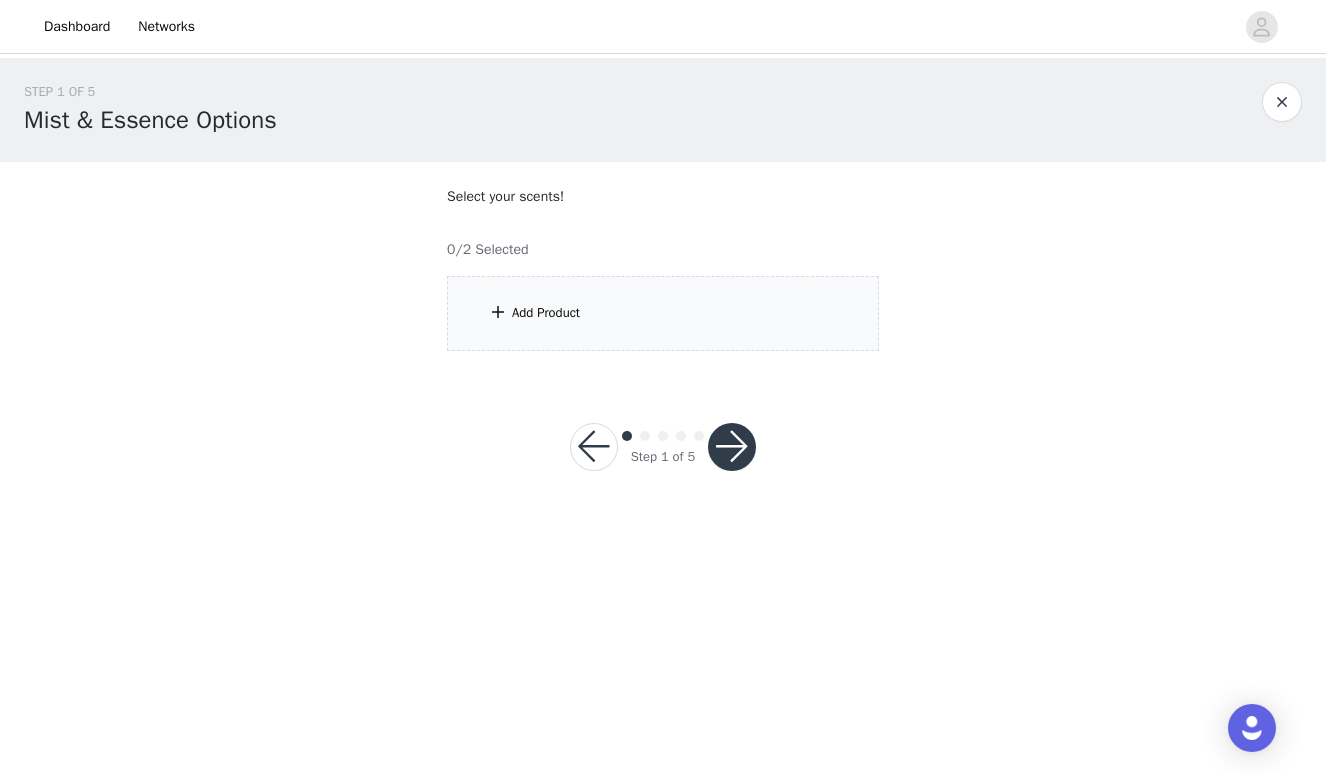 click on "Add Product" at bounding box center (546, 313) 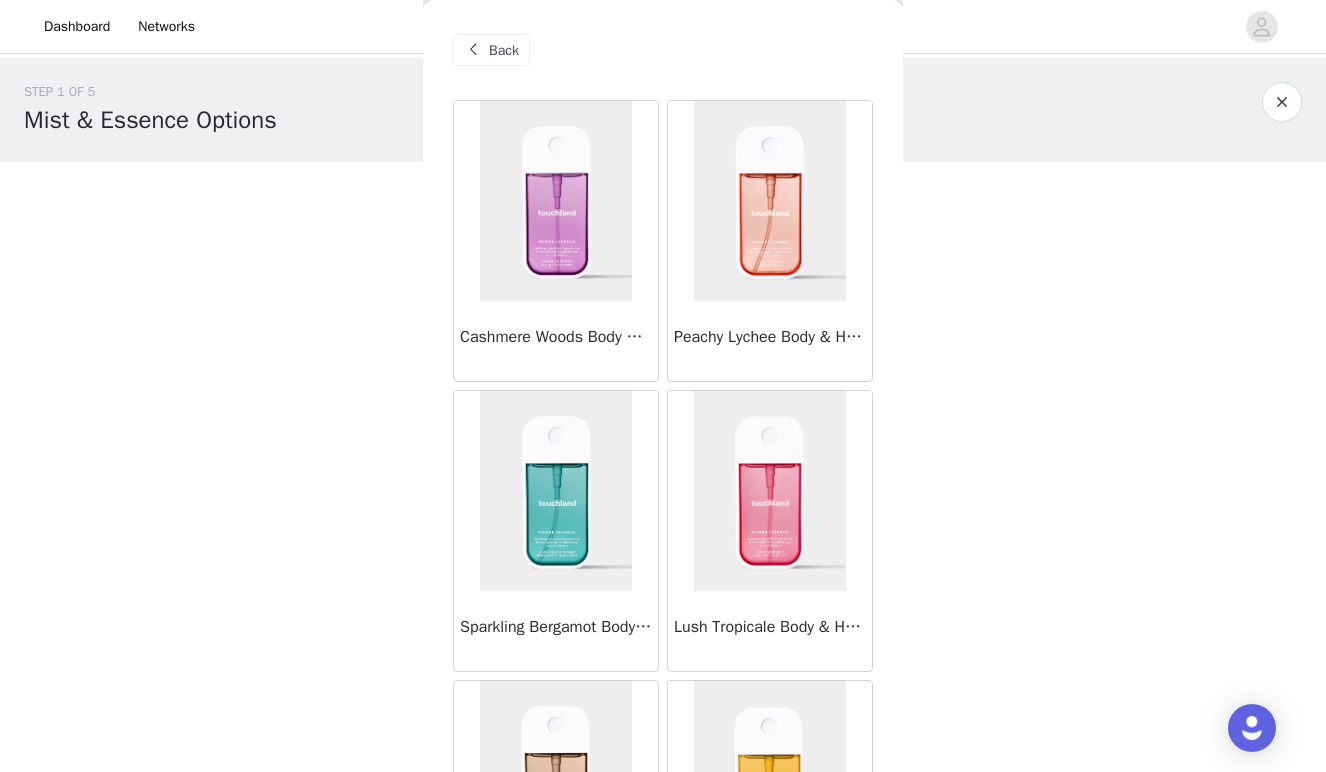 scroll, scrollTop: 0, scrollLeft: 0, axis: both 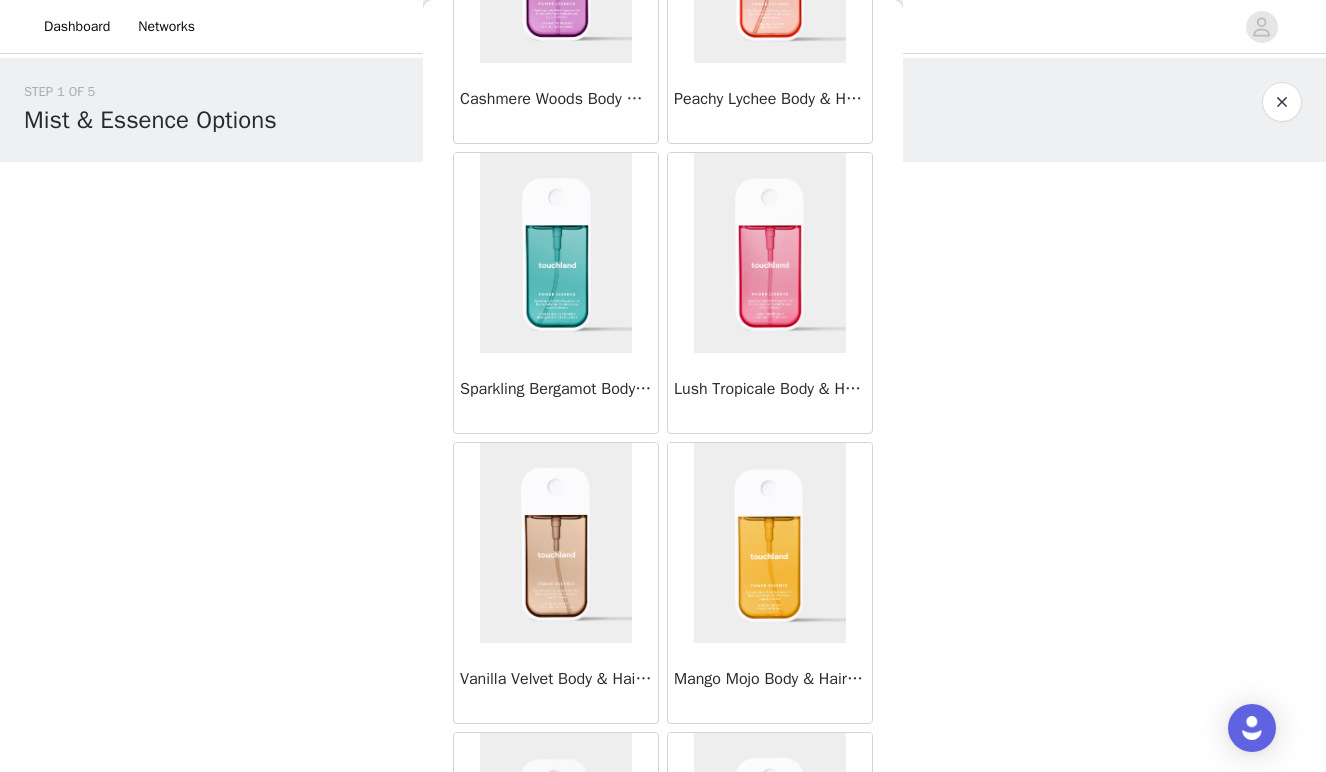 click at bounding box center (770, 253) 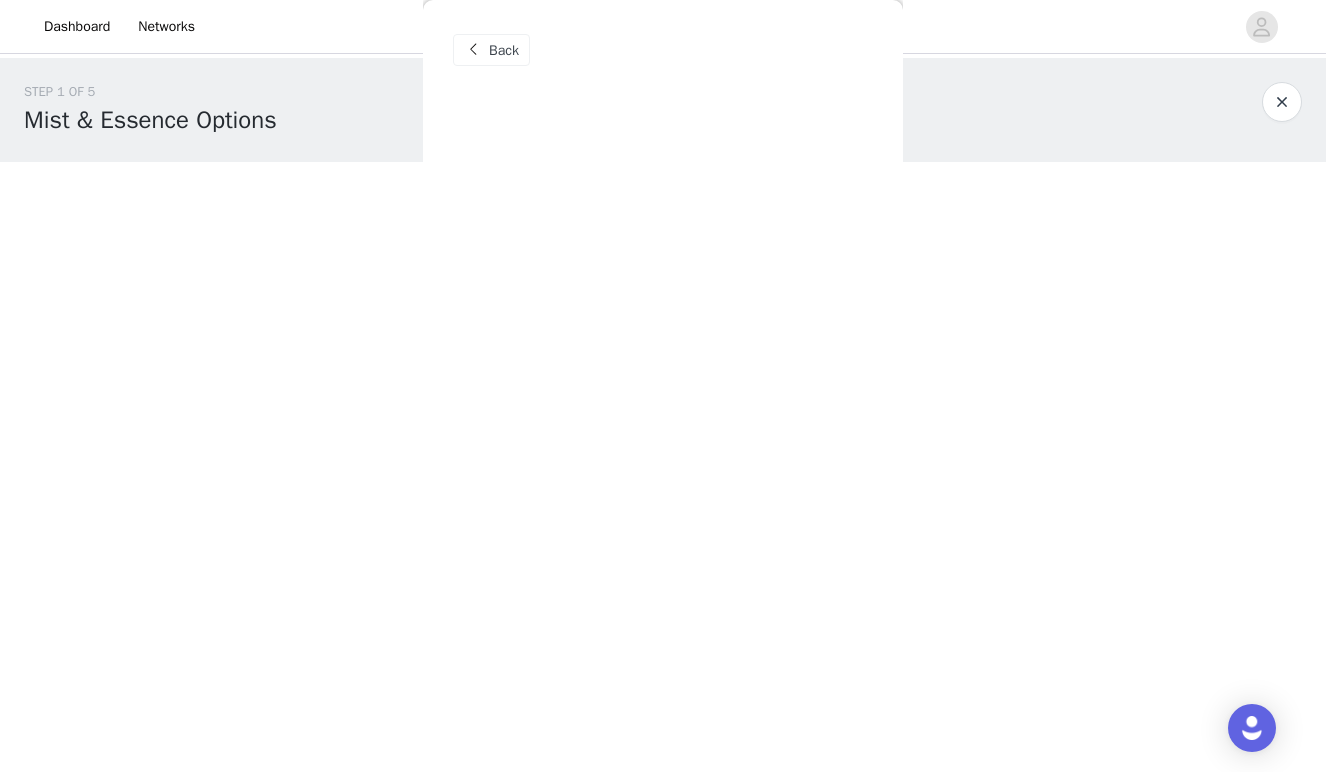 scroll, scrollTop: 19, scrollLeft: 0, axis: vertical 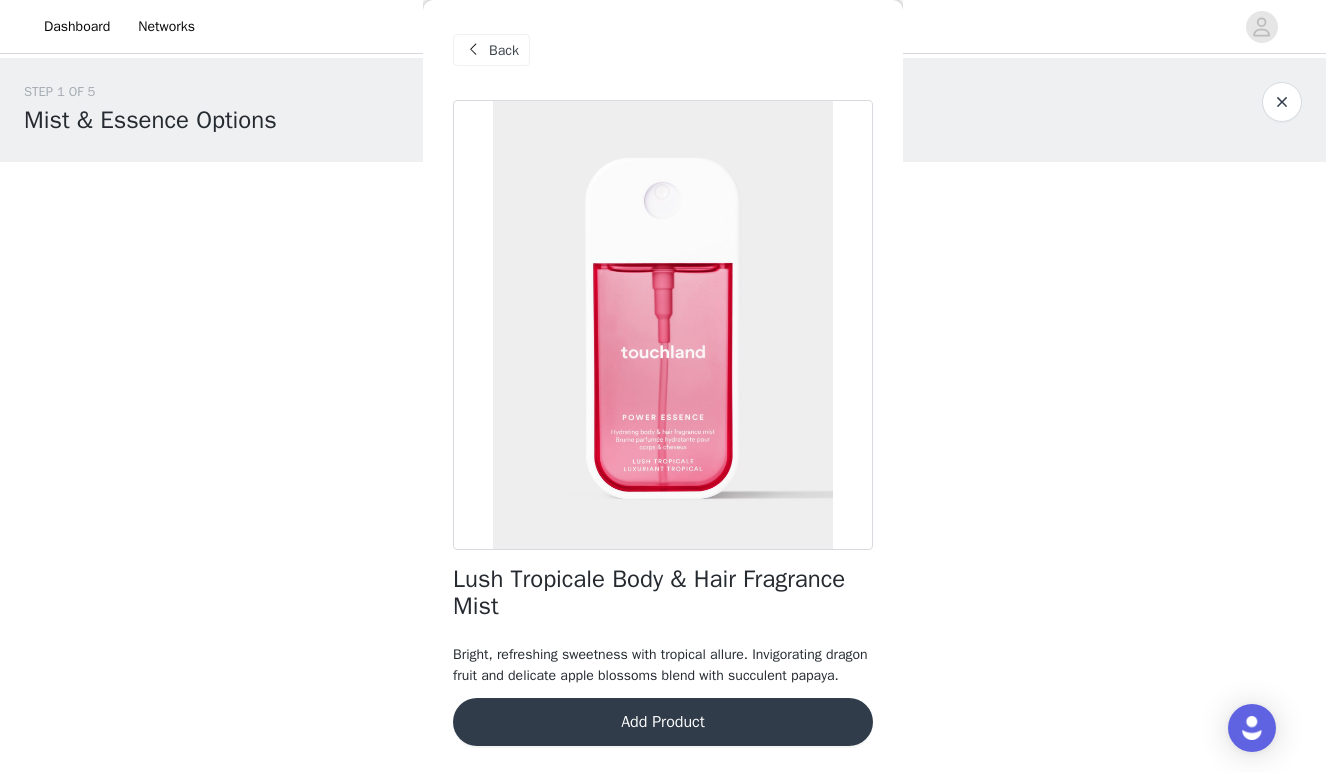 click on "Add Product" at bounding box center (663, 722) 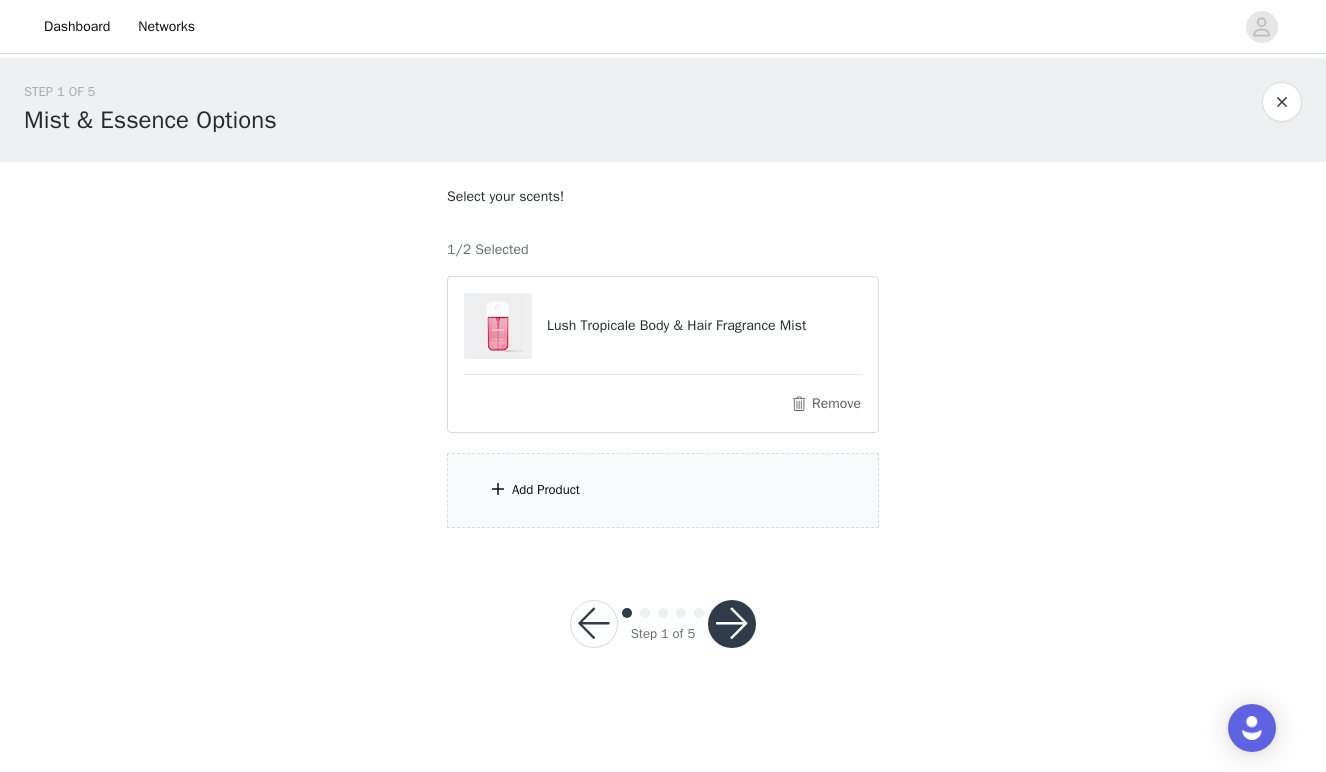 click on "Add Product" at bounding box center [663, 490] 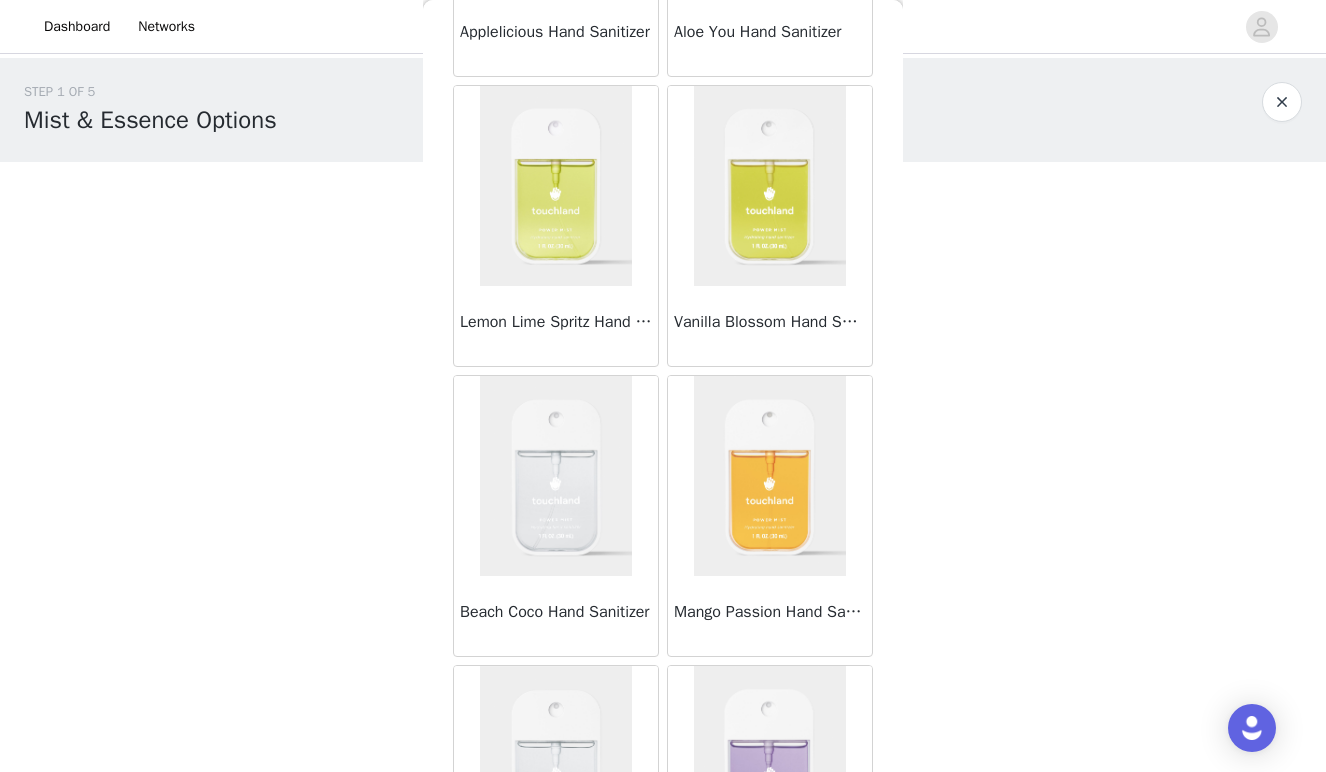 scroll, scrollTop: 1732, scrollLeft: 0, axis: vertical 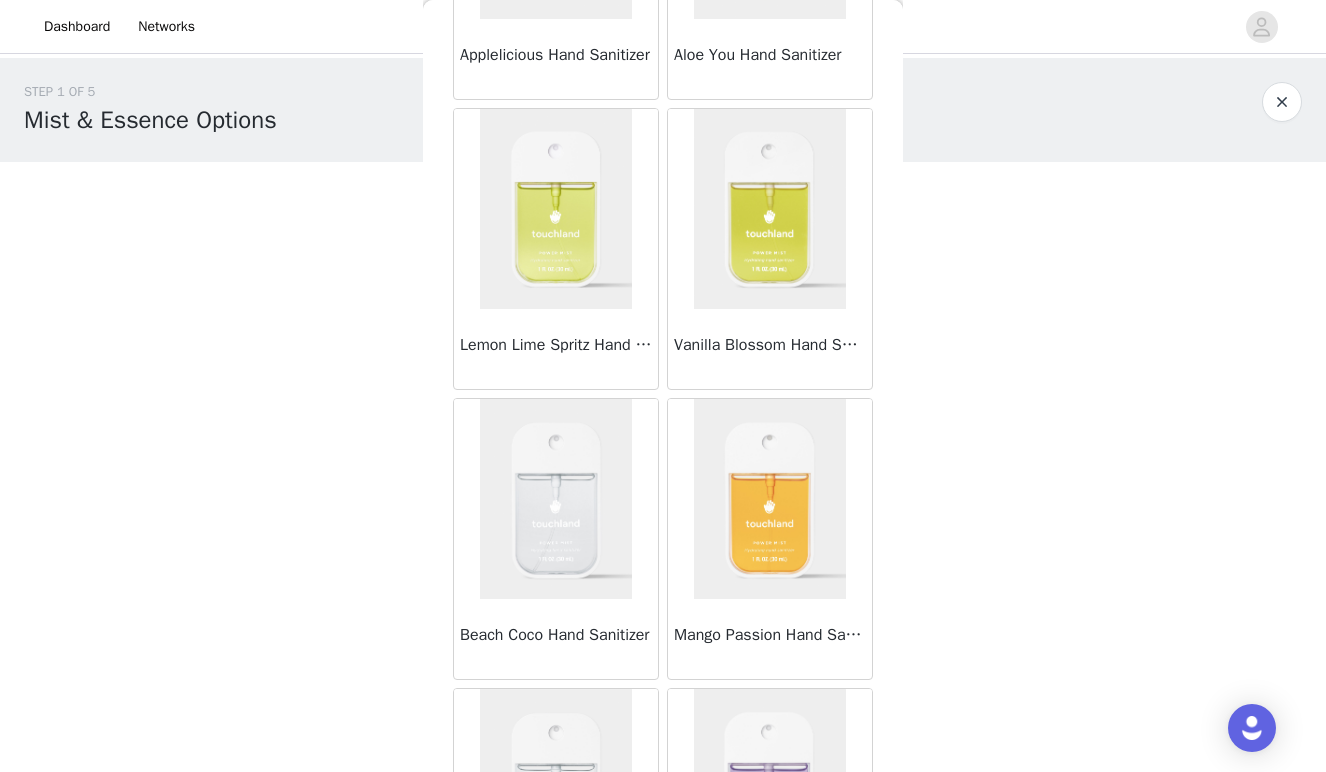 click at bounding box center (556, 499) 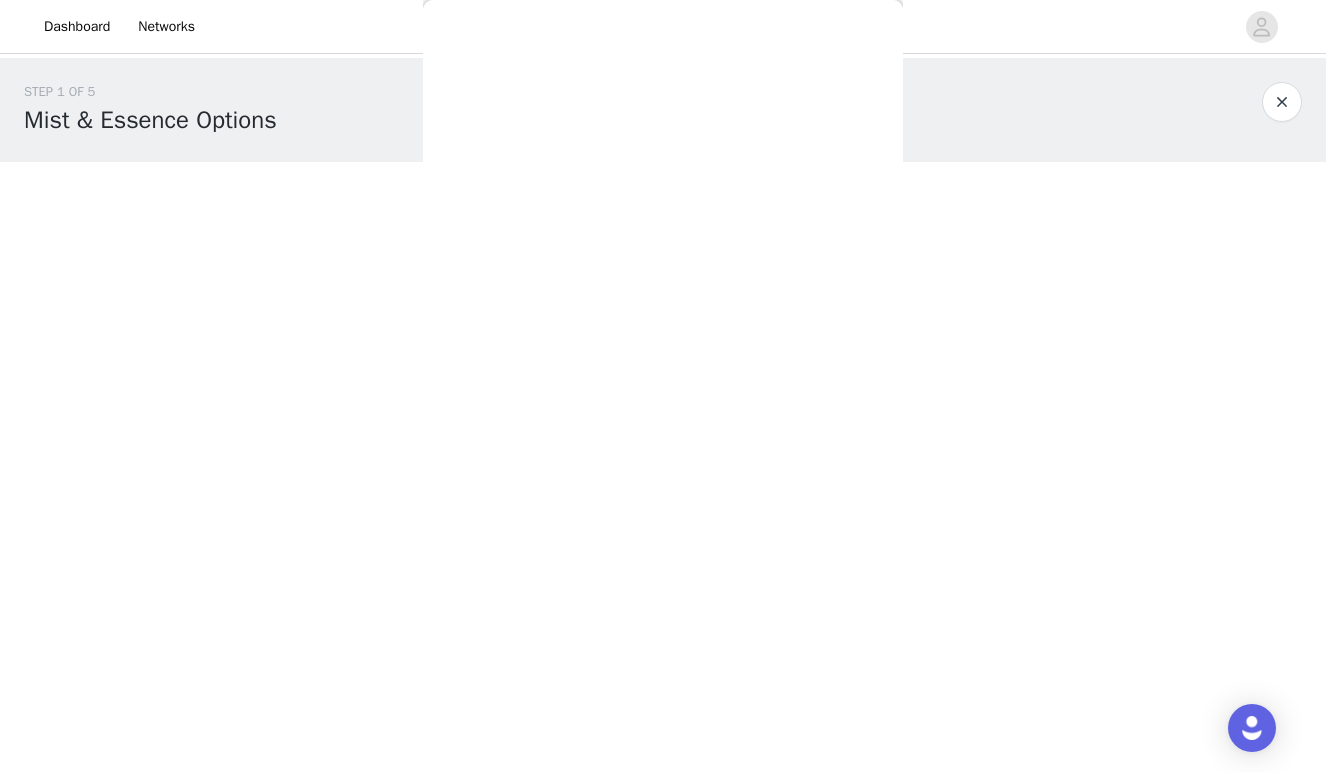 scroll, scrollTop: 0, scrollLeft: 0, axis: both 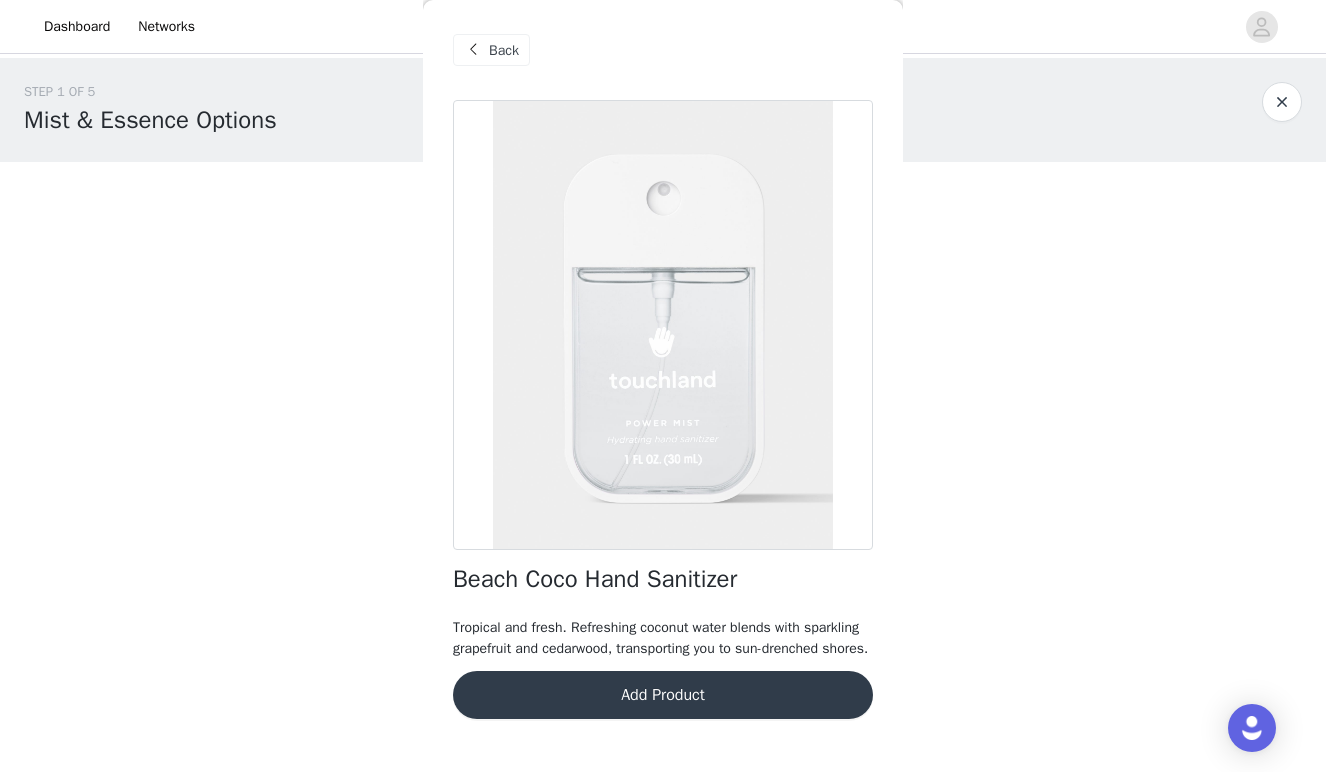 click on "Add Product" at bounding box center [663, 695] 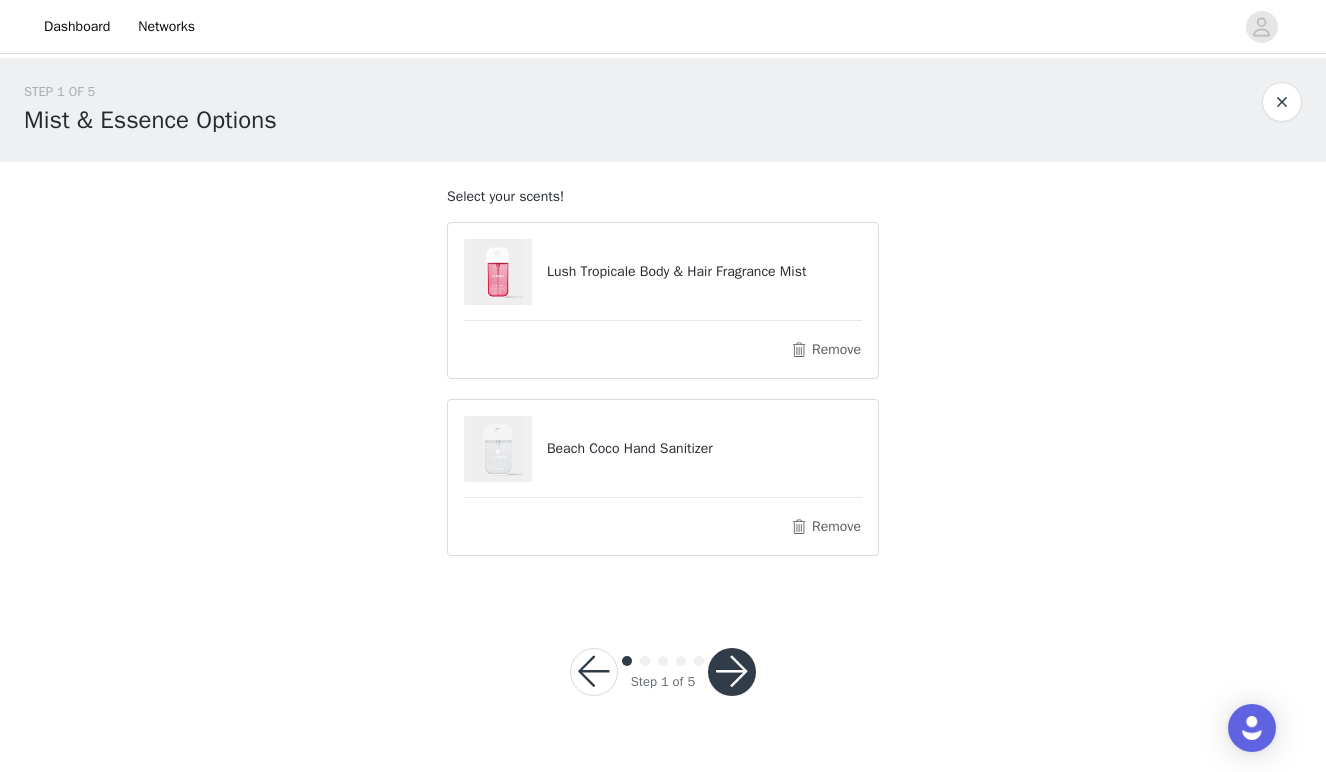 click at bounding box center (732, 672) 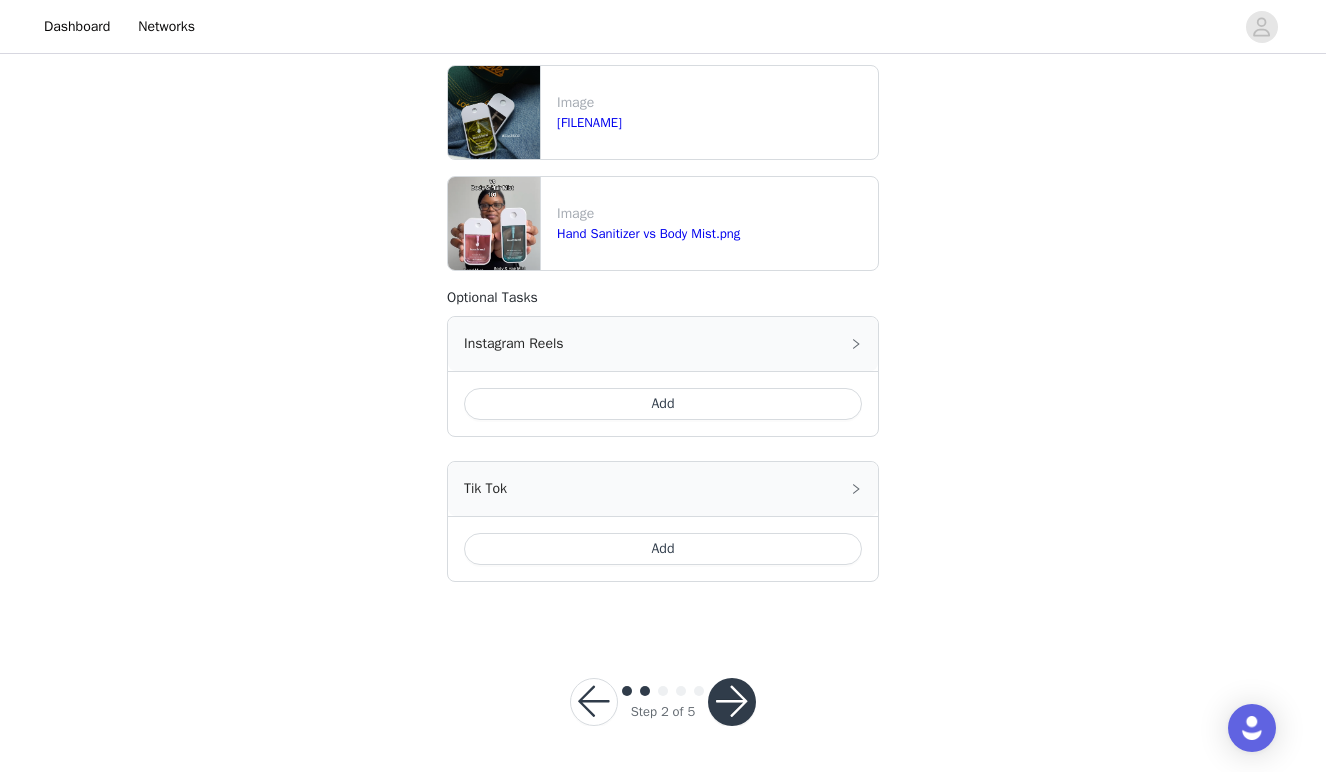 scroll, scrollTop: 987, scrollLeft: 0, axis: vertical 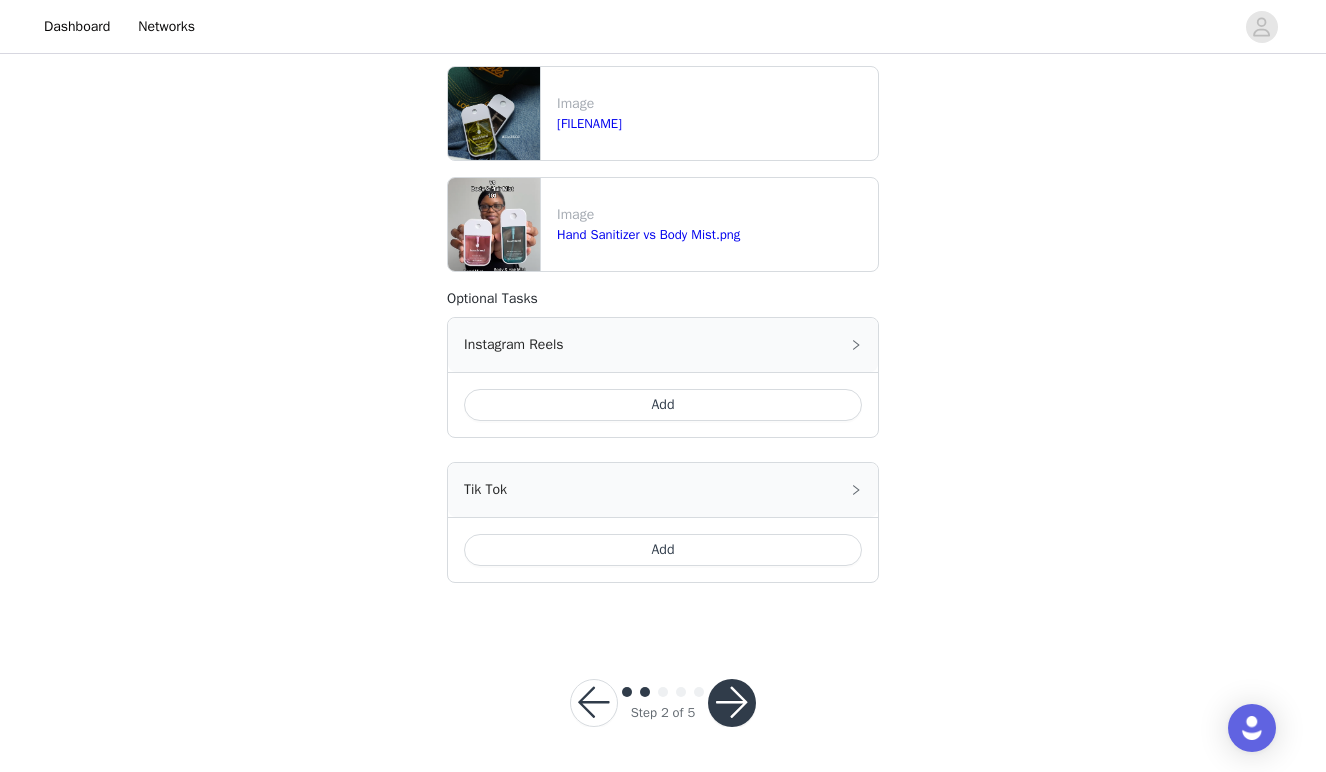 click at bounding box center [732, 703] 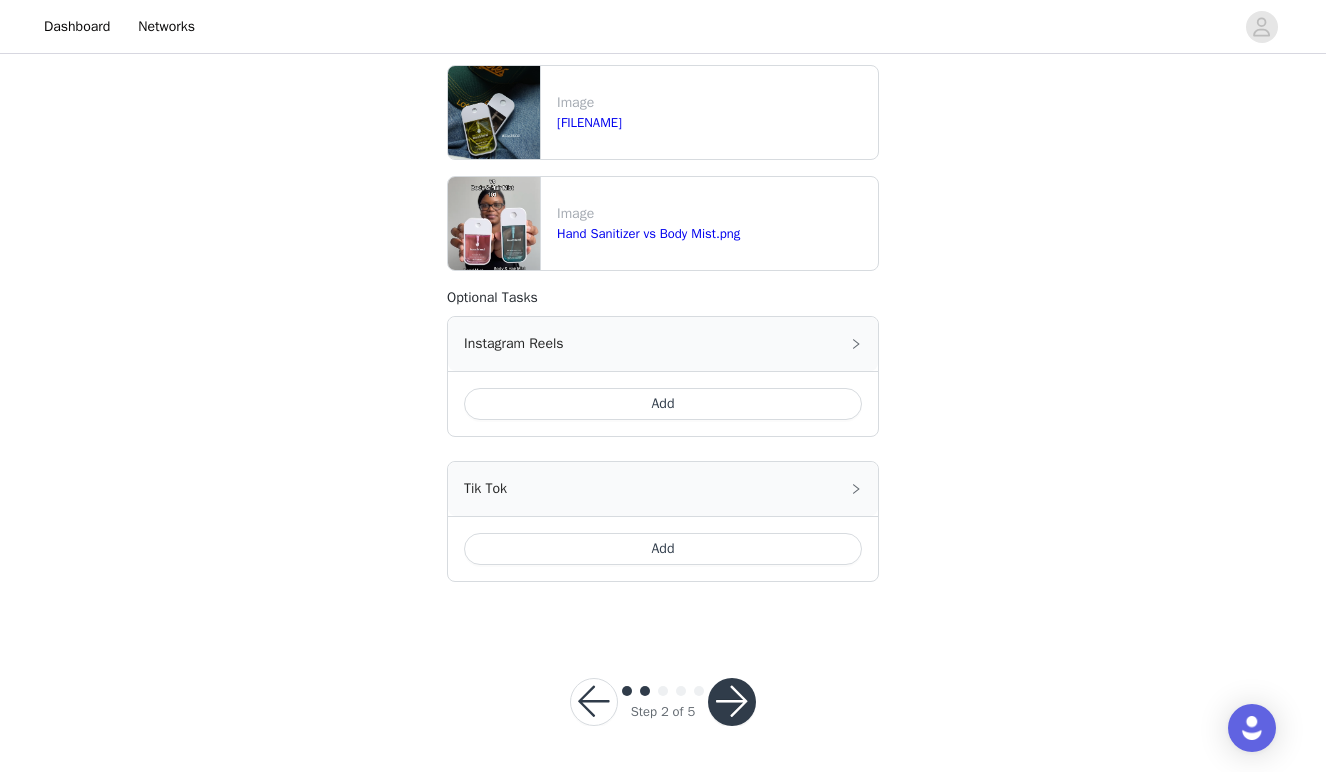 click at bounding box center [732, 702] 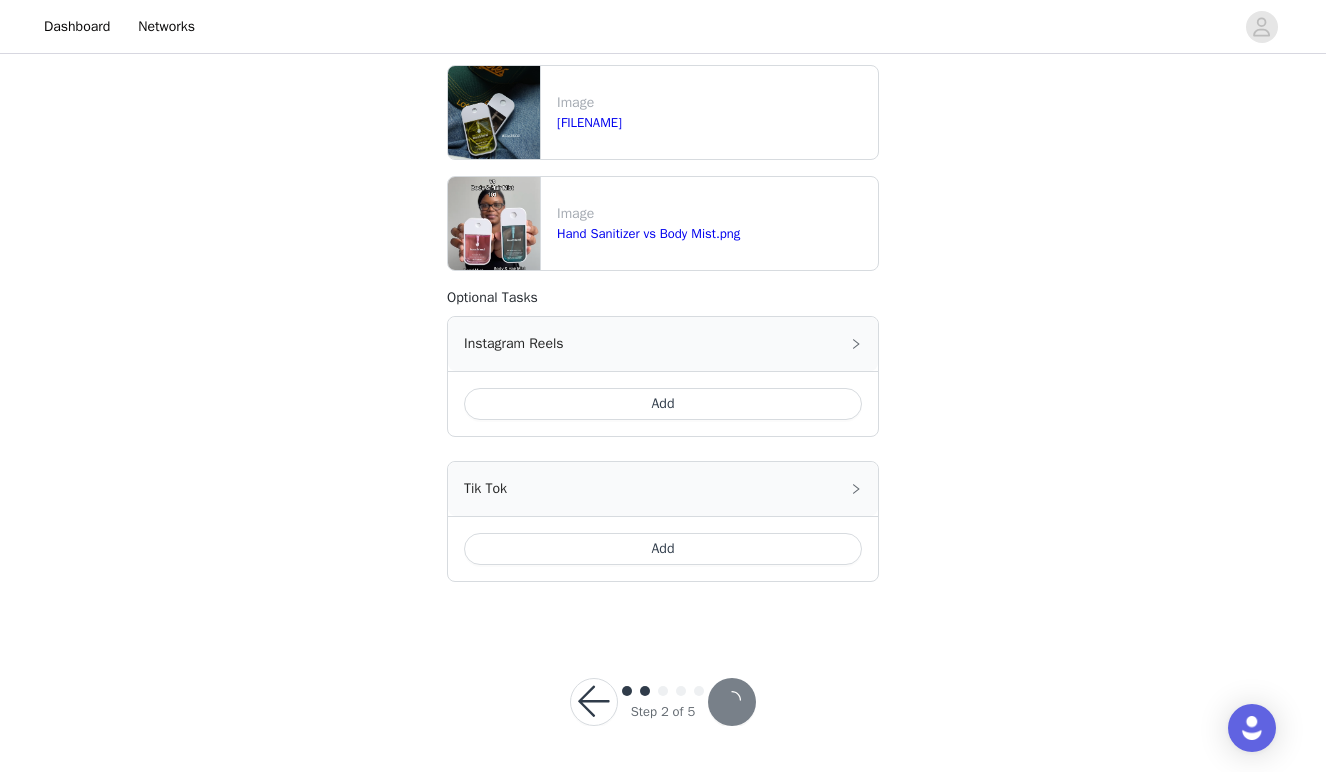 scroll, scrollTop: 987, scrollLeft: 0, axis: vertical 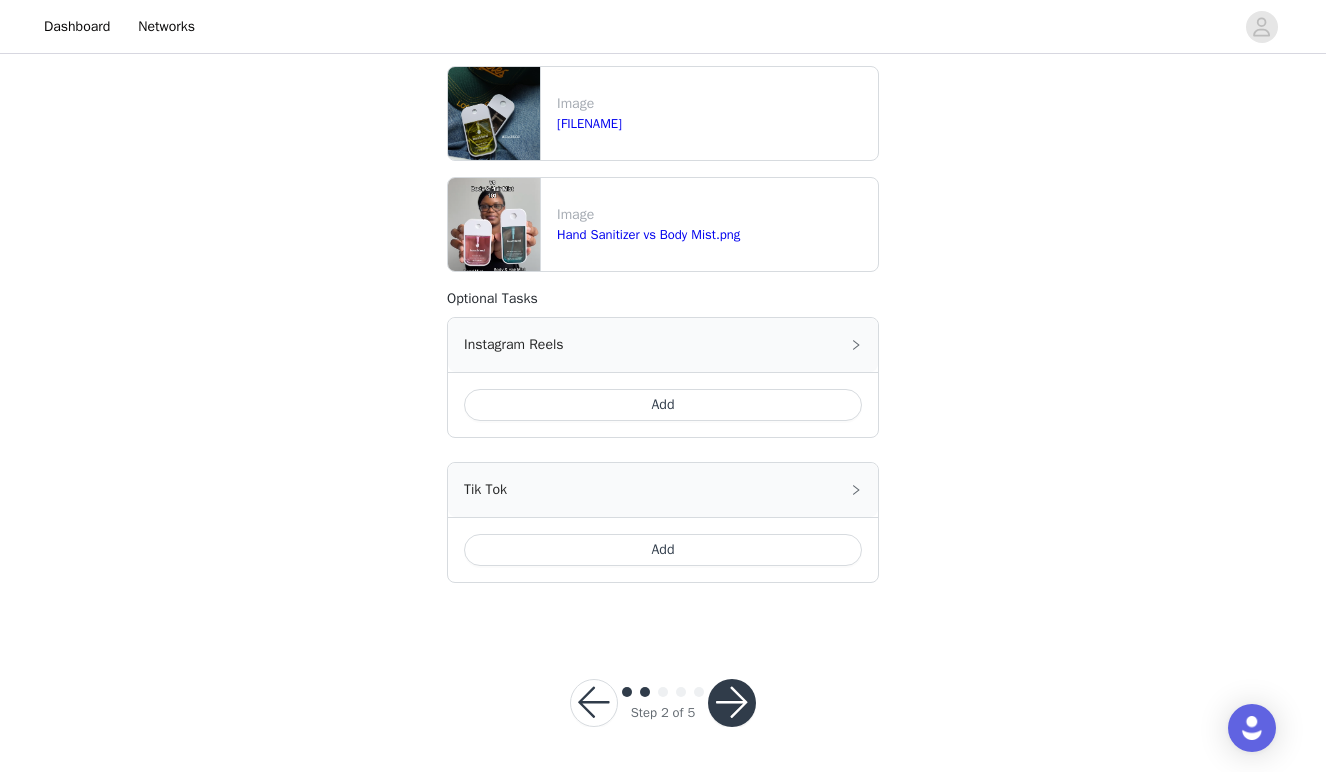 click on "Add" at bounding box center (663, 550) 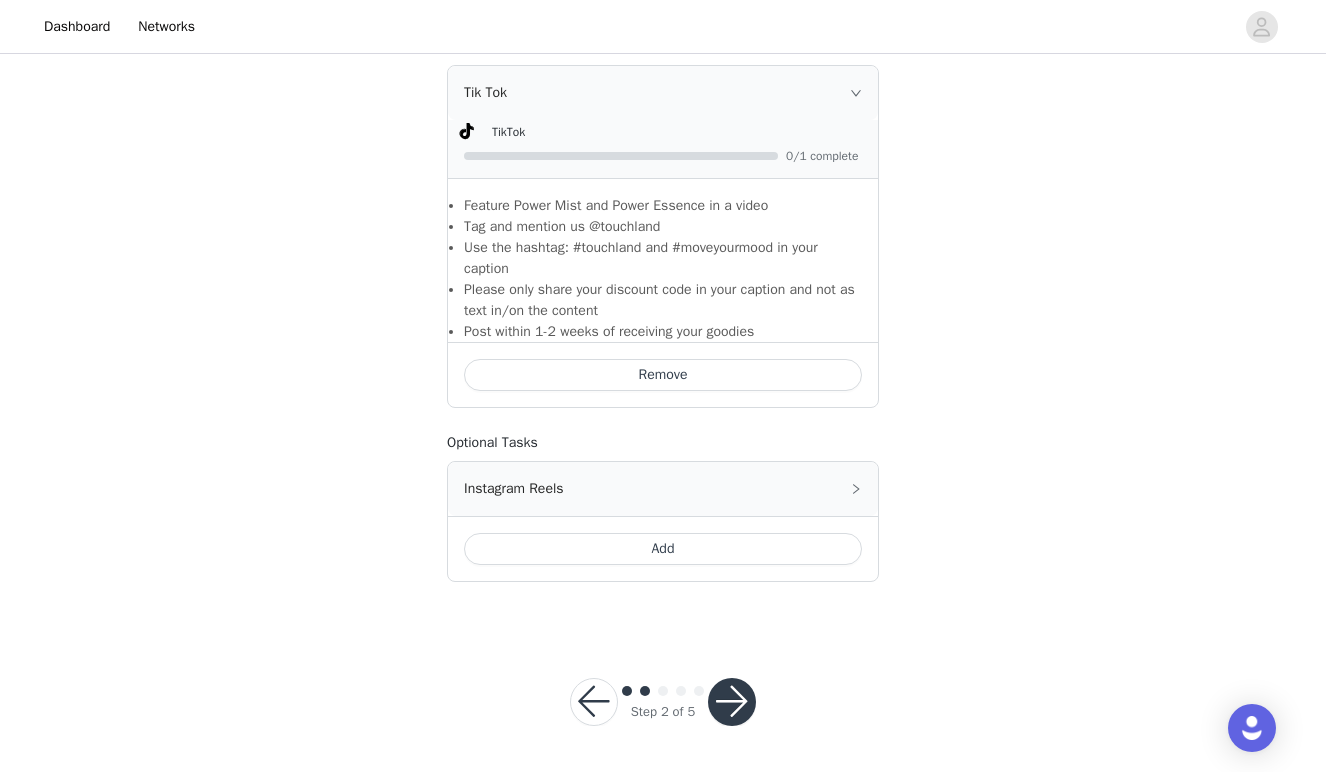 scroll, scrollTop: 1238, scrollLeft: 0, axis: vertical 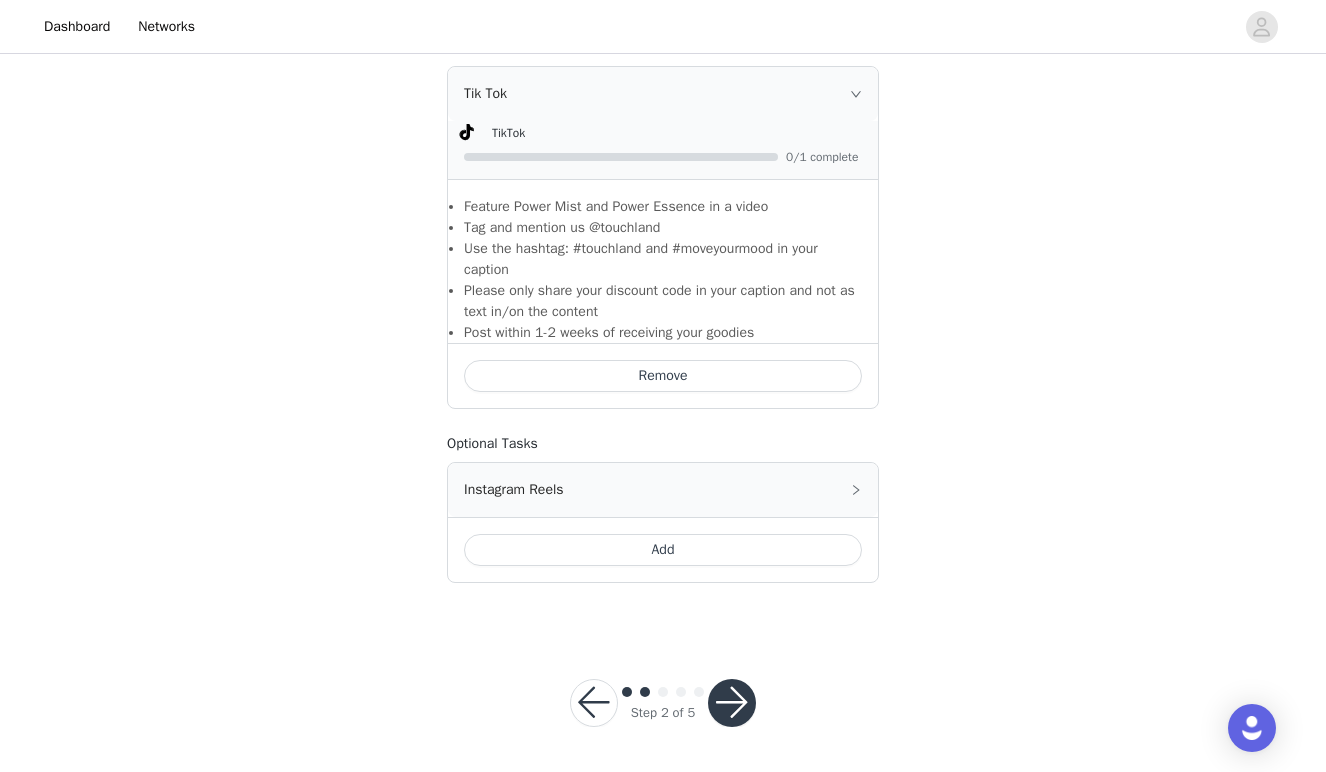 click at bounding box center (732, 703) 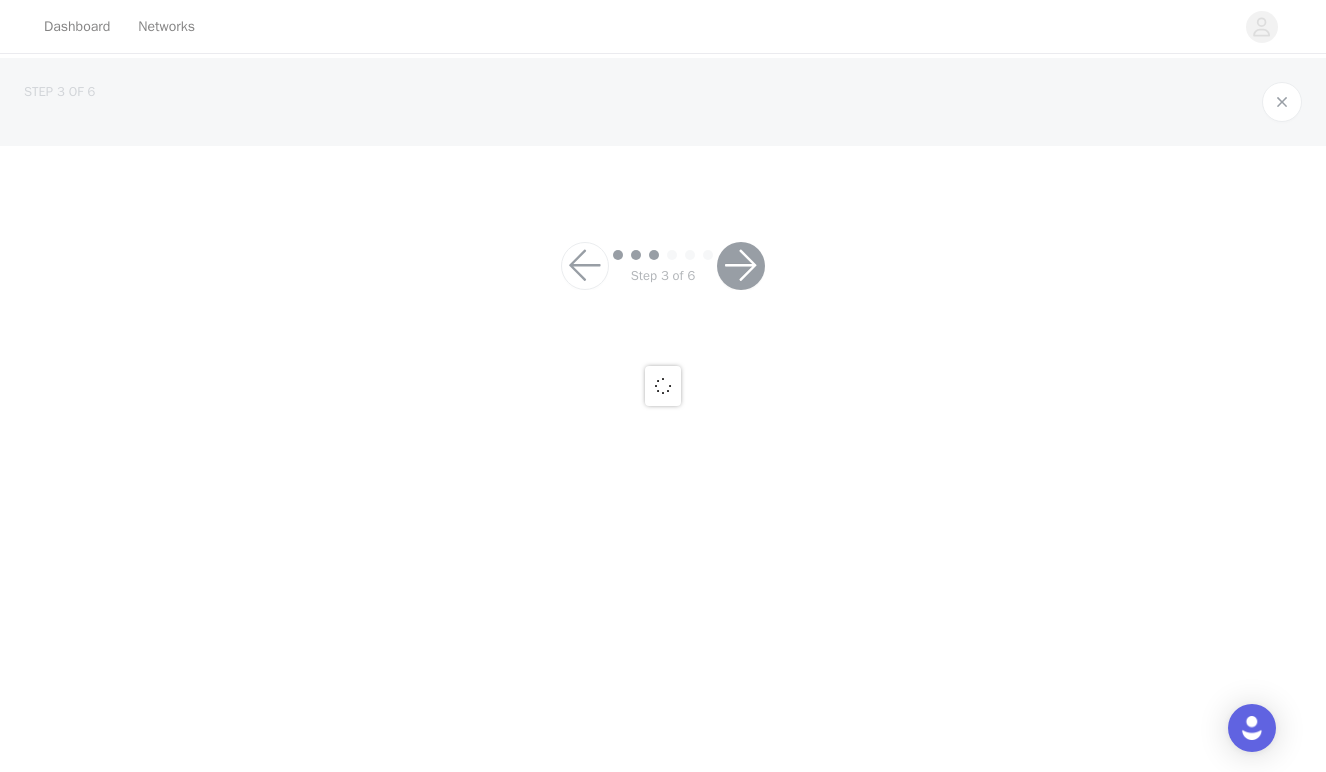 scroll, scrollTop: 0, scrollLeft: 0, axis: both 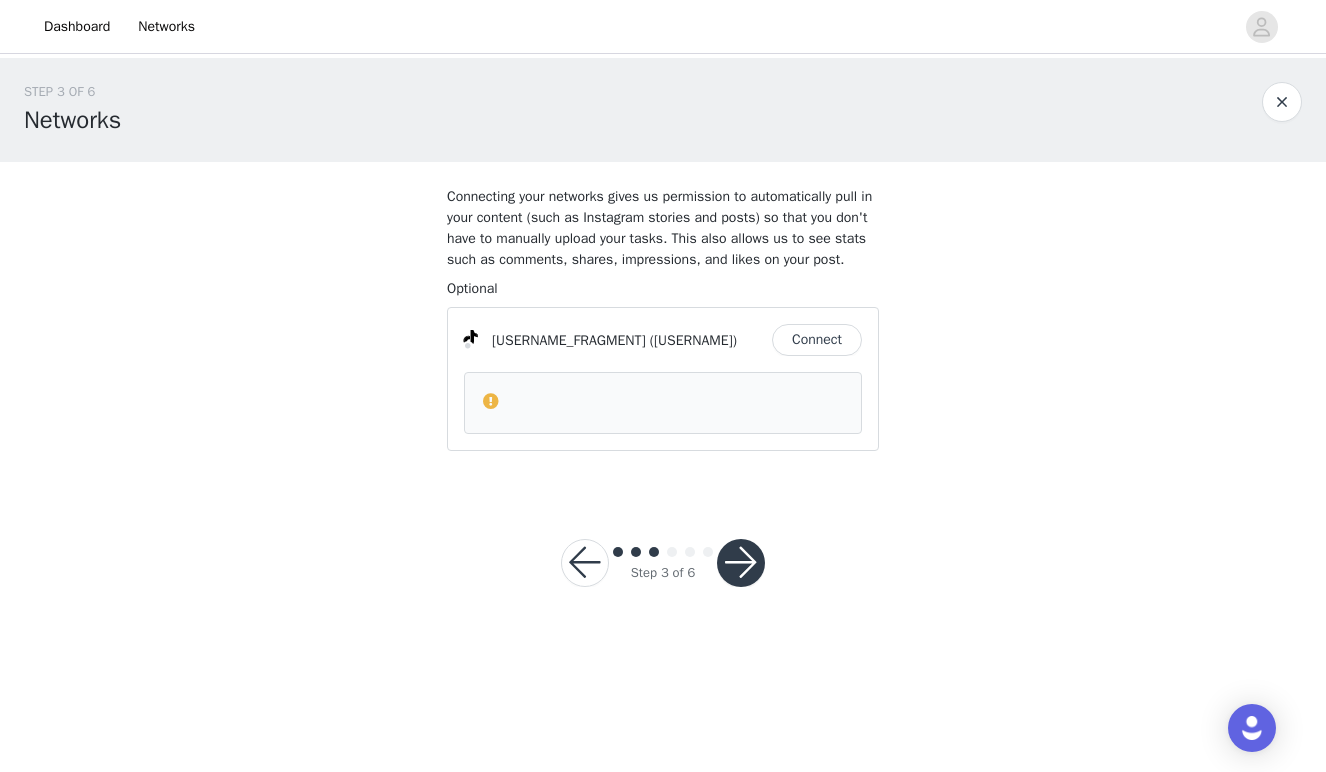 click on "Connect" at bounding box center [817, 340] 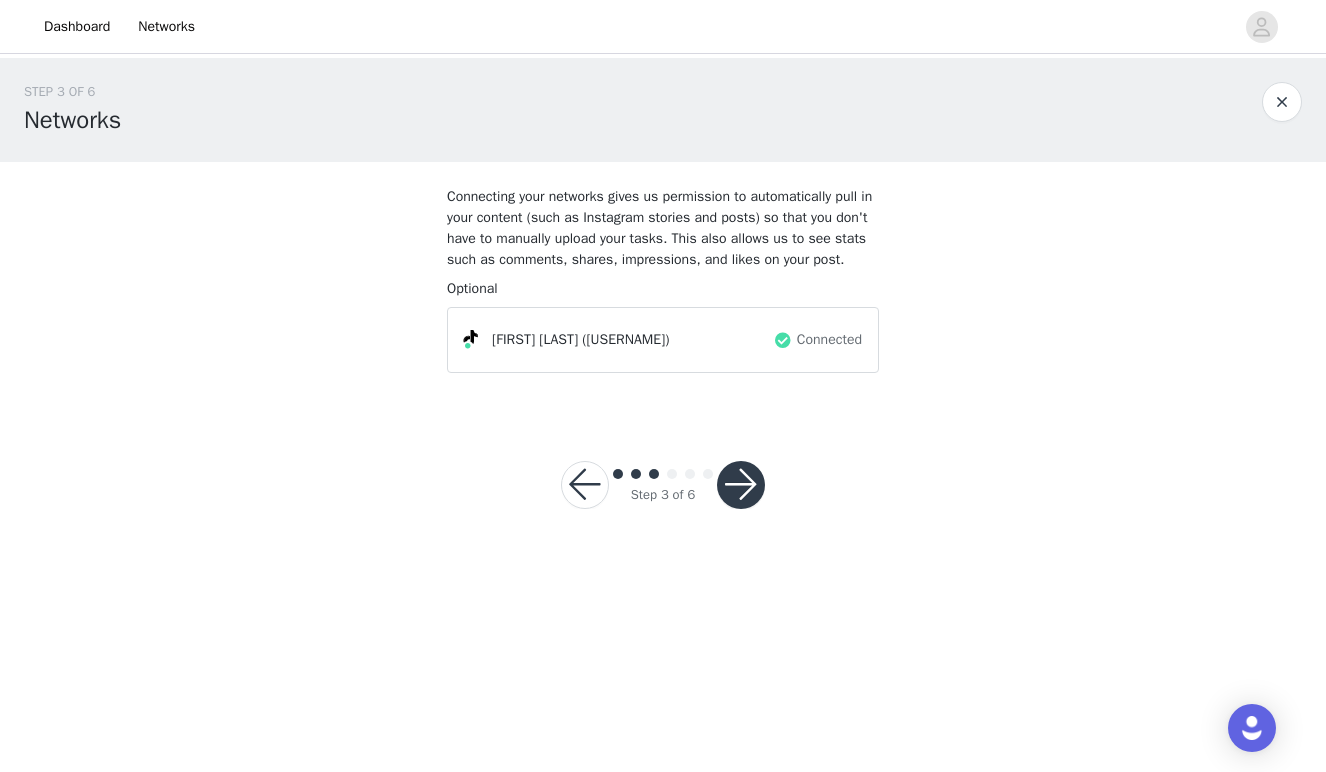 click at bounding box center (741, 485) 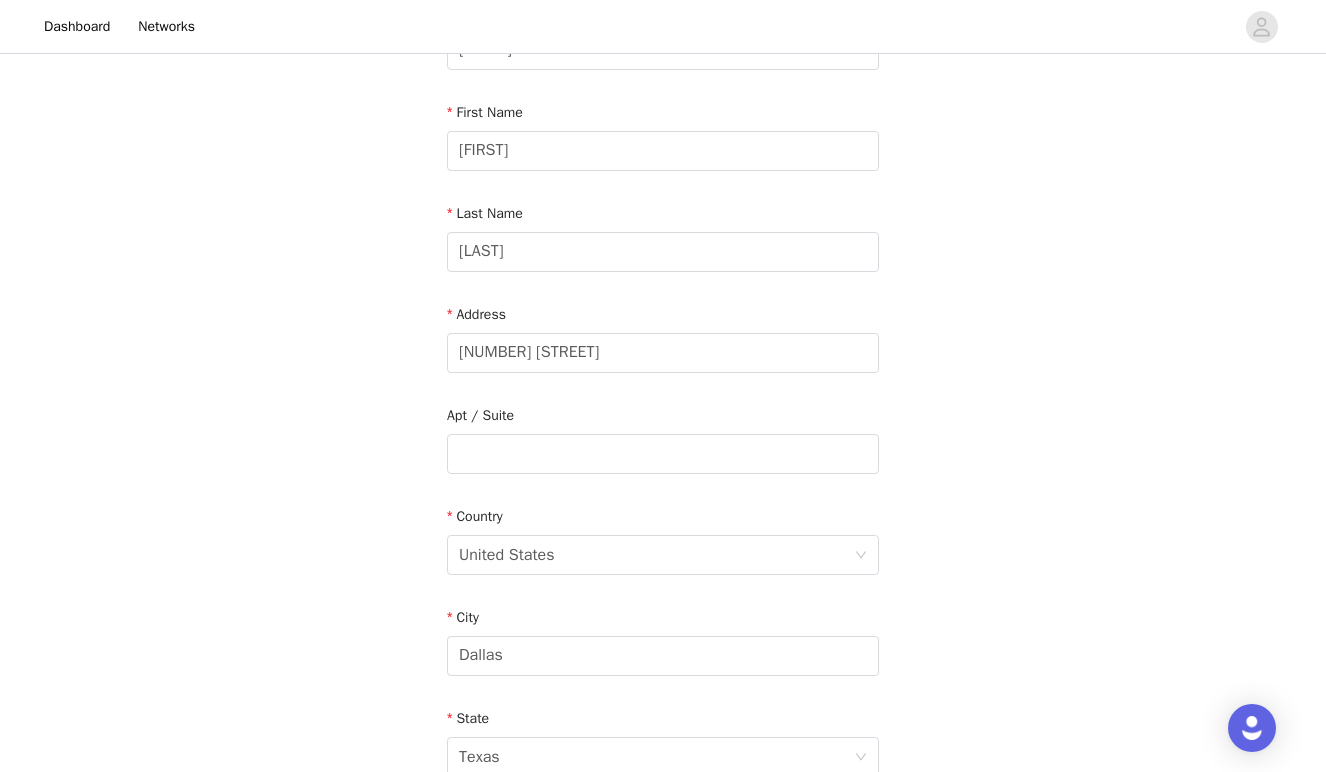 scroll, scrollTop: 217, scrollLeft: 0, axis: vertical 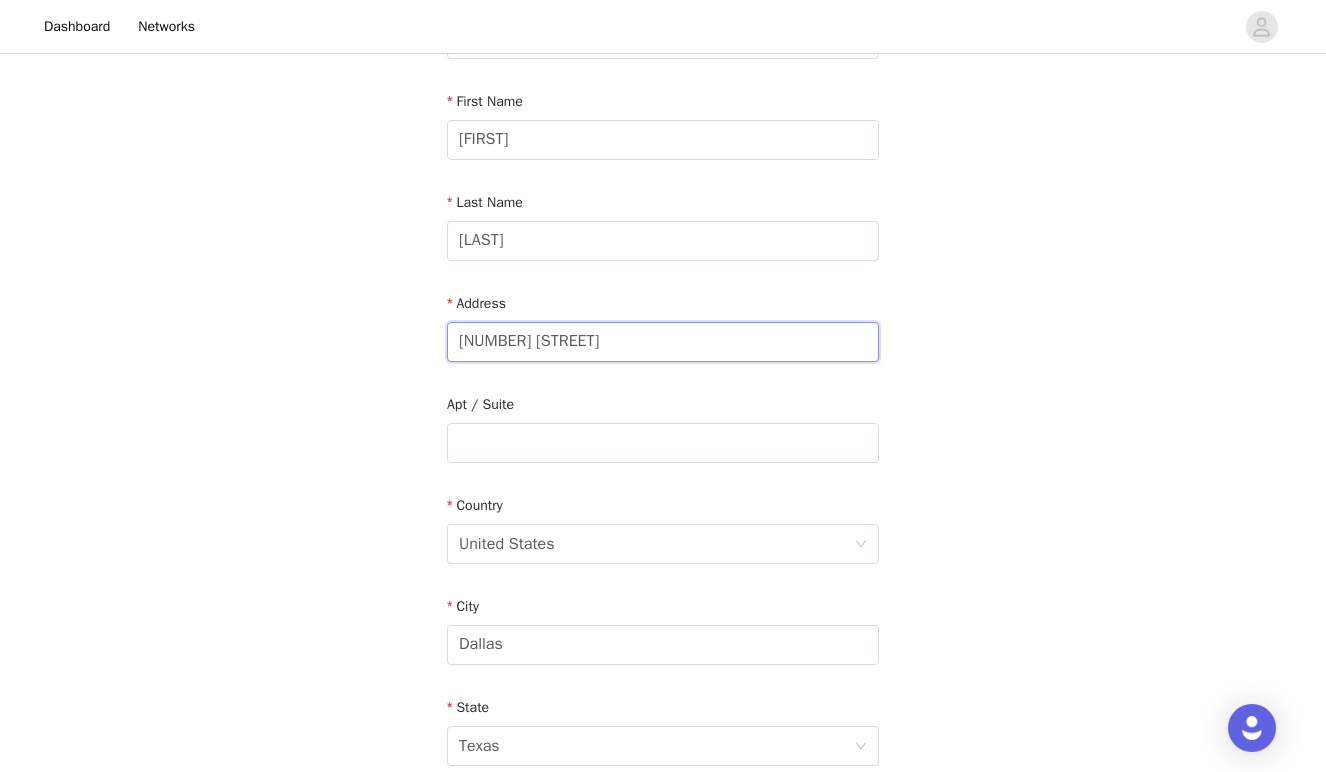 click on "[NUMBER] [STREET]" at bounding box center [663, 342] 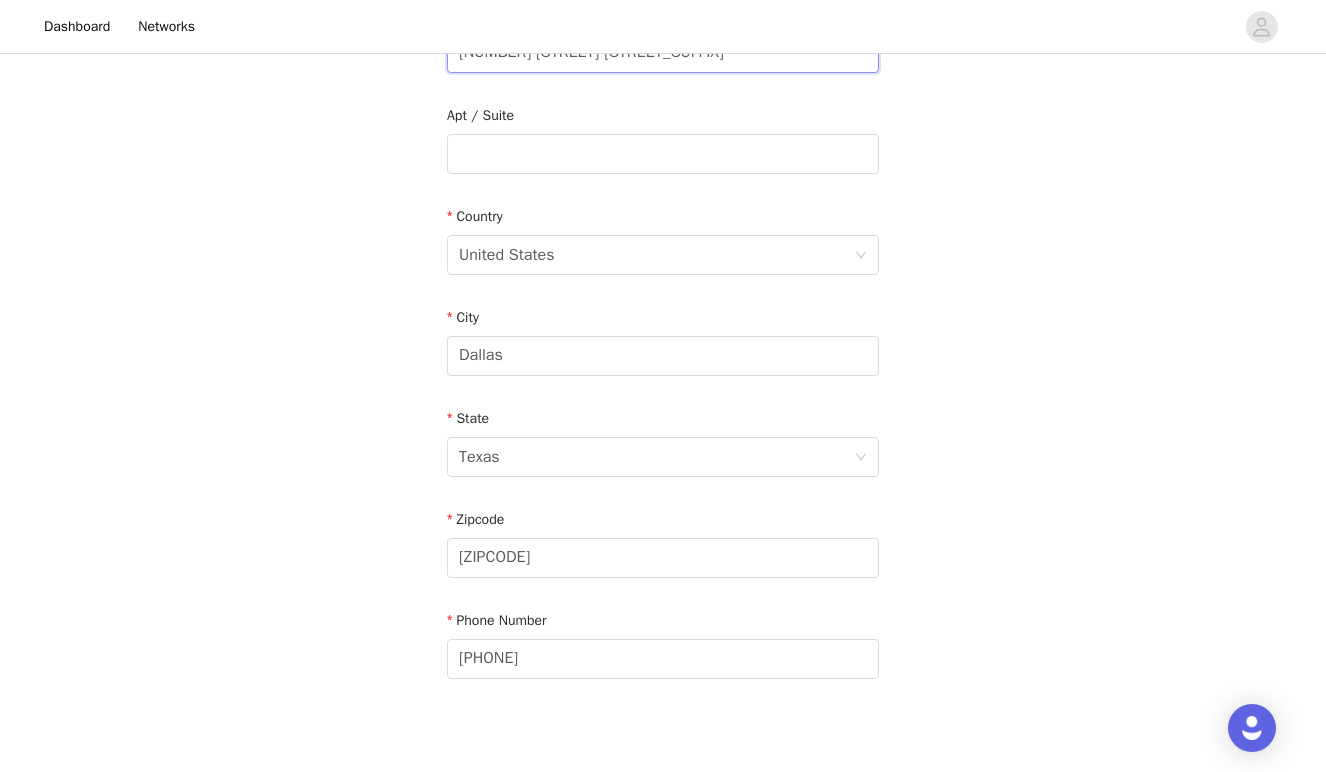 type on "[NUMBER] [STREET] [STREET_SUFFIX]" 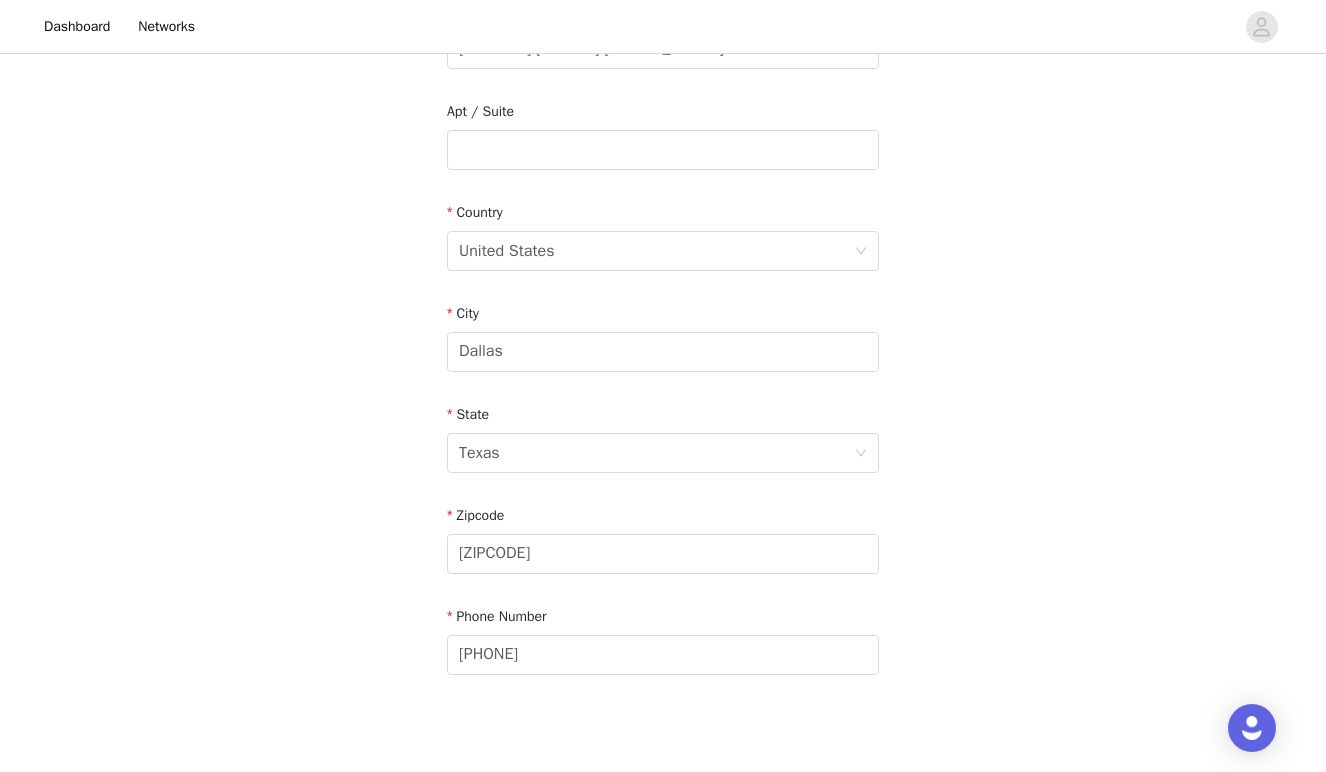 click on "Email [EMAIL] First Name [FIRST] Last Name [LAST] Address [NUMBER] [STREET] [APT_SUITE] Country
United States
City [CITY] State
Texas
Zipcode [ZIPCODE] Phone Number [PHONE]" at bounding box center [663, 190] 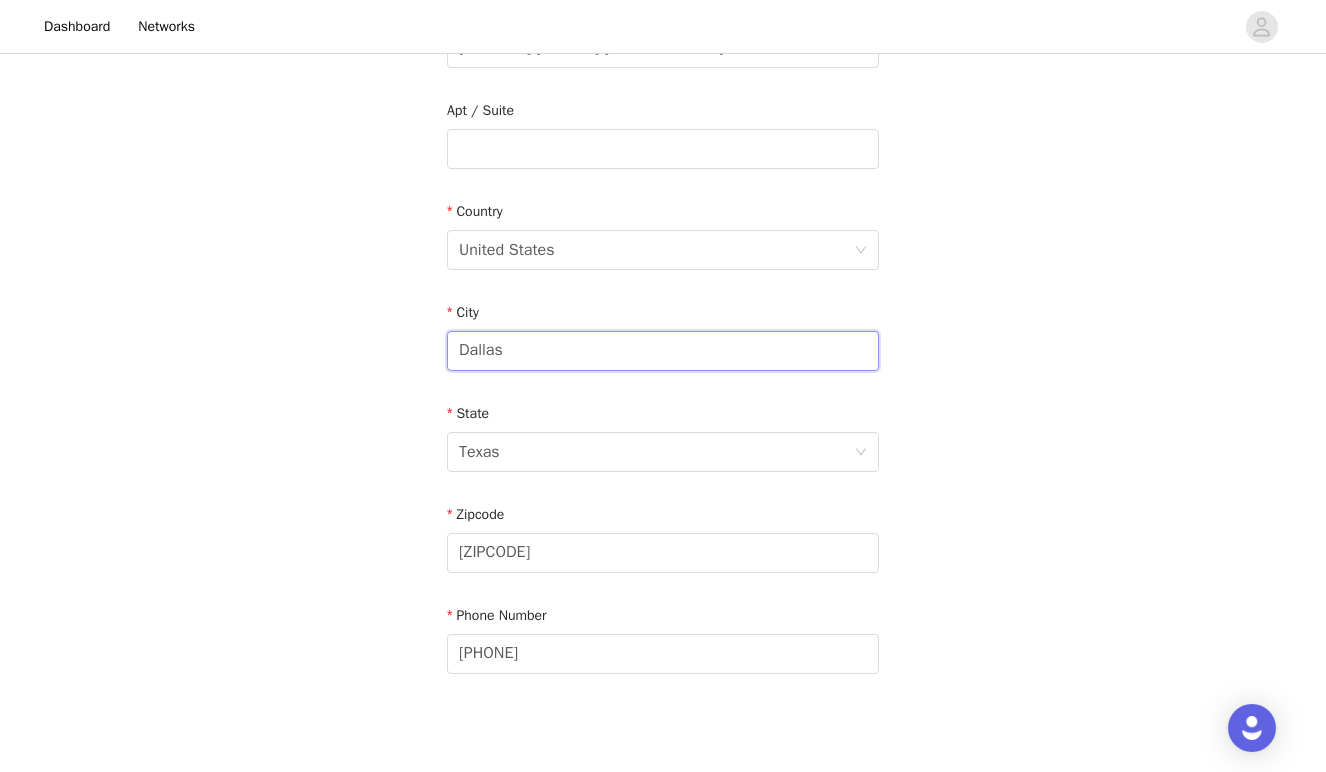 click on "Dallas" at bounding box center (663, 351) 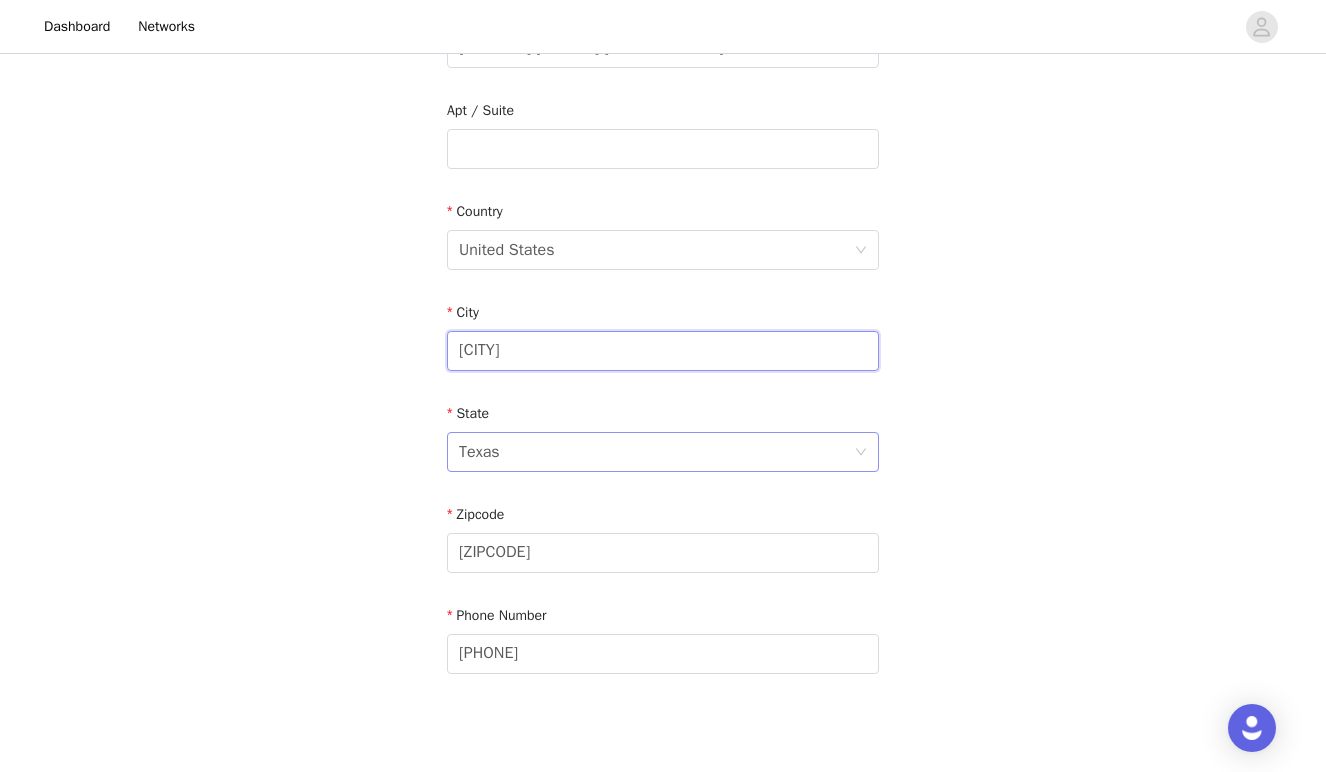 type on "[CITY]" 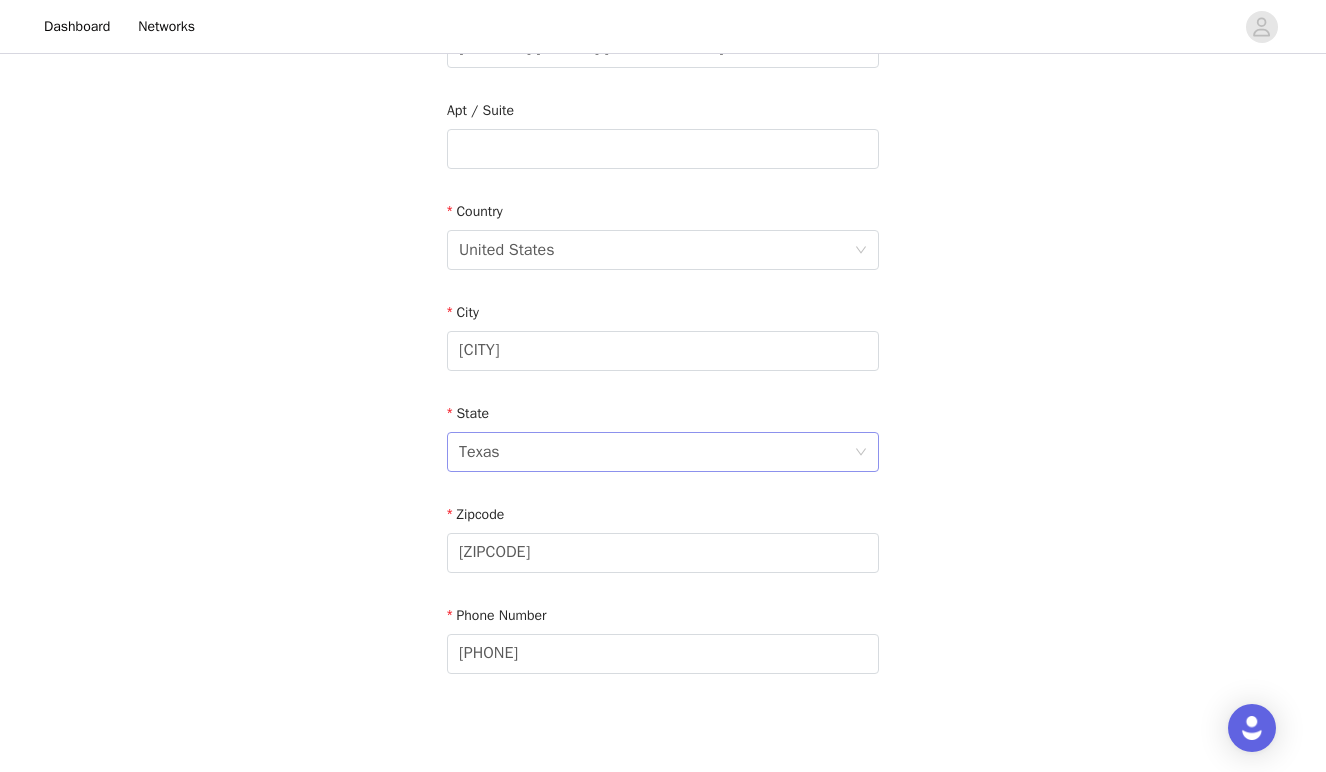 click on "Texas" at bounding box center (656, 452) 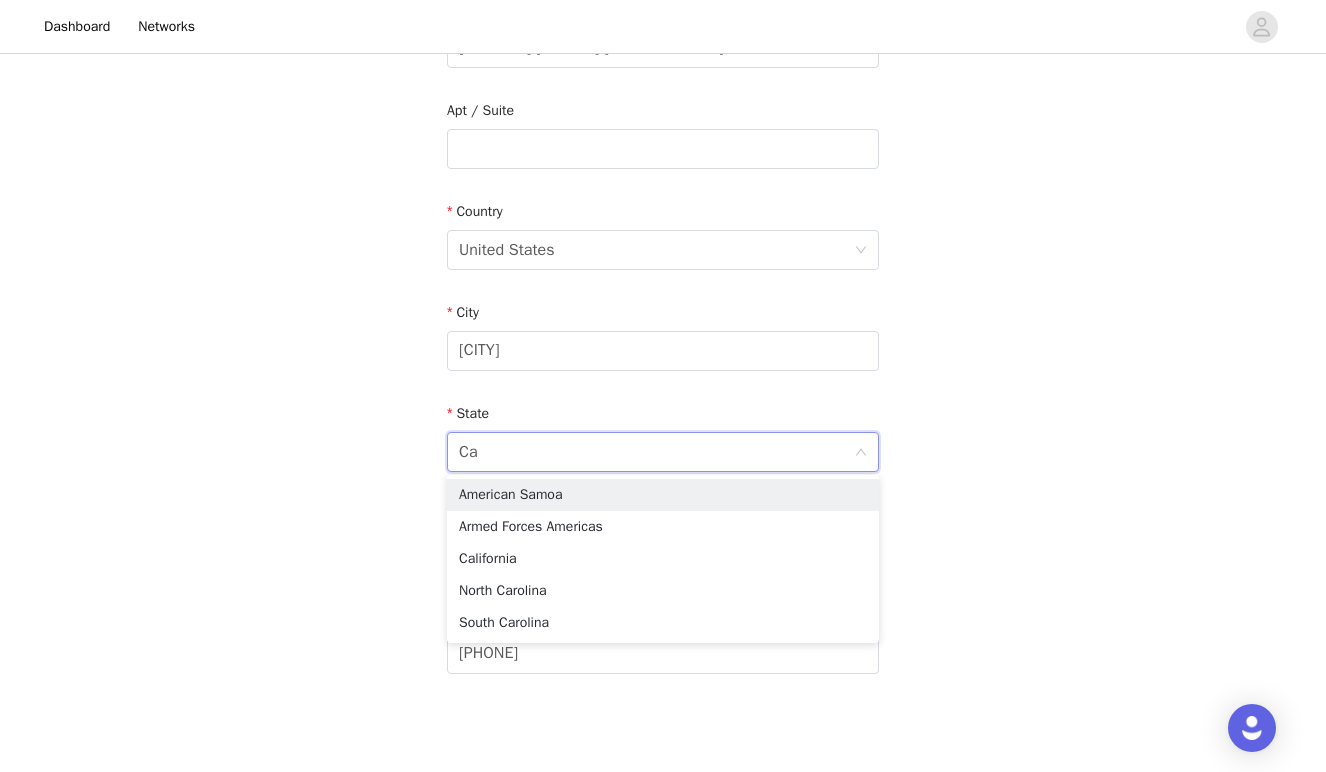 scroll, scrollTop: 0, scrollLeft: 0, axis: both 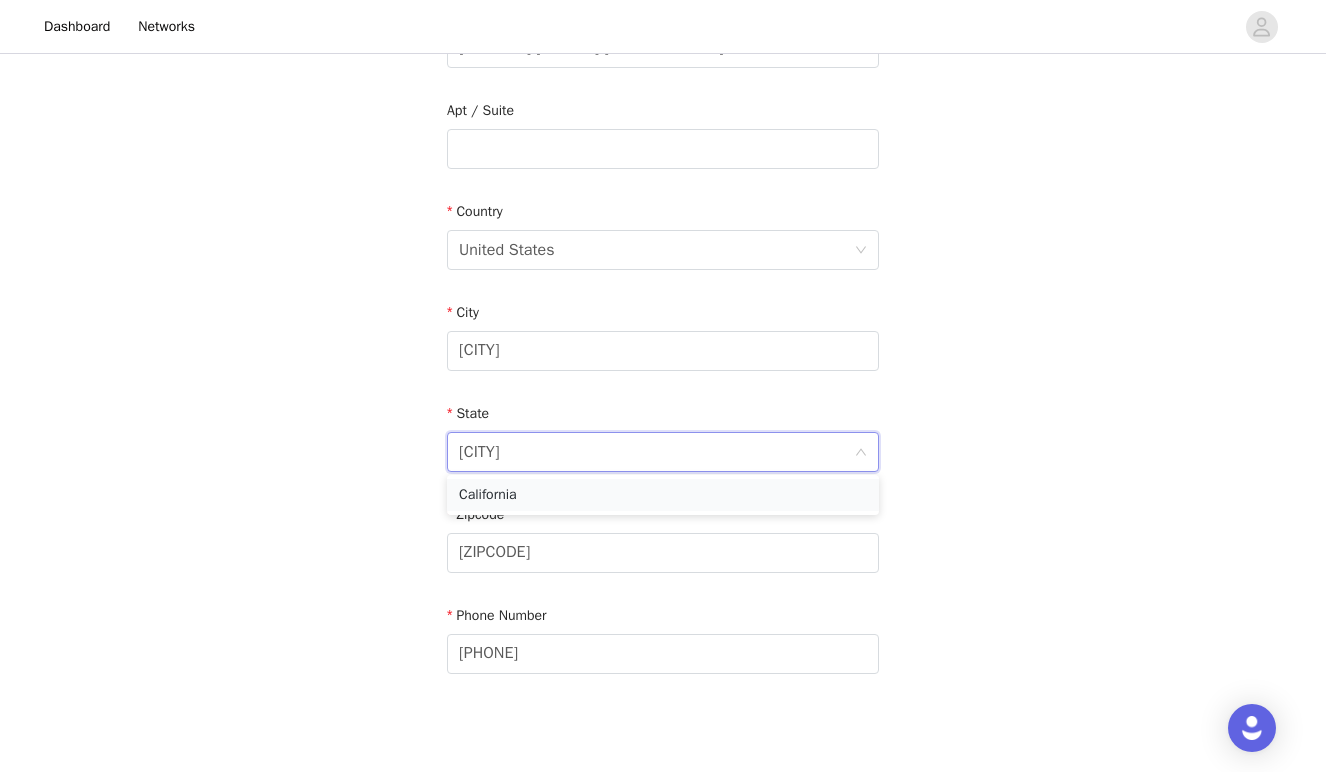 click on "California" at bounding box center [663, 495] 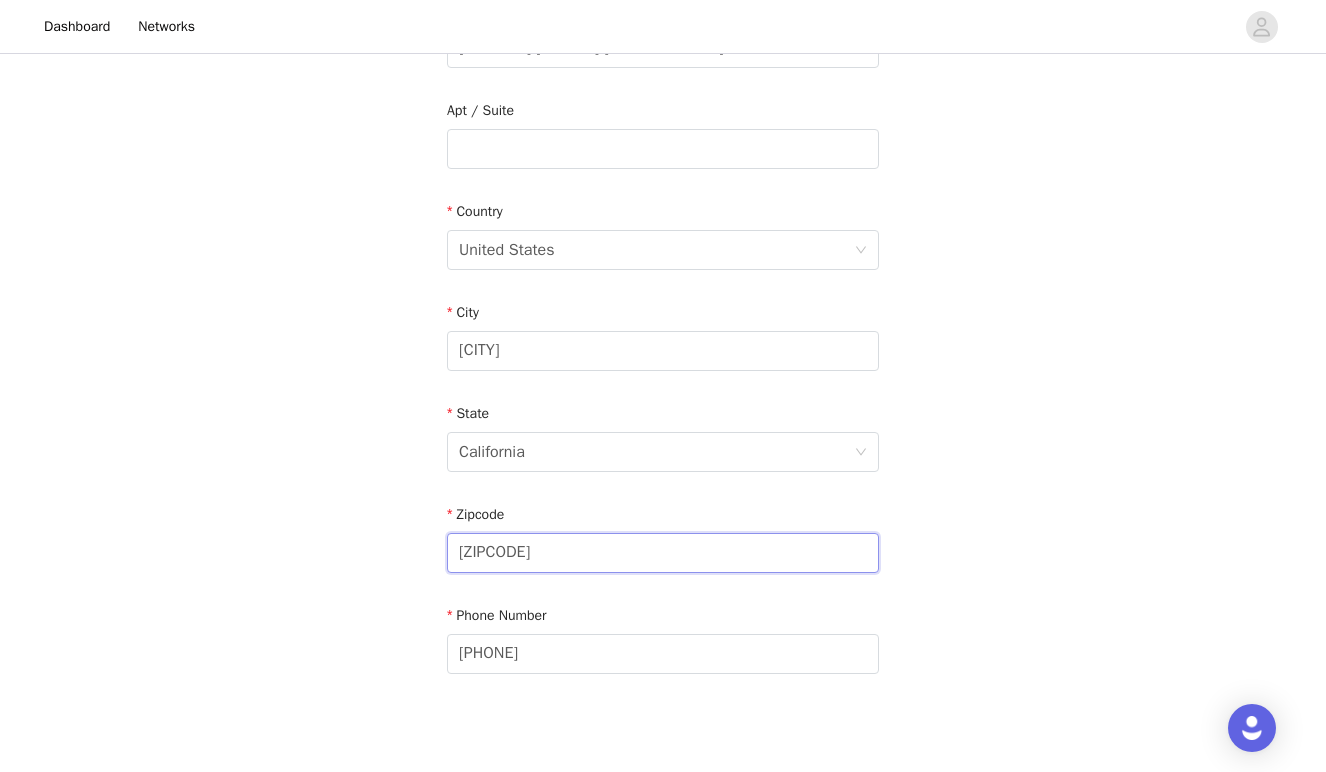 click on "[ZIPCODE]" at bounding box center [663, 553] 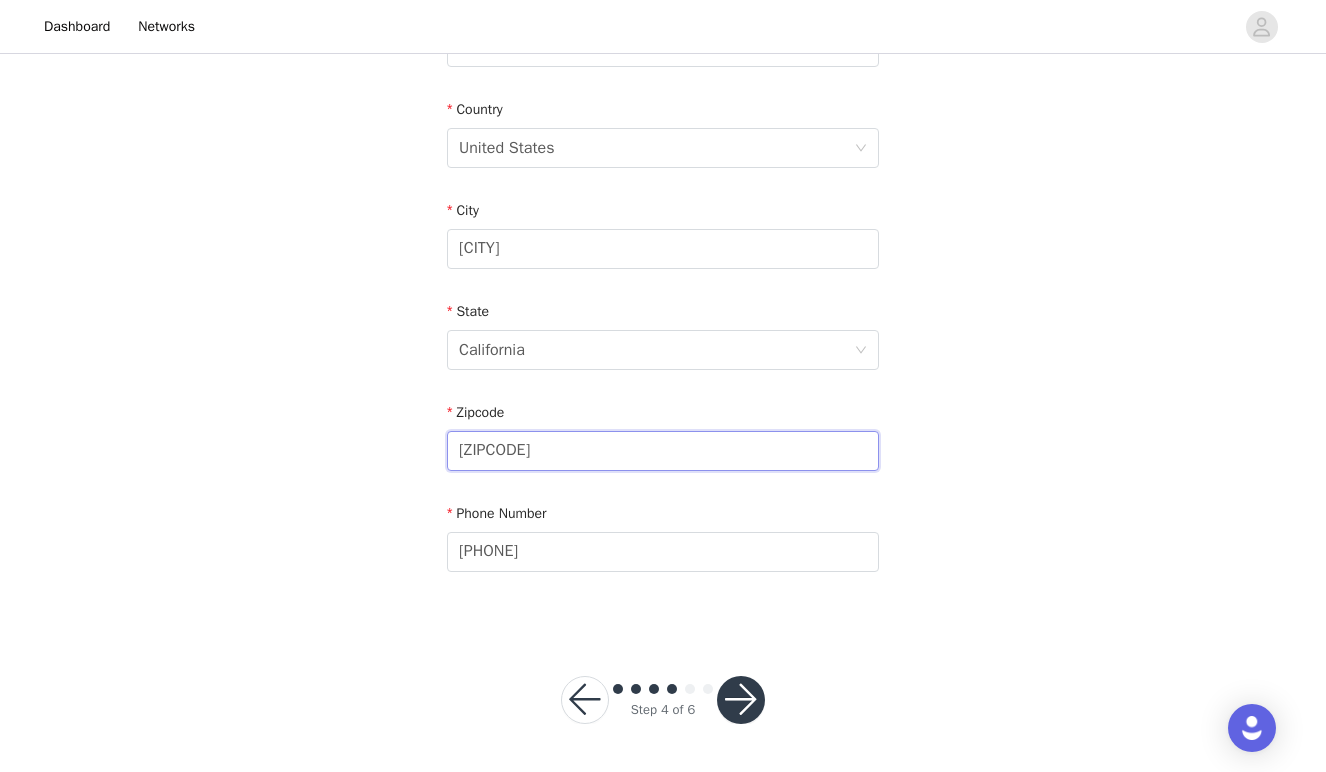 scroll, scrollTop: 612, scrollLeft: 0, axis: vertical 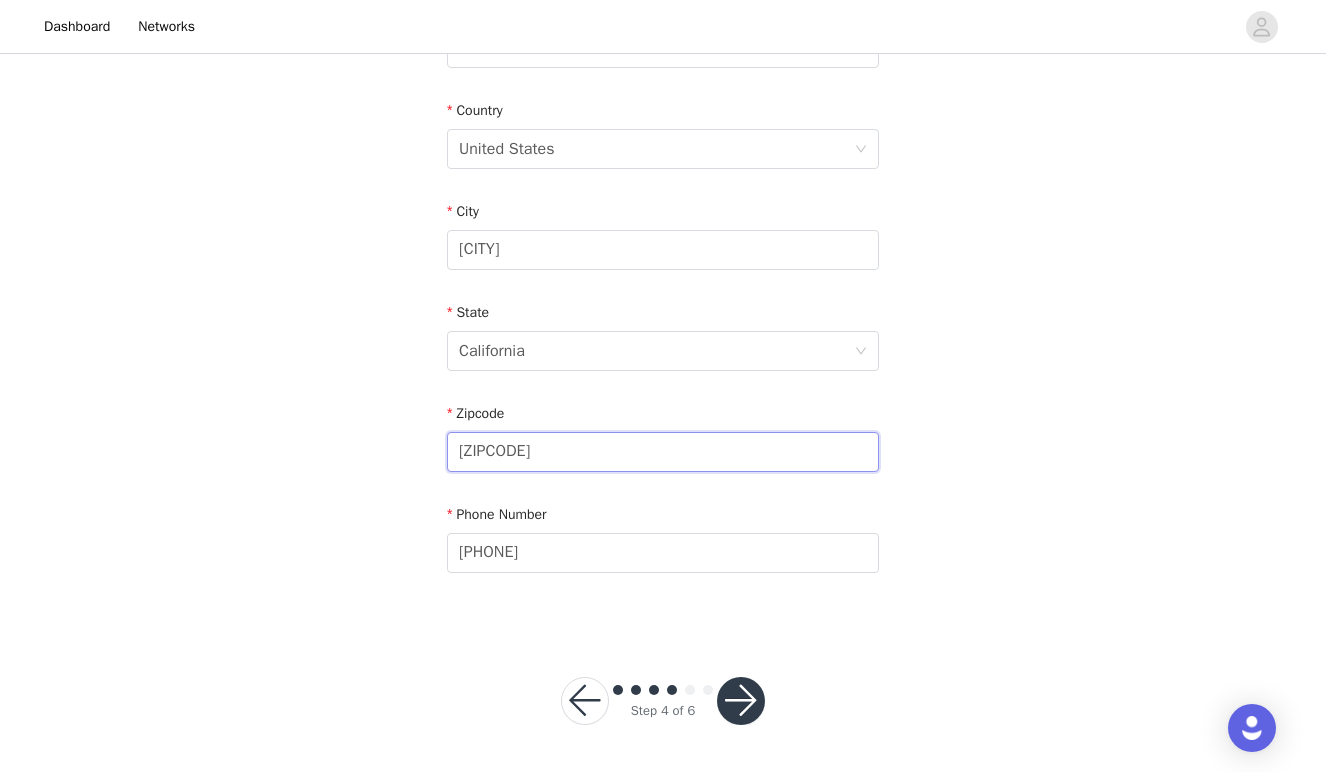 type on "[ZIPCODE]" 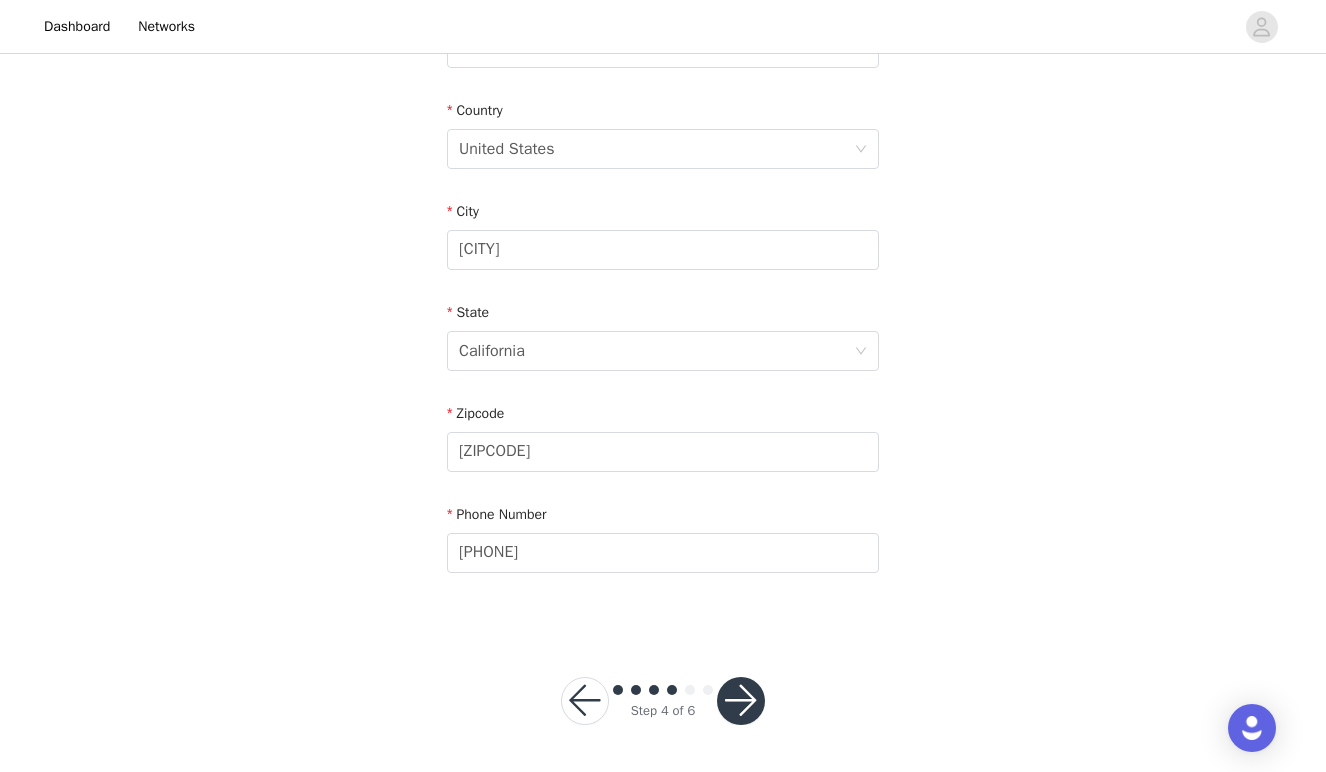 click at bounding box center (741, 701) 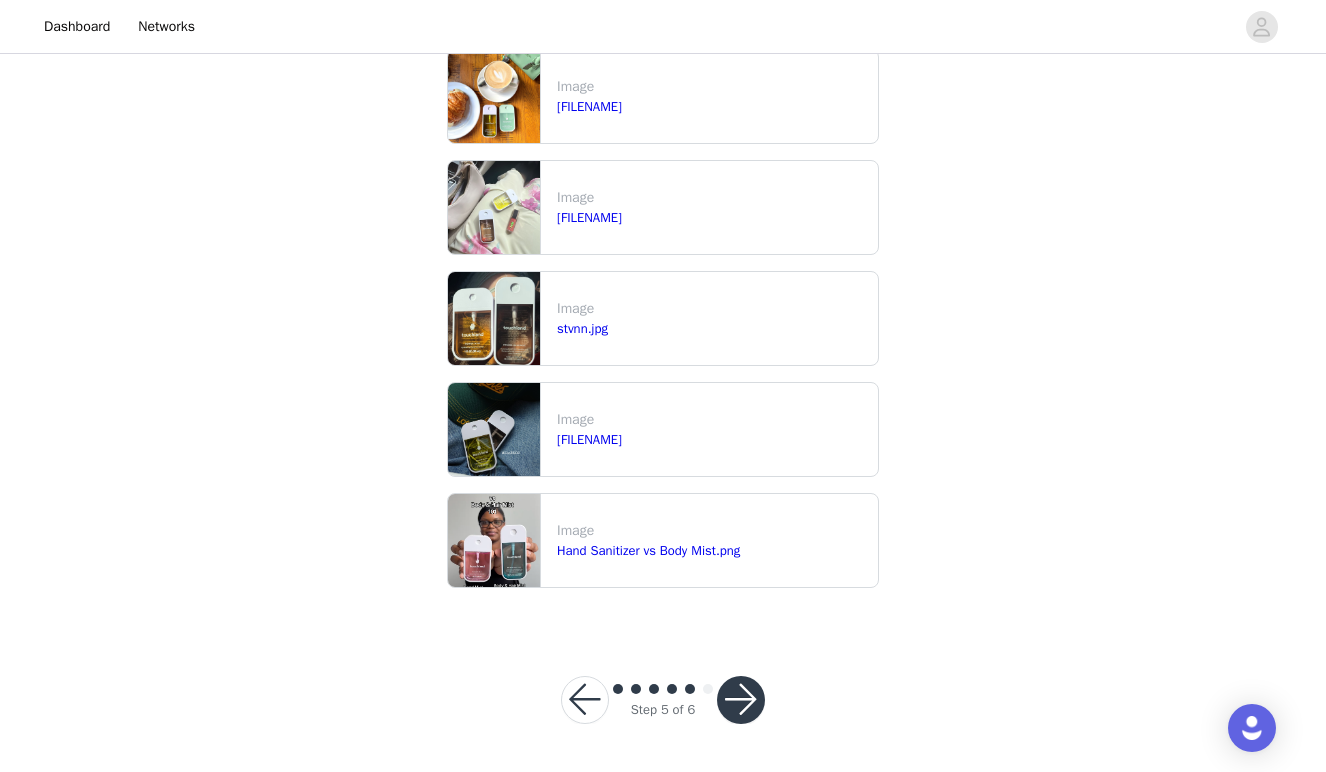 scroll, scrollTop: 276, scrollLeft: 0, axis: vertical 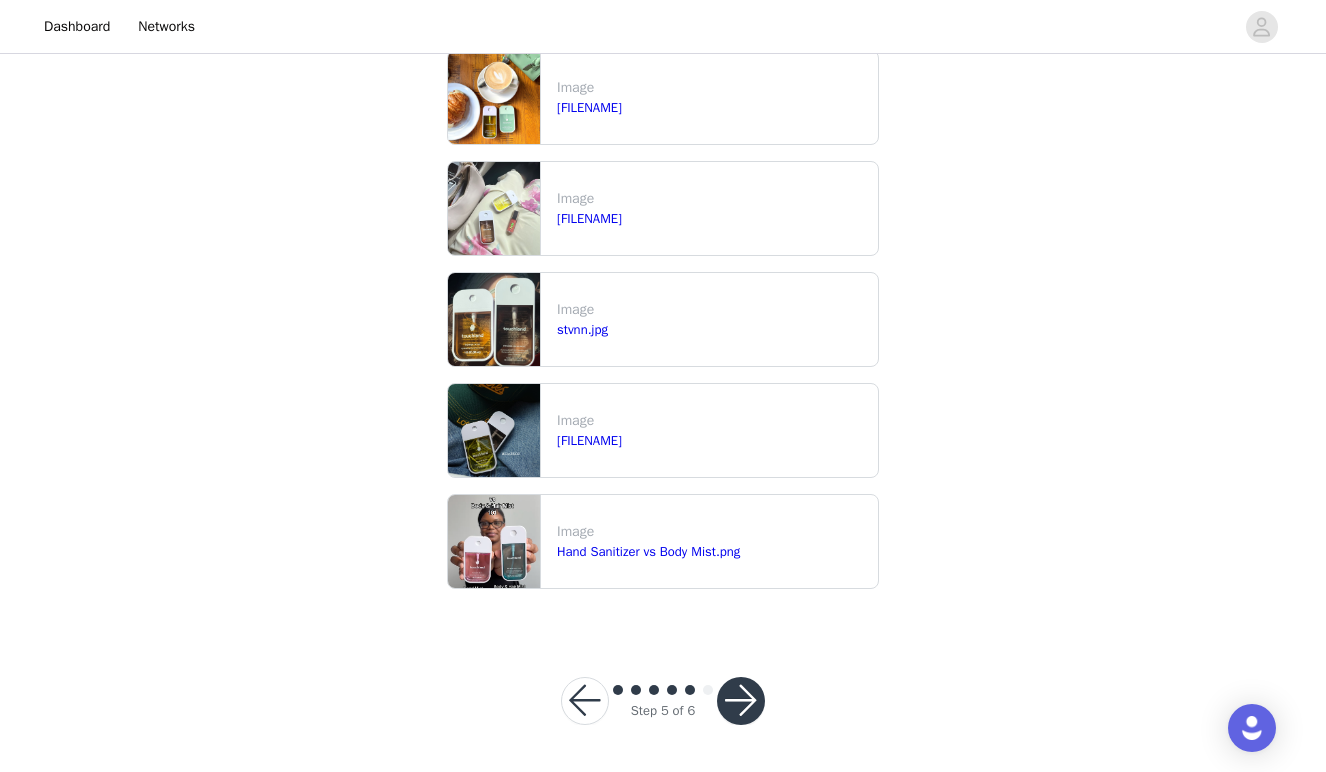click at bounding box center [741, 701] 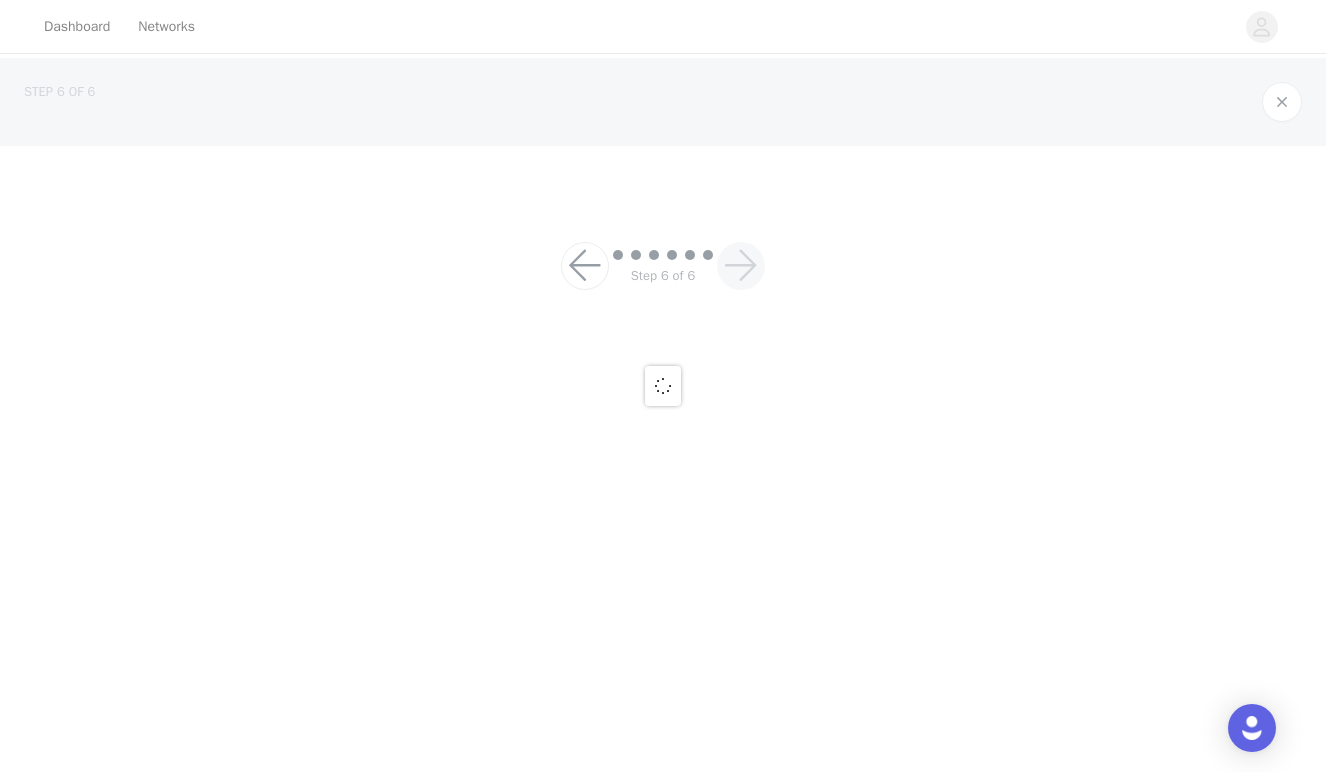 scroll, scrollTop: 0, scrollLeft: 0, axis: both 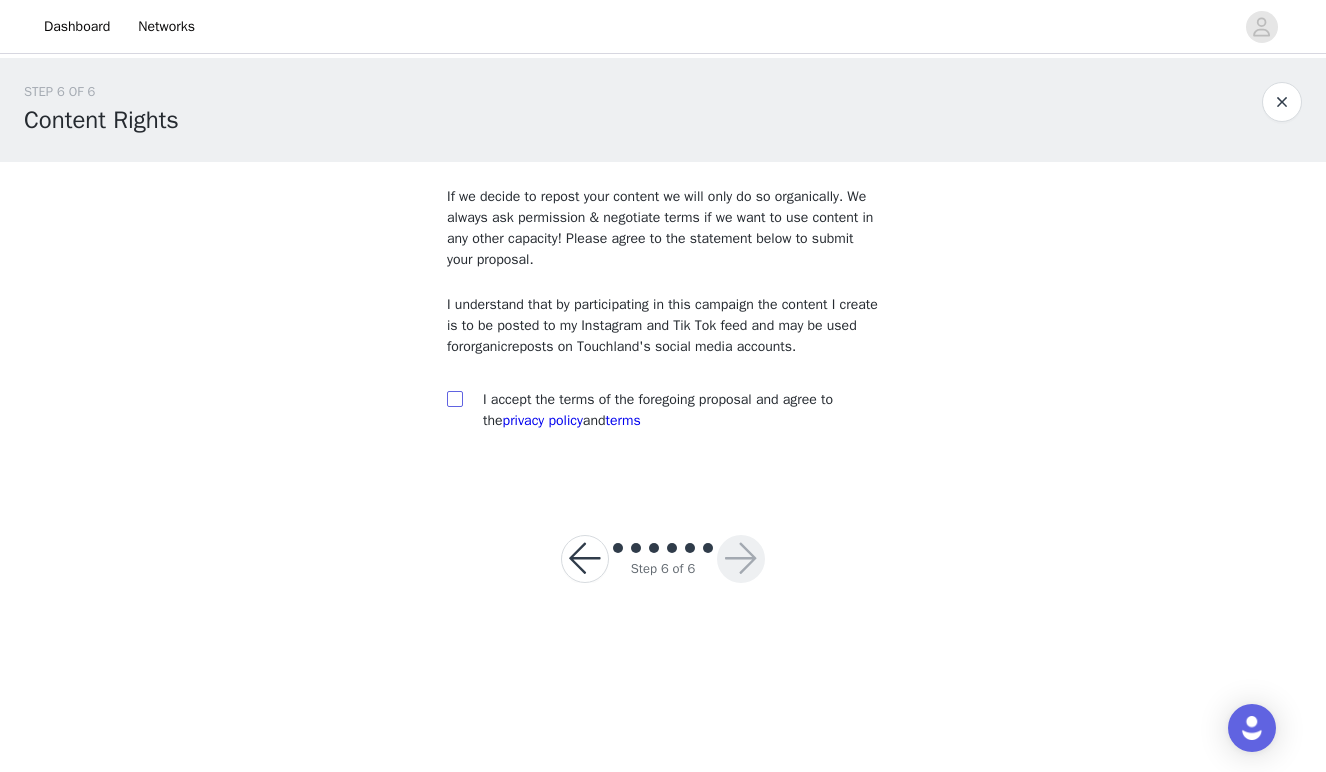 click at bounding box center [454, 398] 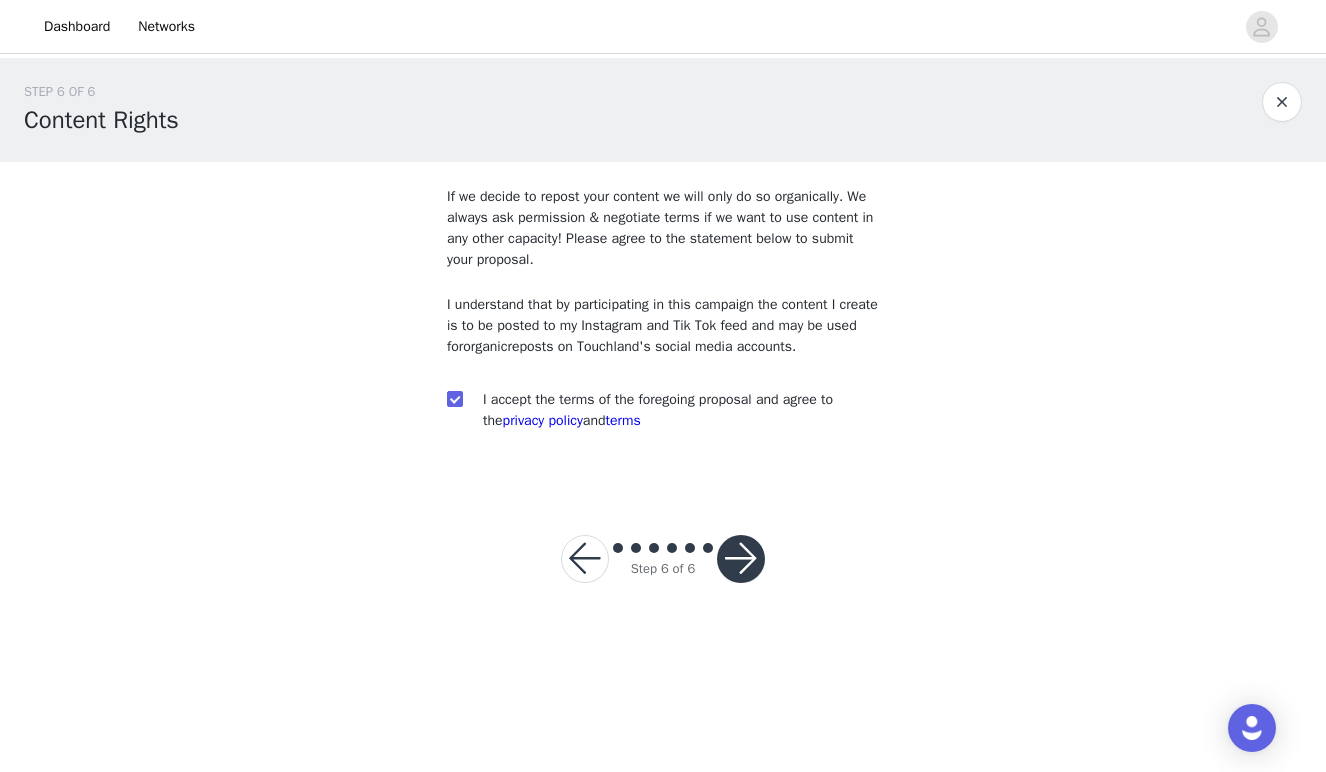 click at bounding box center (741, 559) 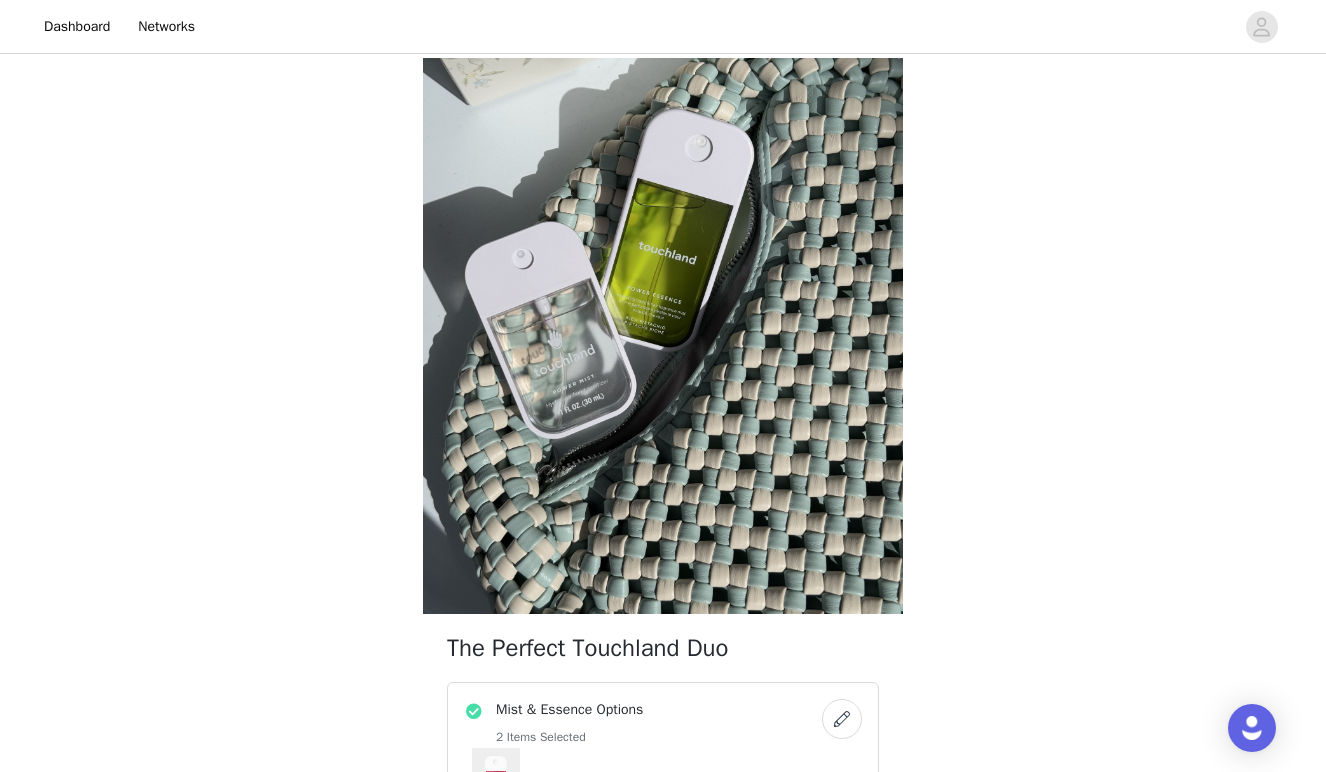 scroll, scrollTop: 0, scrollLeft: 0, axis: both 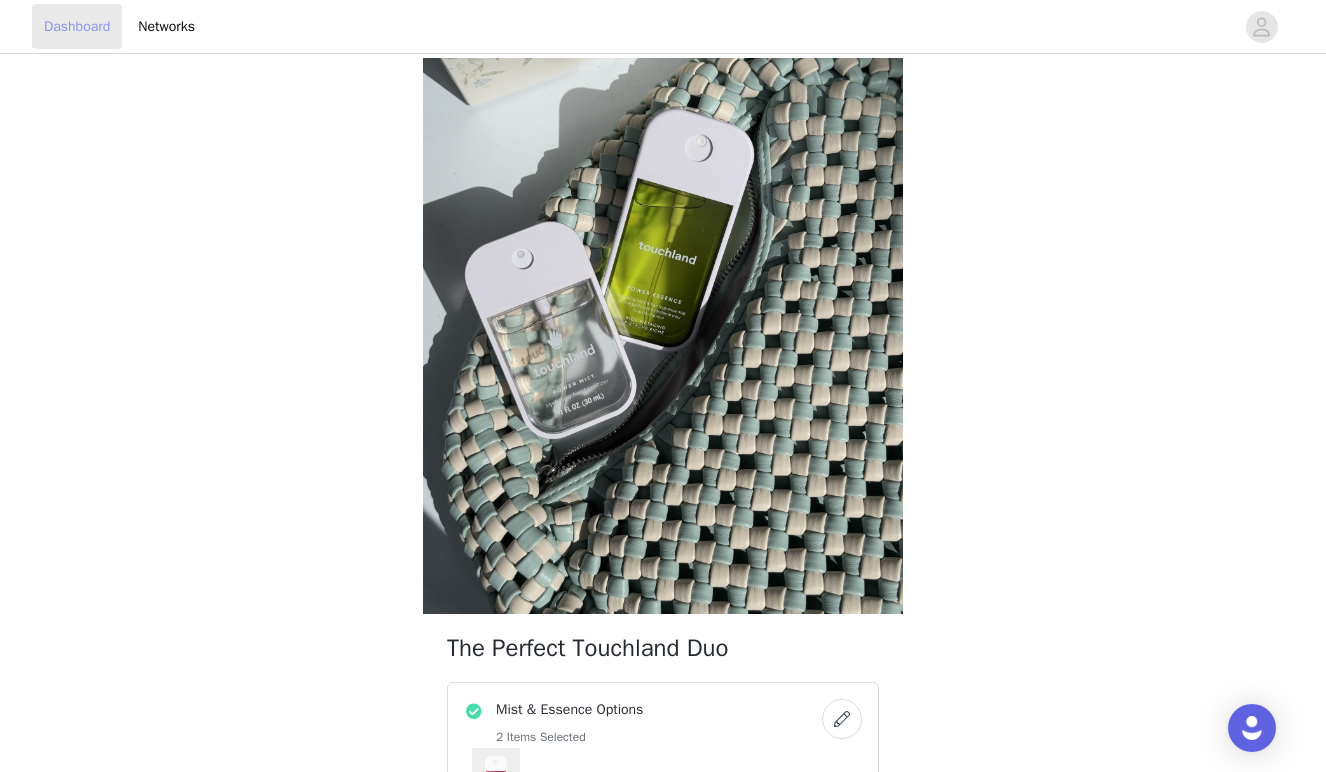 click on "Dashboard" at bounding box center [77, 26] 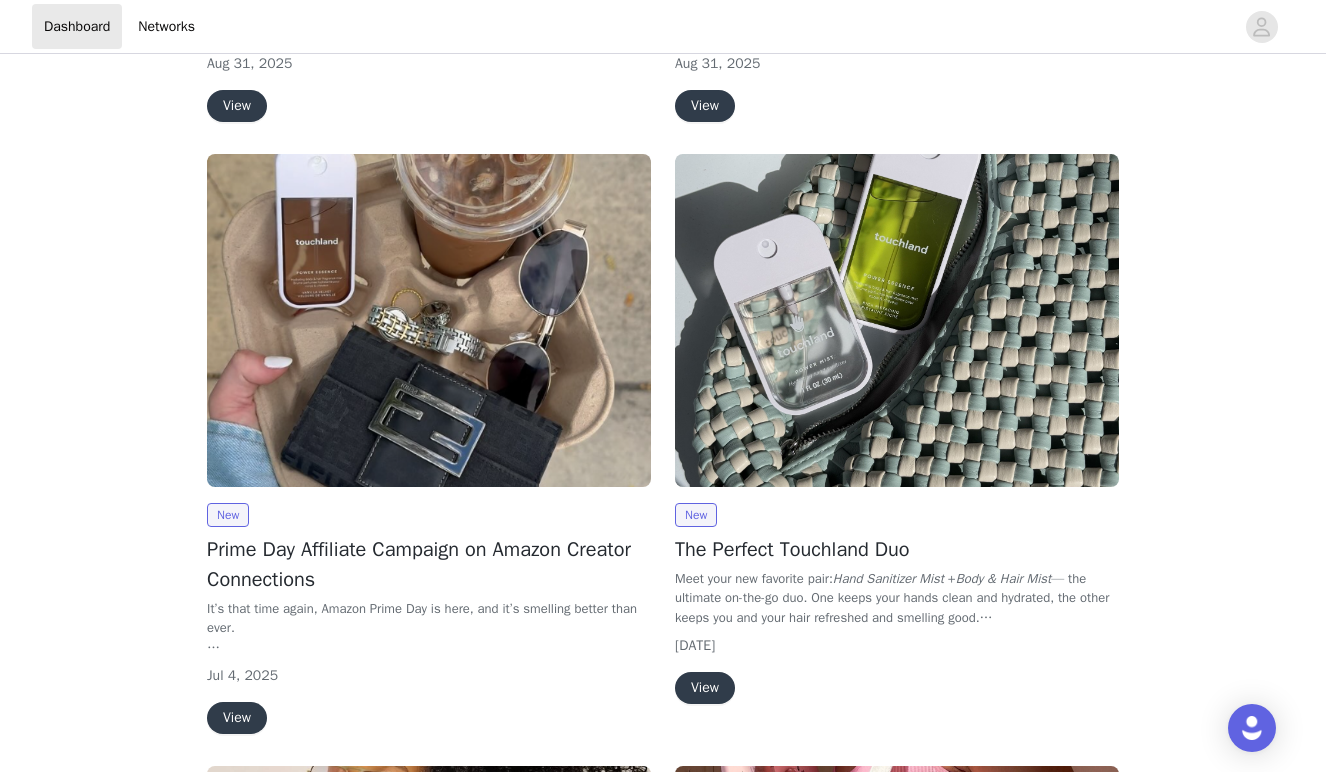 scroll, scrollTop: 63, scrollLeft: 0, axis: vertical 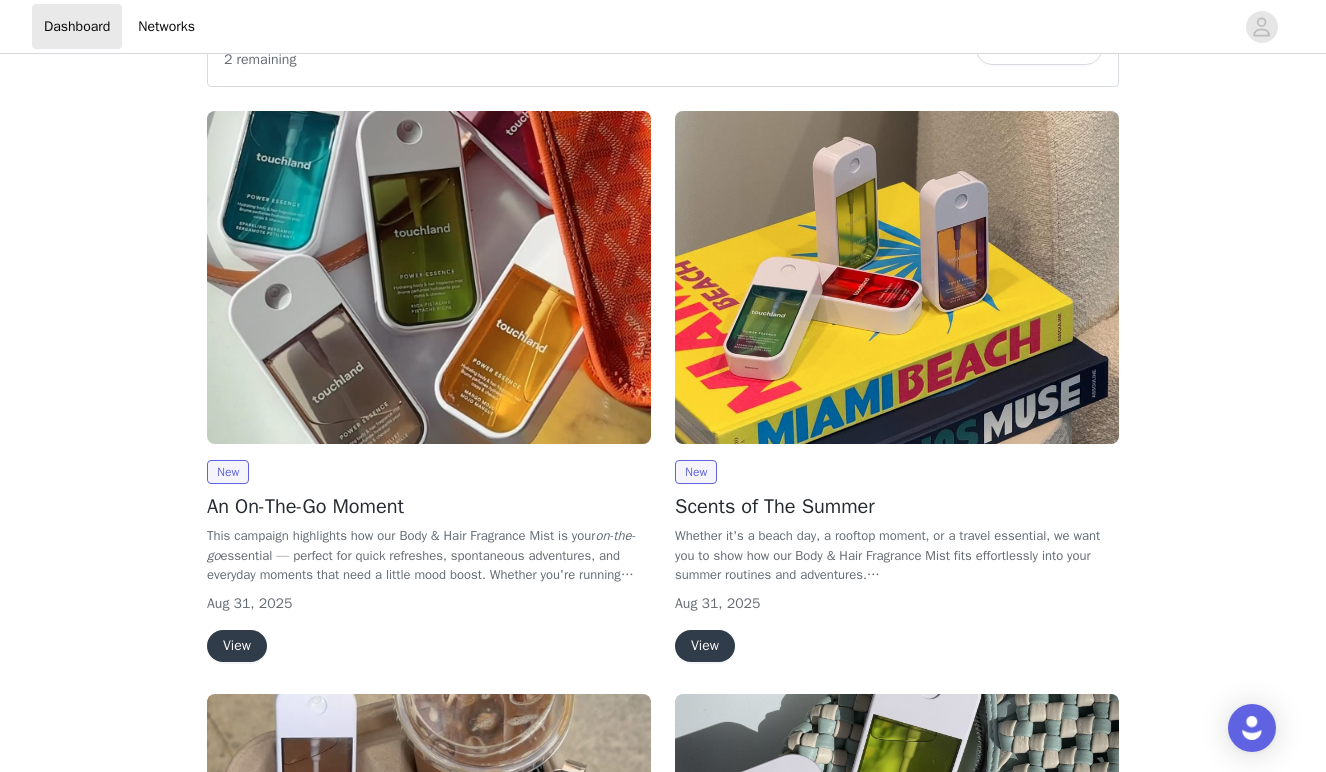 click at bounding box center [897, 277] 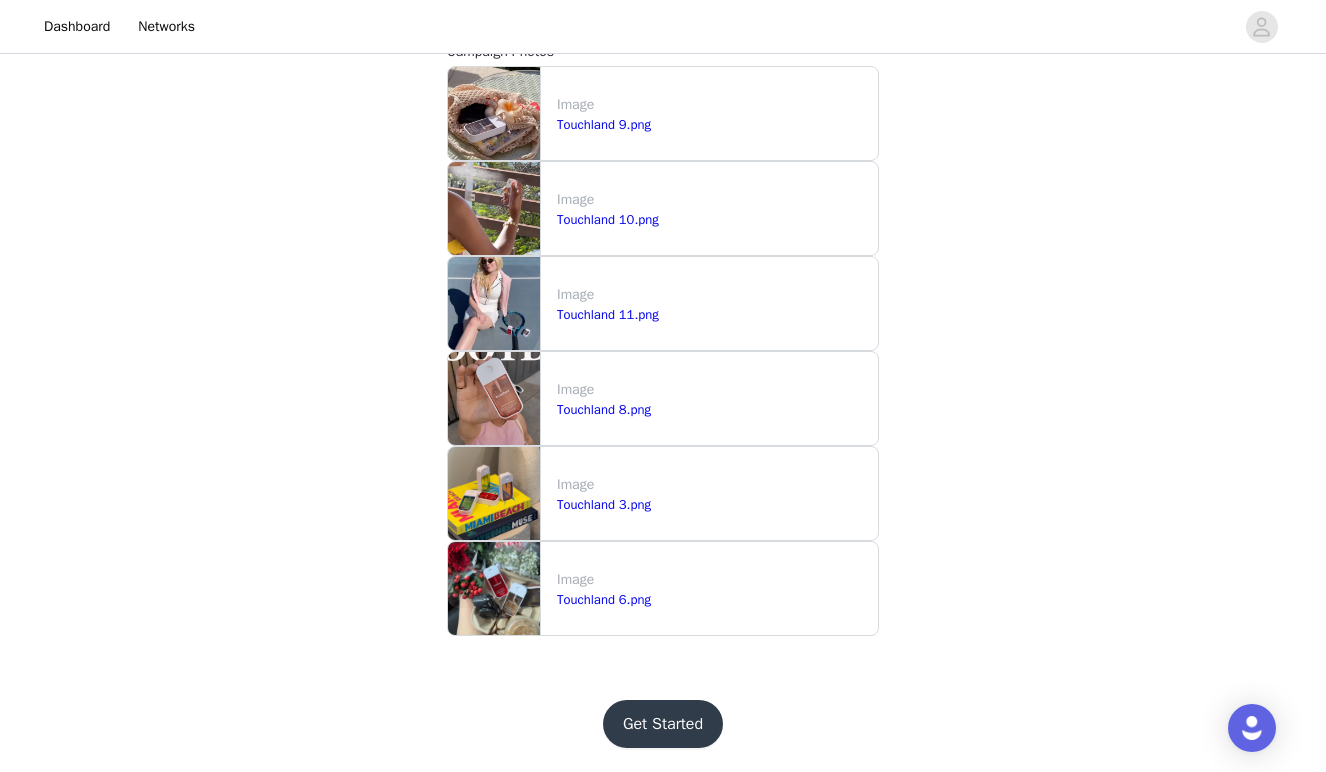 scroll, scrollTop: 1879, scrollLeft: 0, axis: vertical 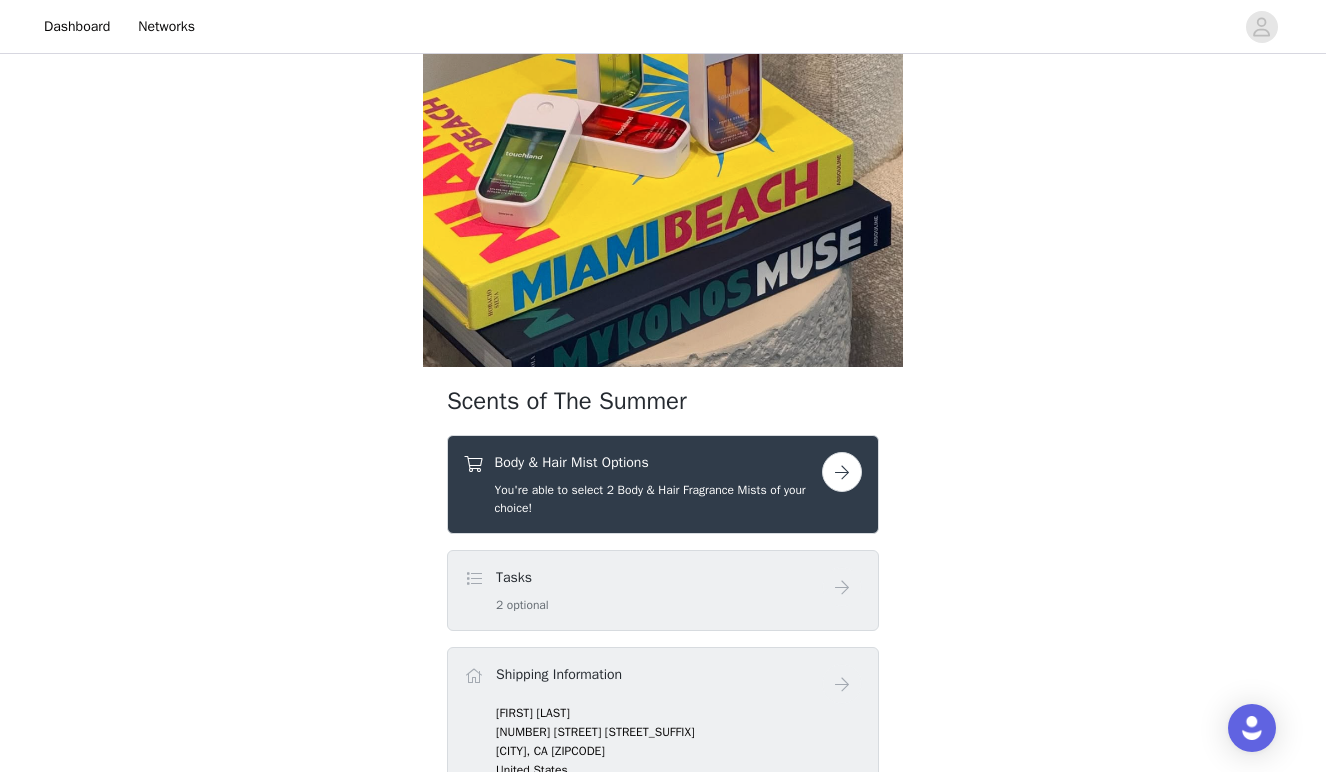 click at bounding box center (842, 472) 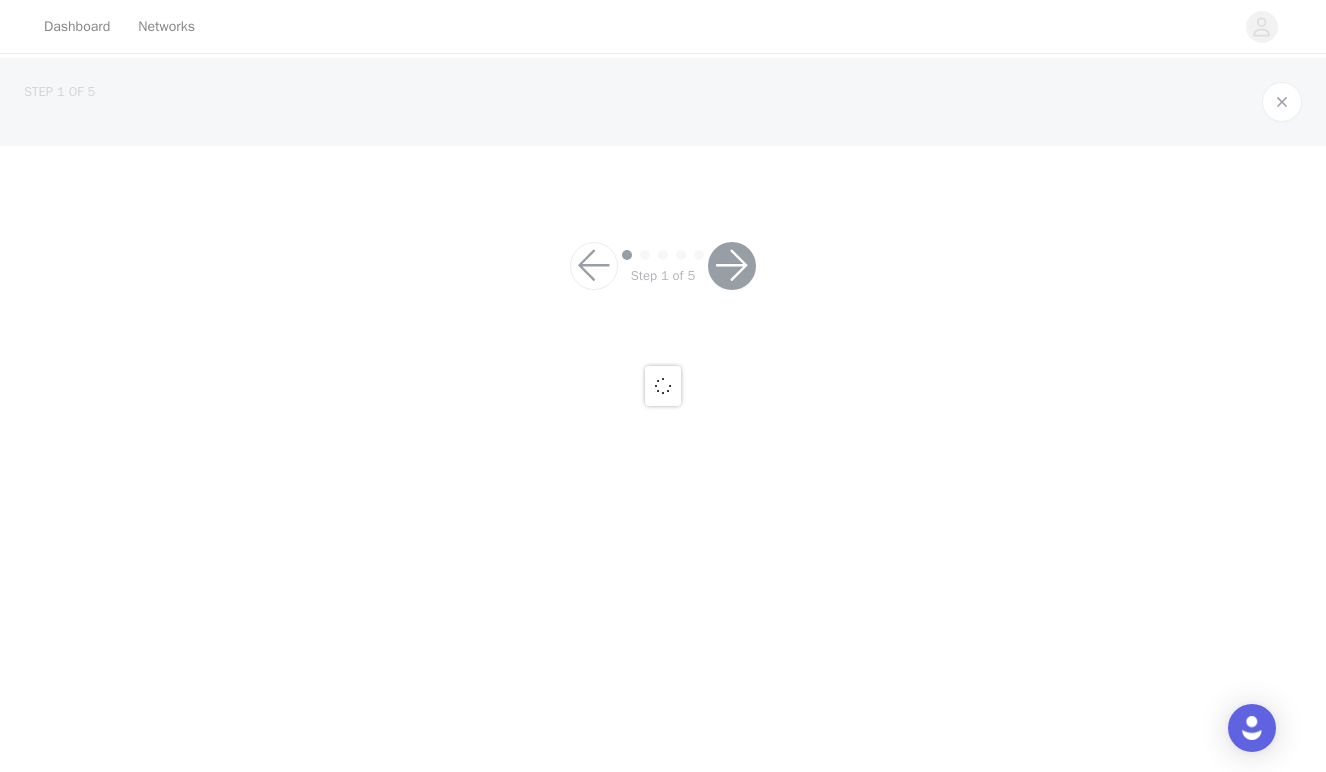 scroll, scrollTop: 0, scrollLeft: 0, axis: both 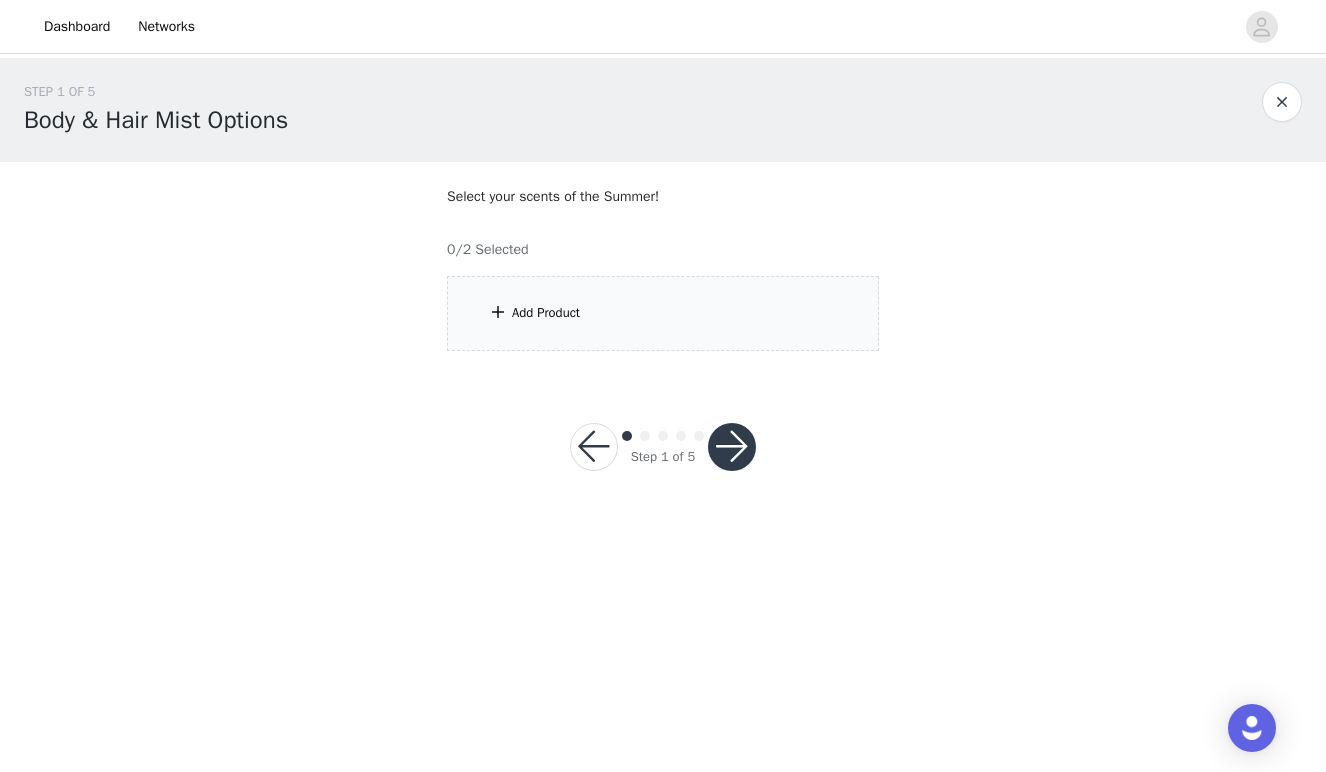 click on "Add Product" at bounding box center (663, 313) 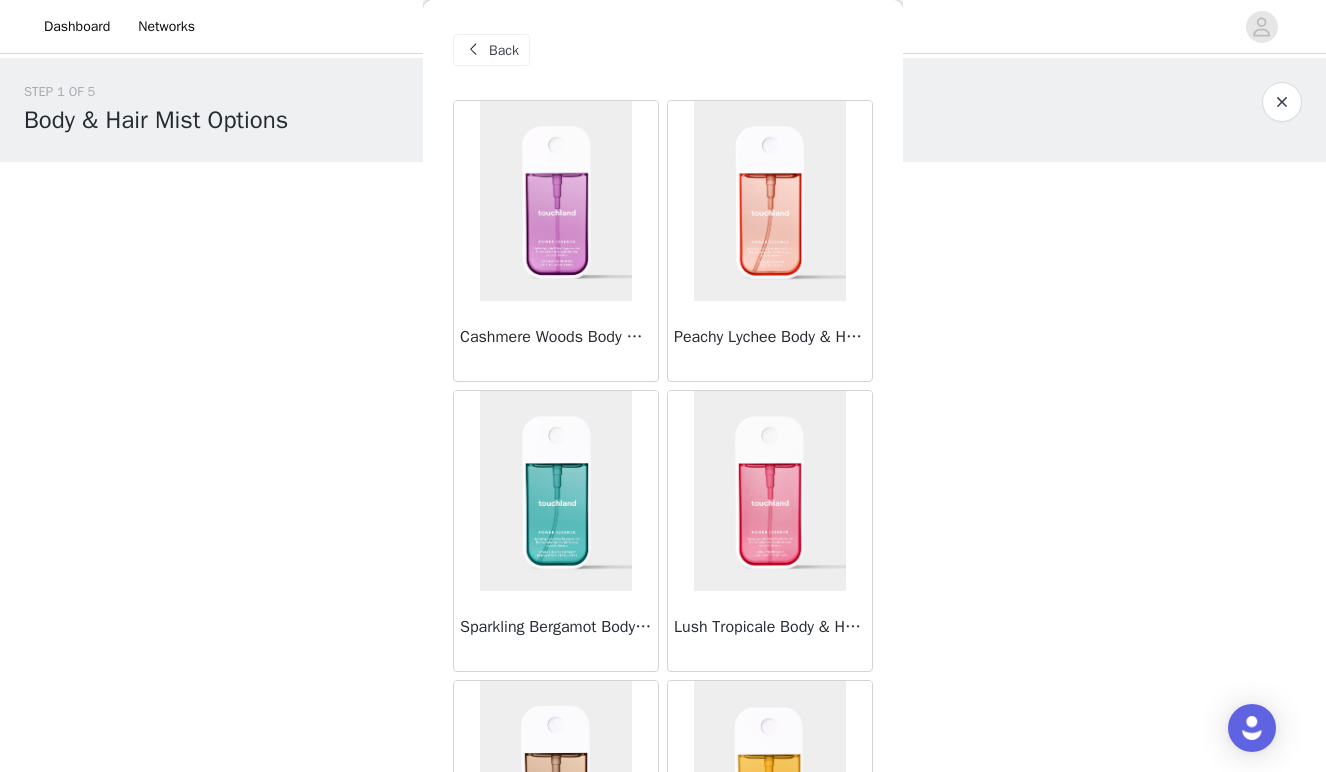 click at bounding box center [556, 201] 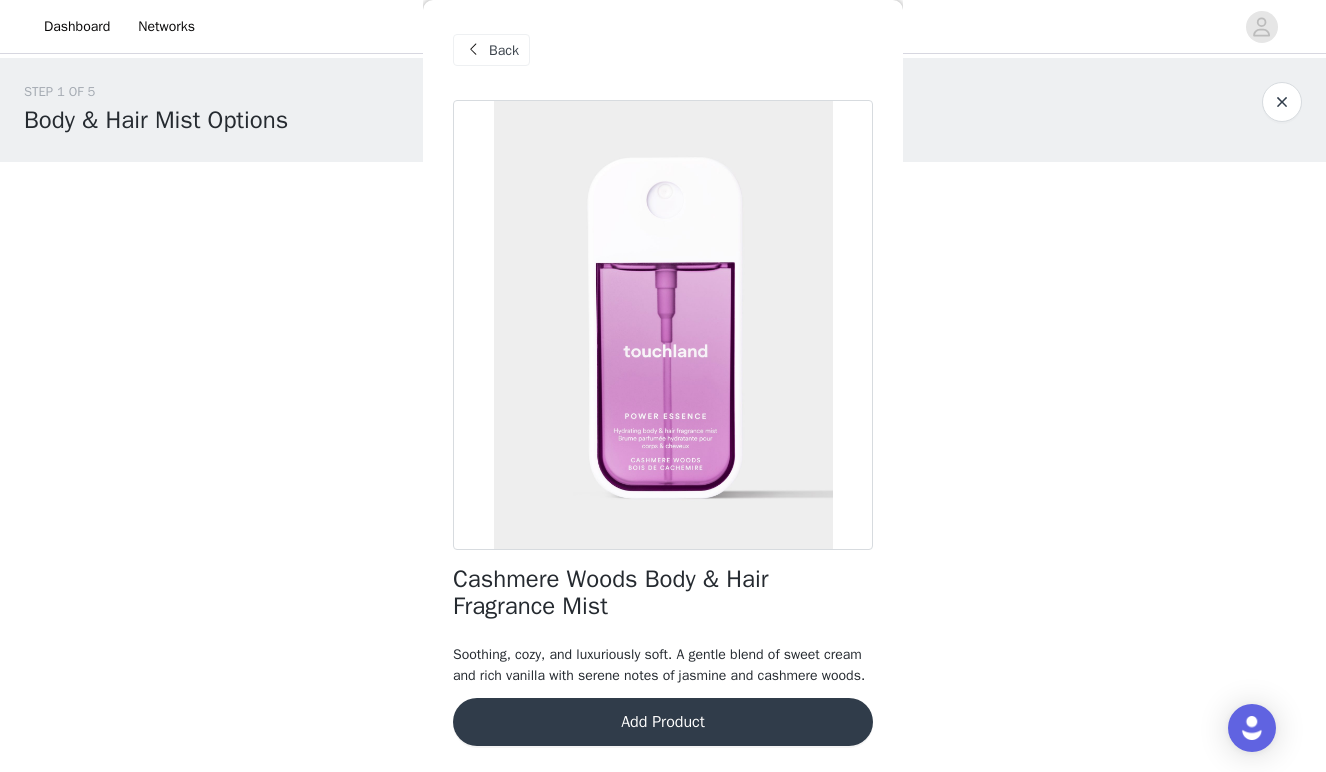 click on "Add Product" at bounding box center (663, 722) 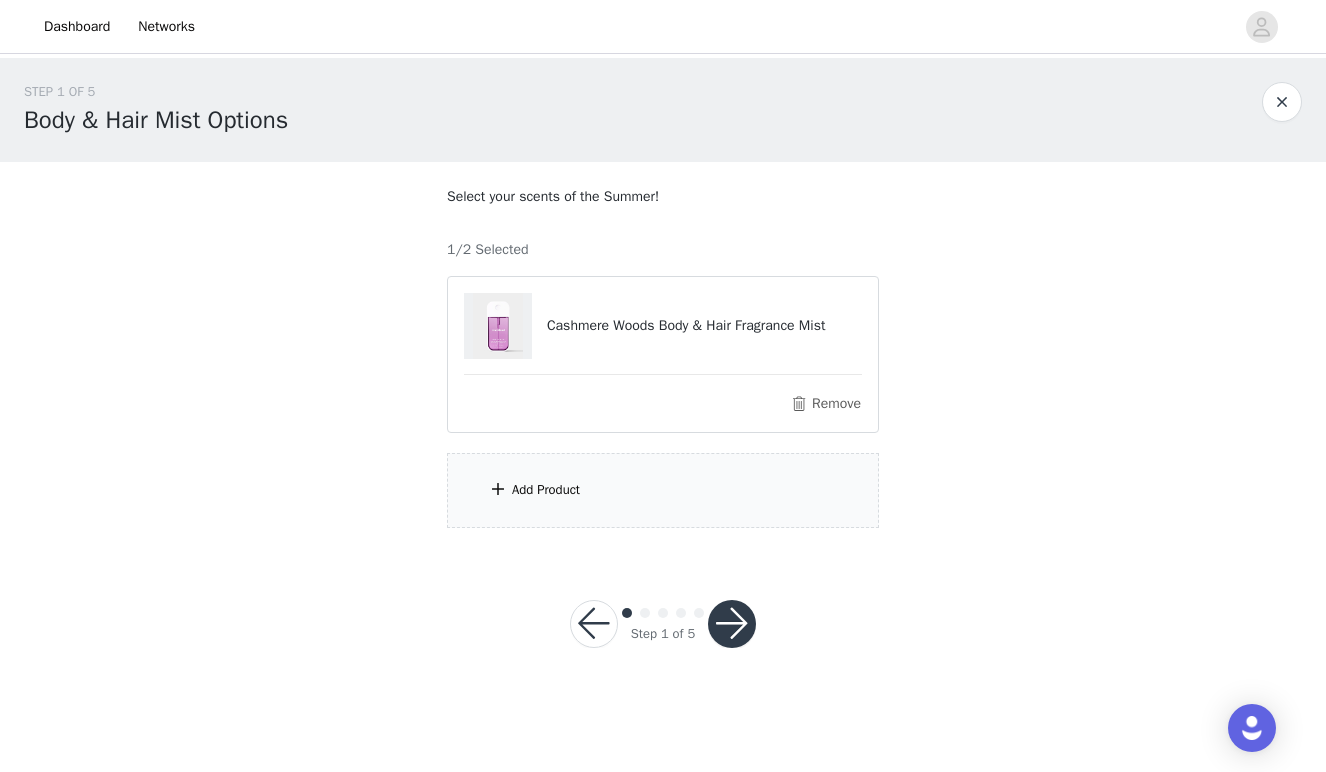 click on "Add Product" at bounding box center (663, 490) 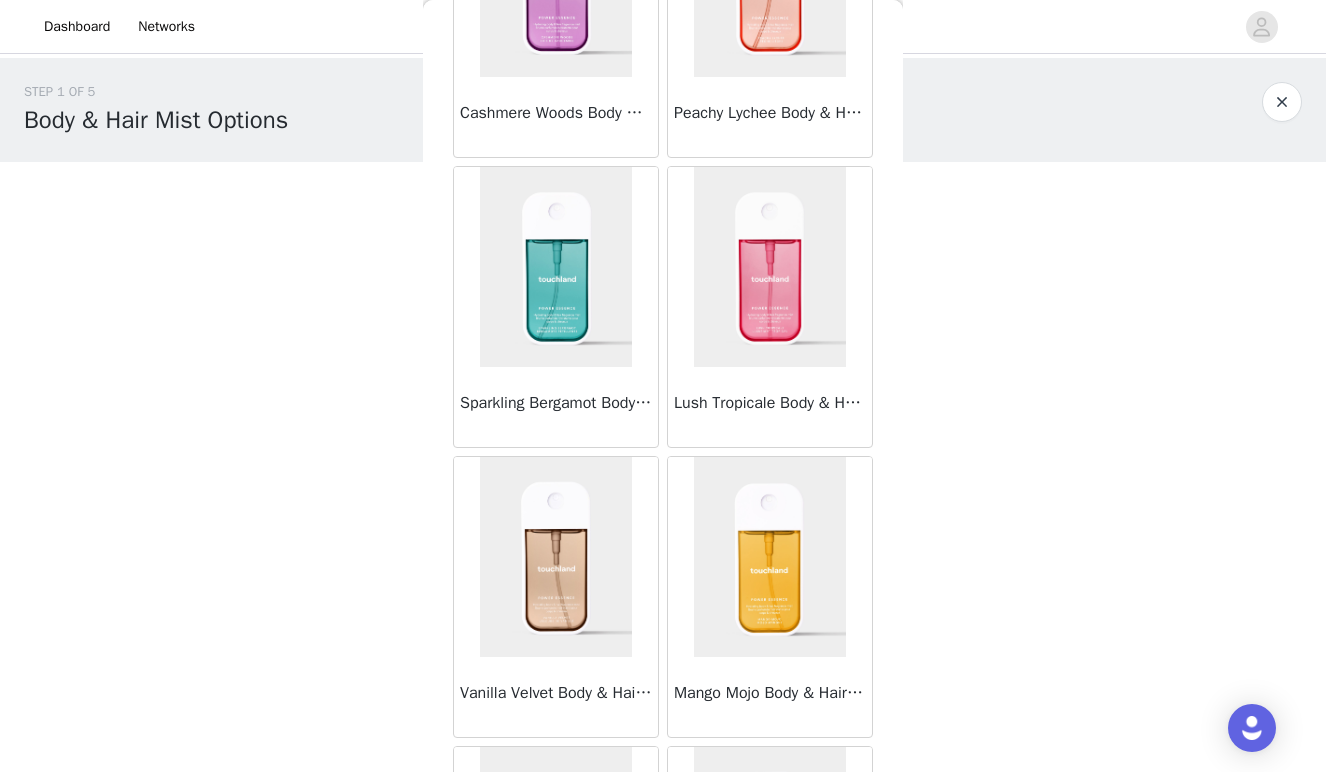 scroll, scrollTop: 222, scrollLeft: 0, axis: vertical 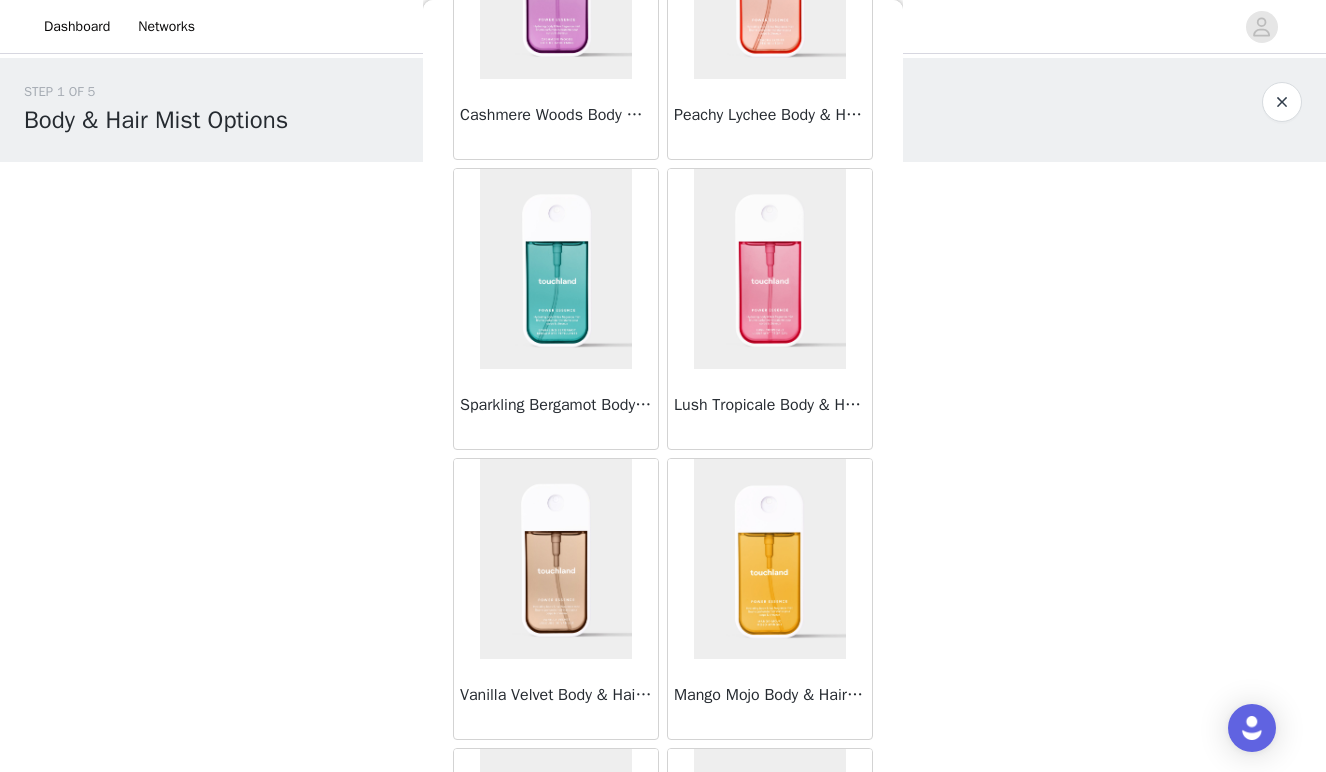 click at bounding box center [556, 269] 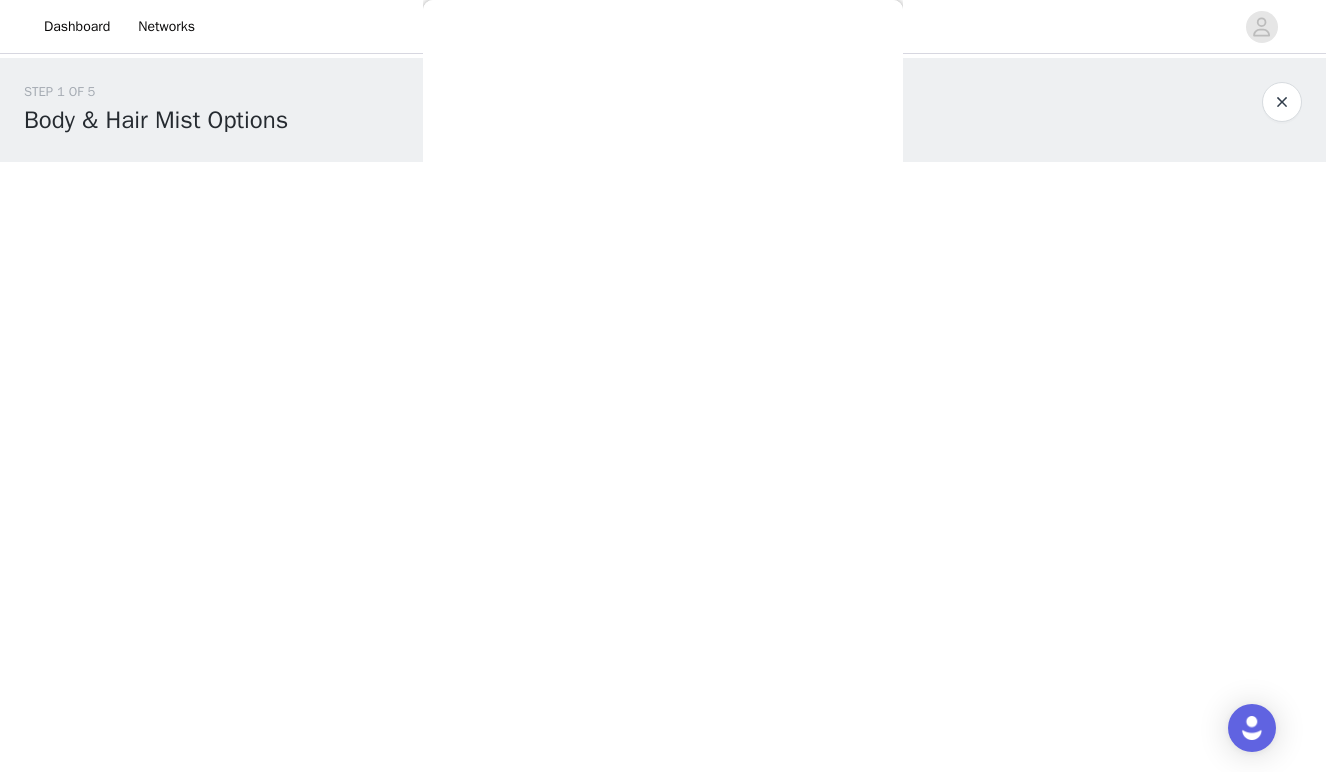 scroll, scrollTop: 19, scrollLeft: 0, axis: vertical 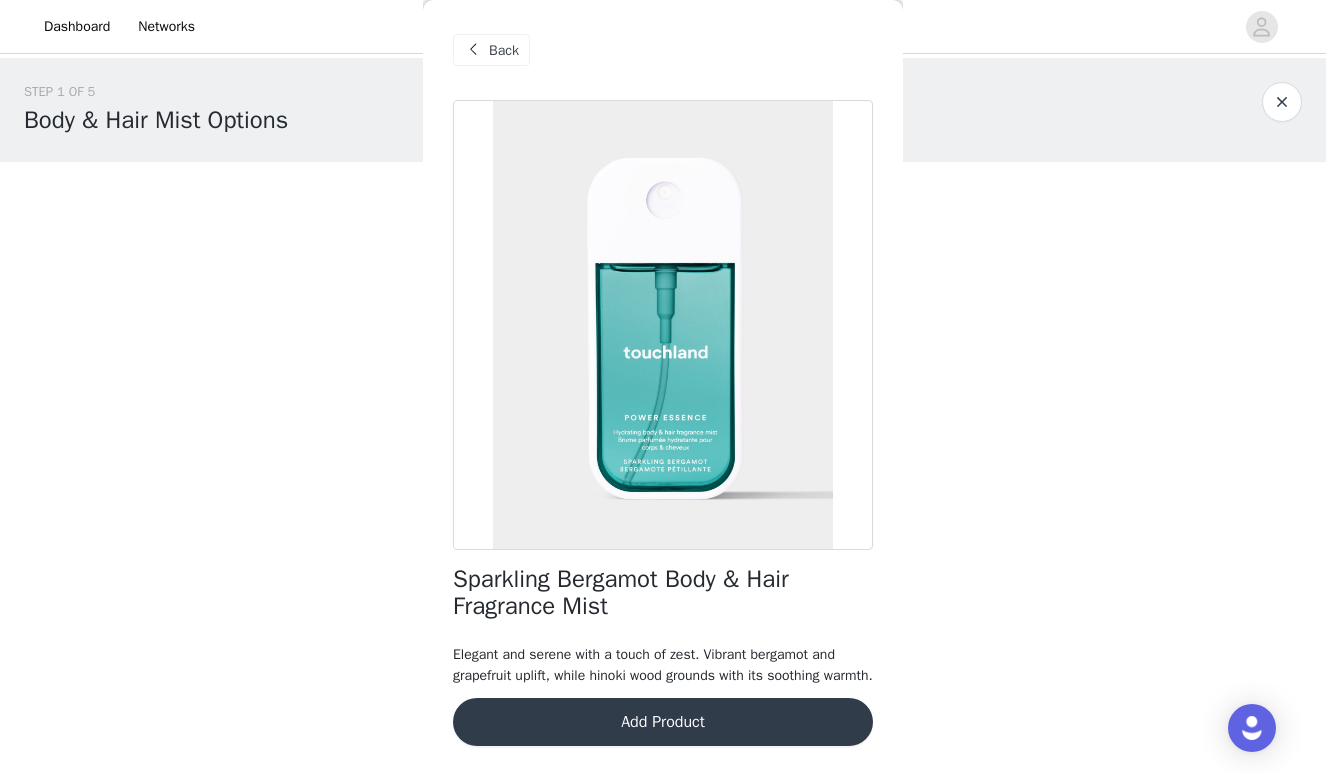 click on "Add Product" at bounding box center [663, 722] 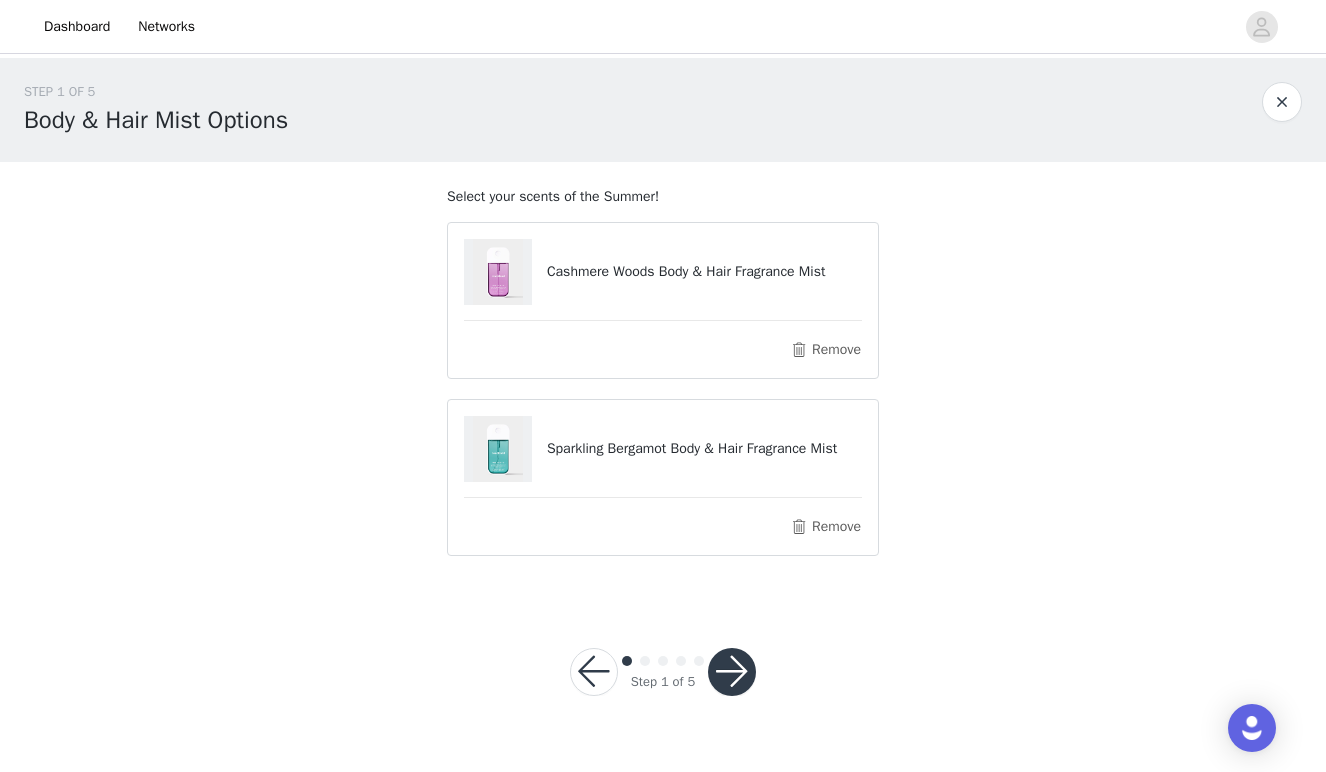 click on "Step 1 of 5" at bounding box center (663, 672) 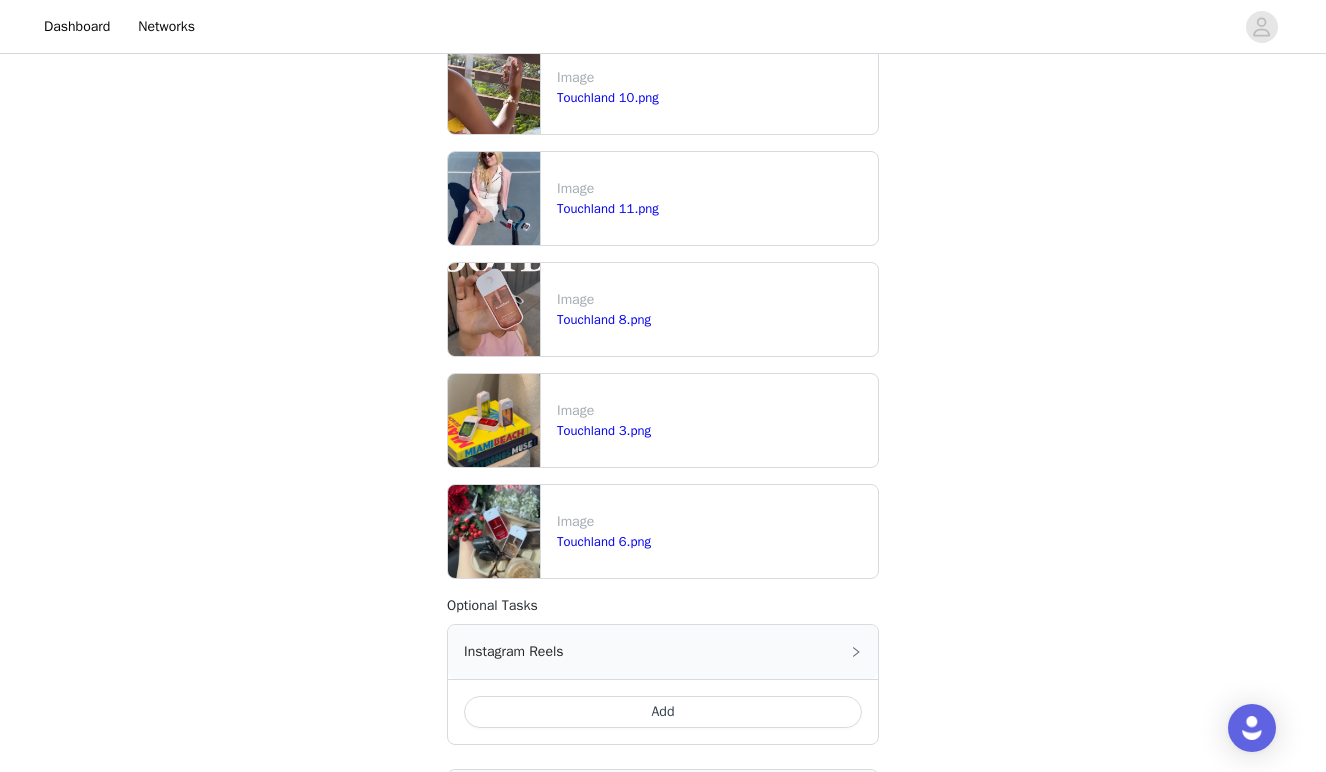 scroll, scrollTop: 987, scrollLeft: 0, axis: vertical 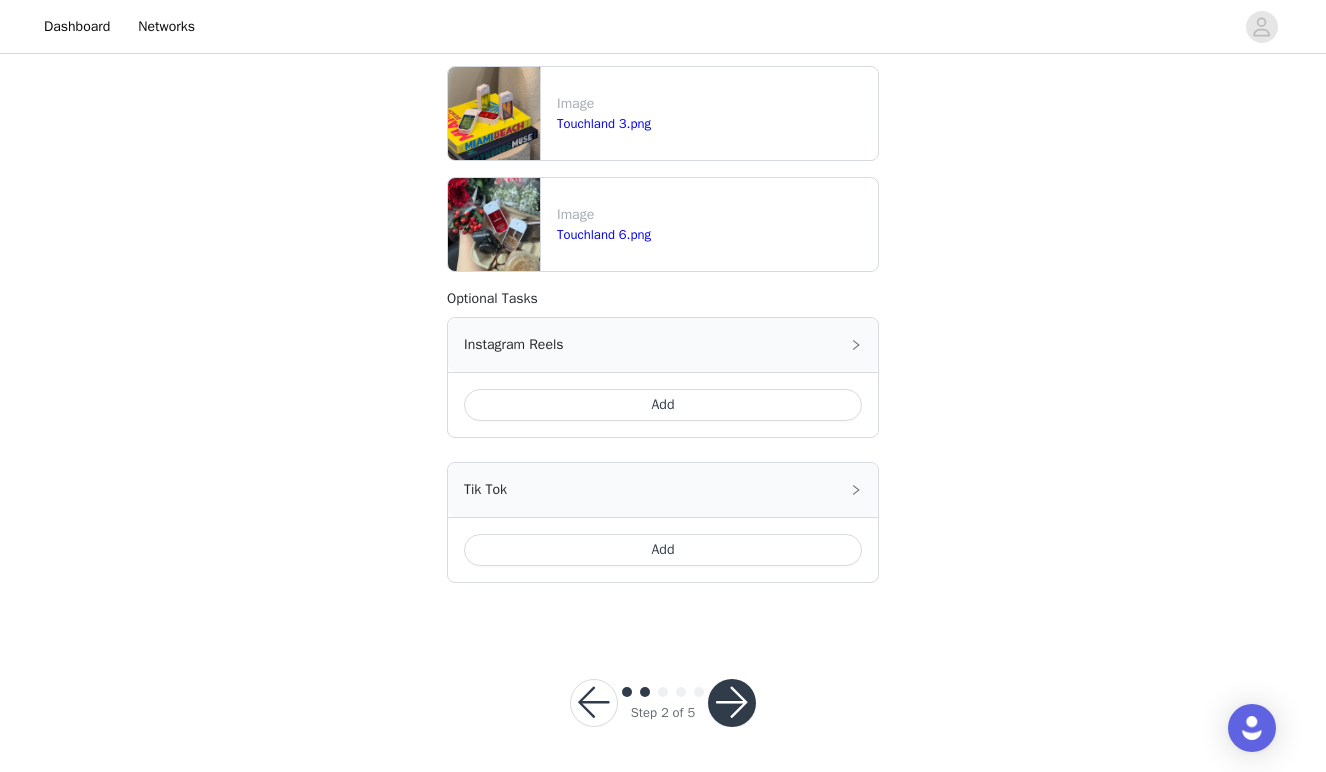 click at bounding box center [732, 703] 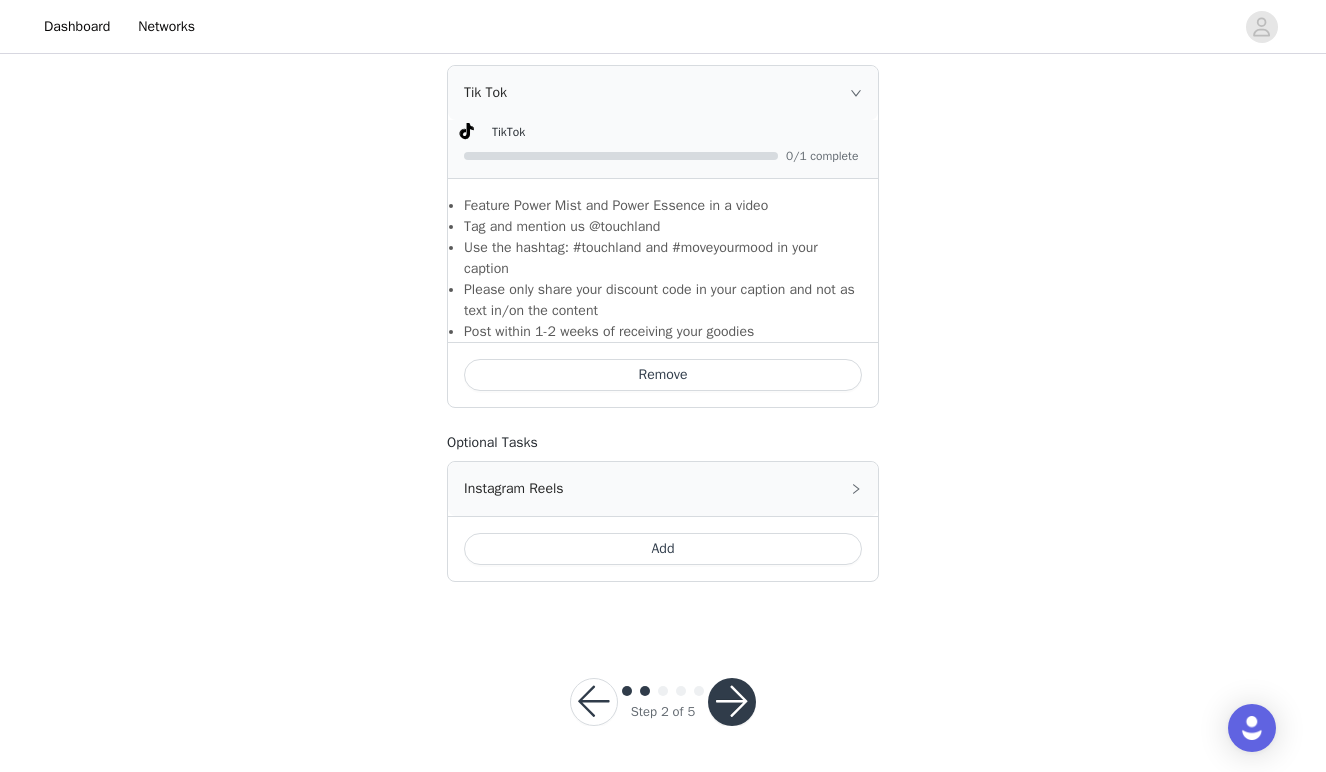 scroll, scrollTop: 1238, scrollLeft: 0, axis: vertical 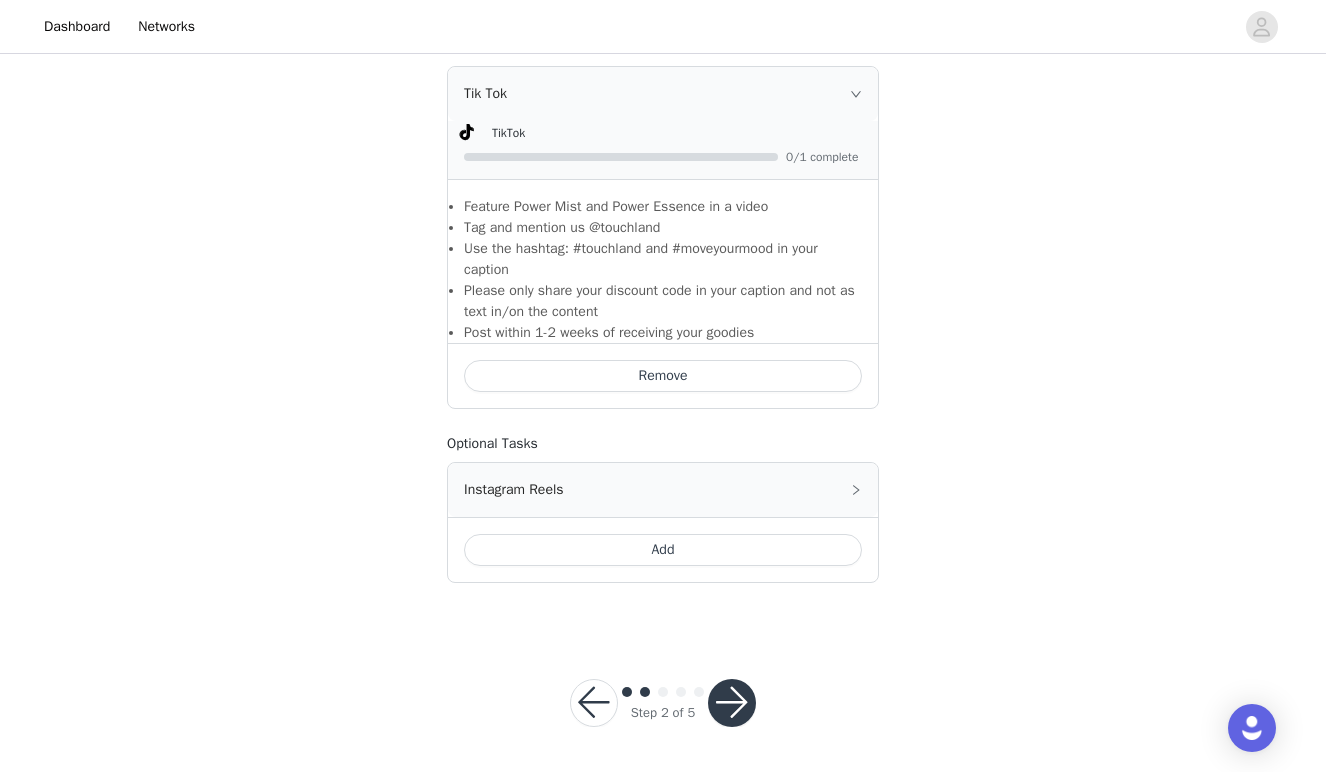 click at bounding box center (732, 703) 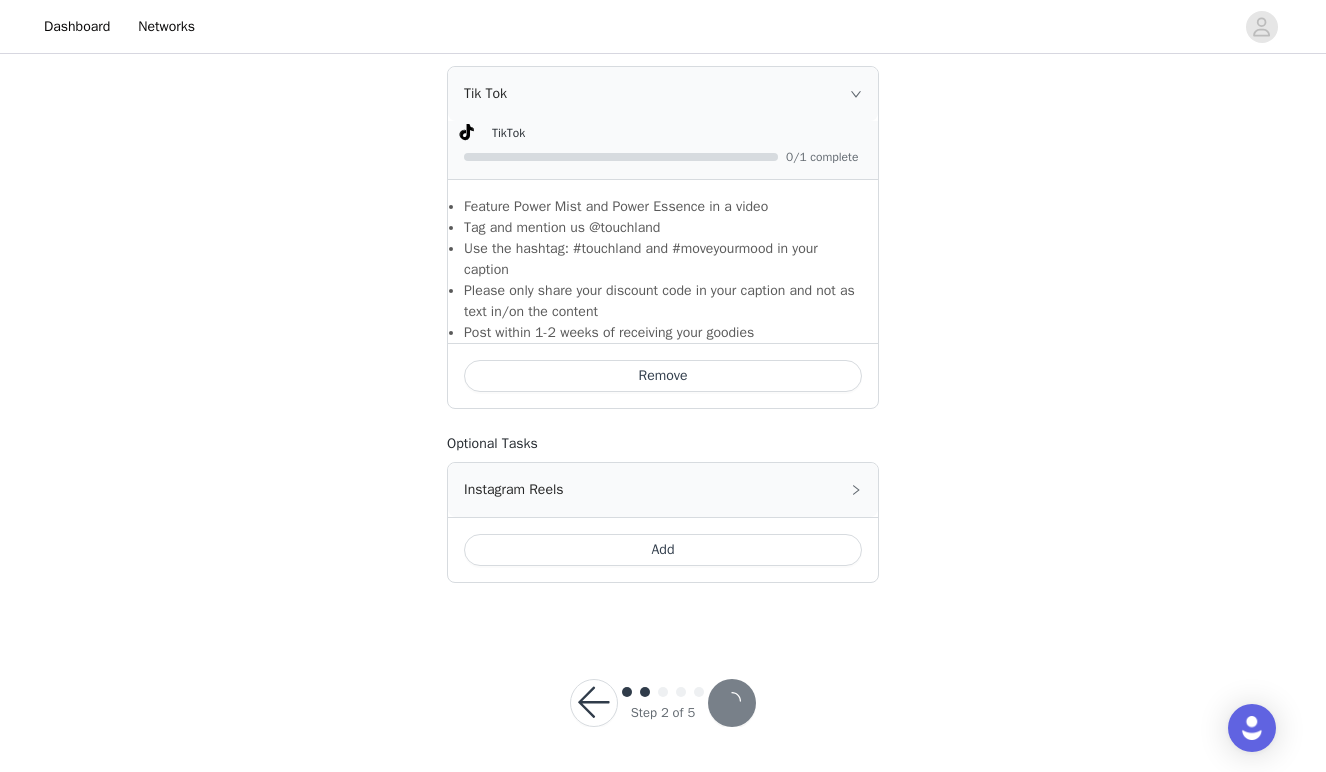 scroll, scrollTop: 0, scrollLeft: 0, axis: both 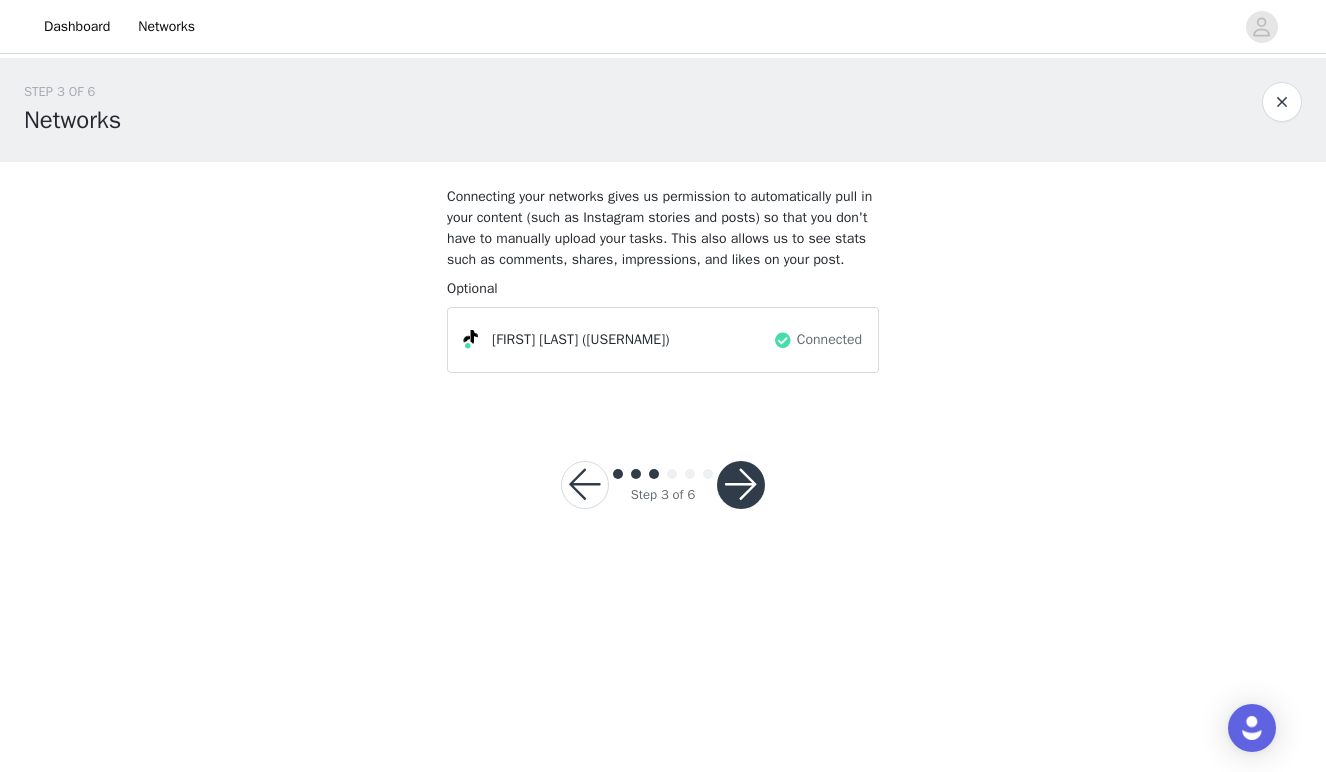 click at bounding box center [741, 485] 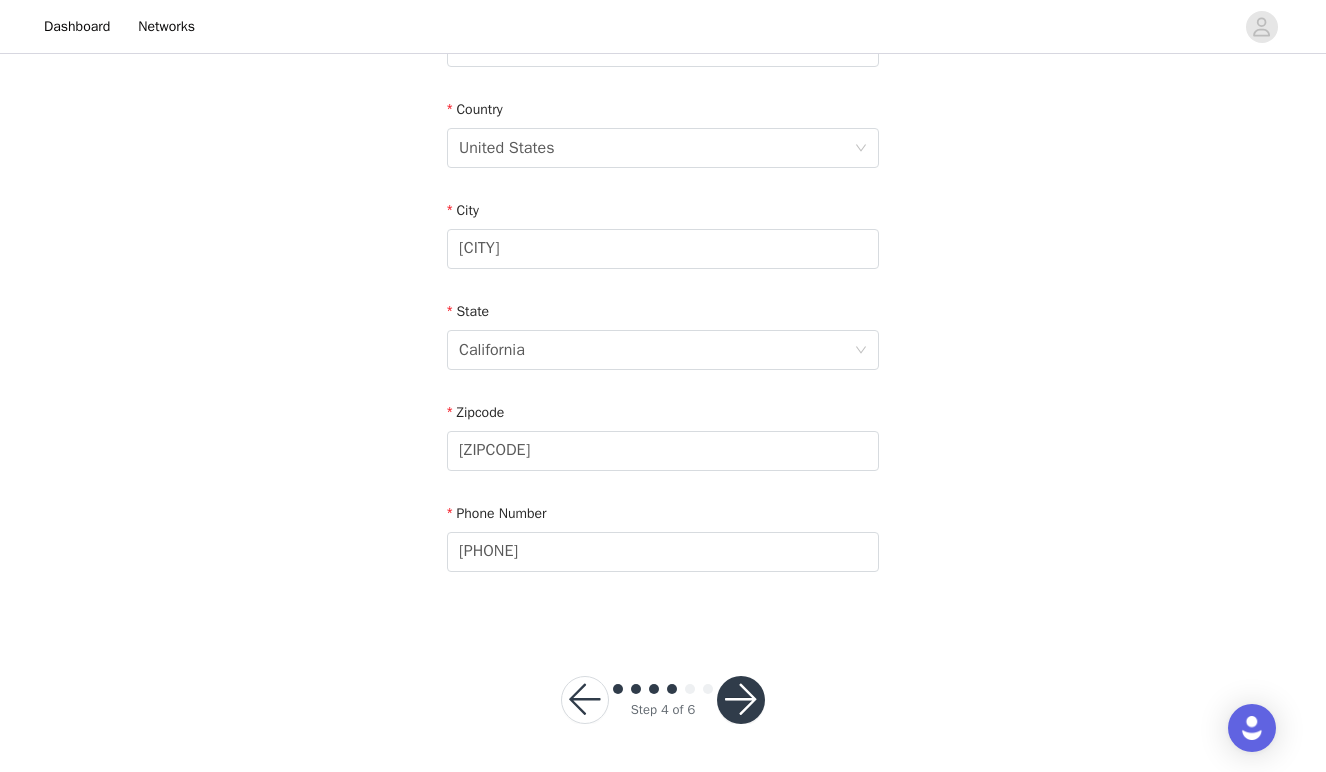 scroll, scrollTop: 612, scrollLeft: 0, axis: vertical 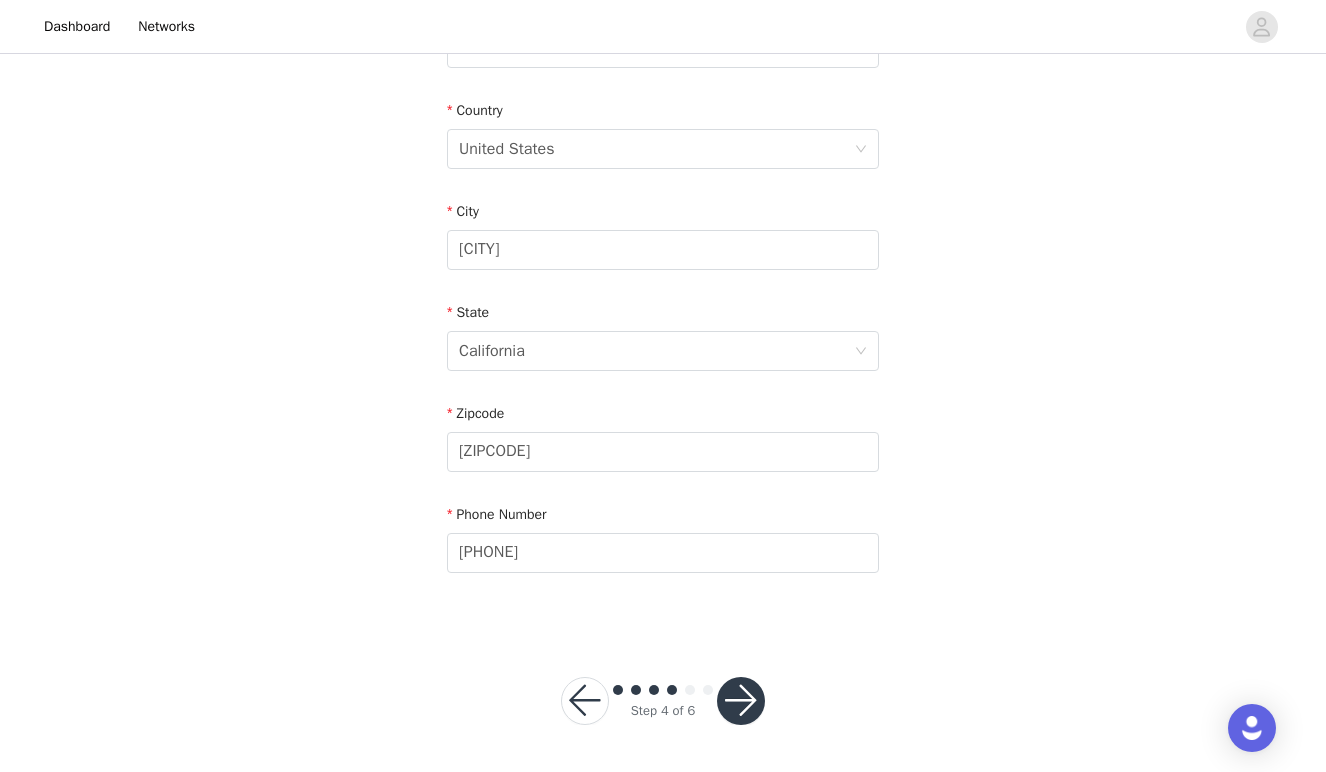 click at bounding box center (741, 701) 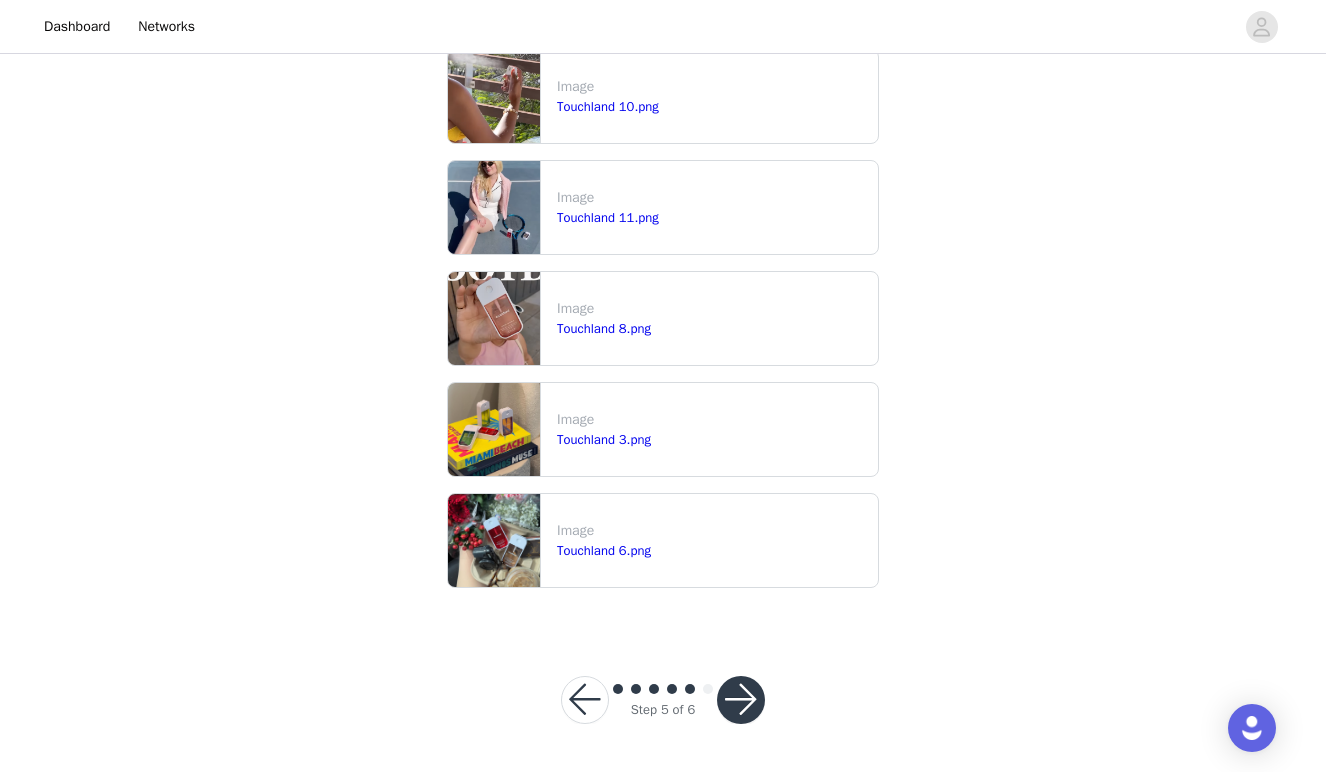 scroll, scrollTop: 276, scrollLeft: 0, axis: vertical 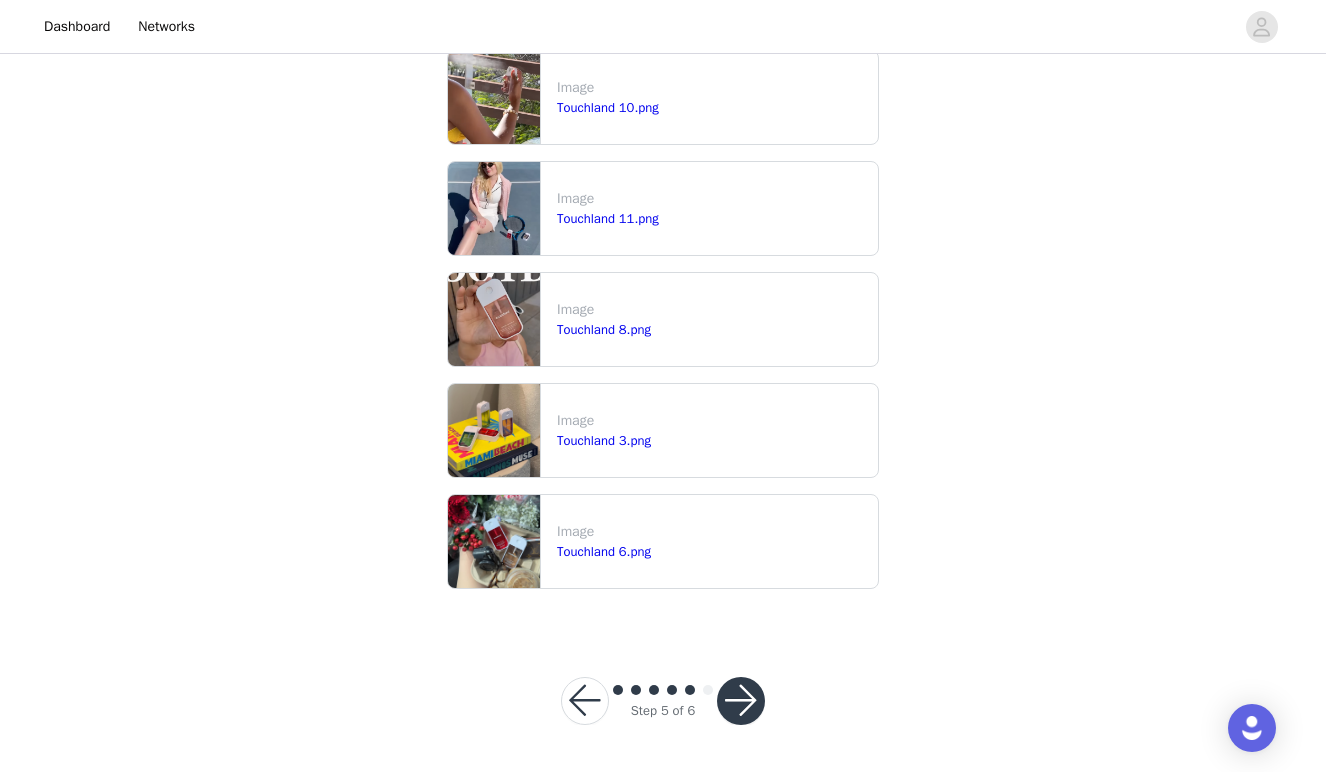 click at bounding box center [741, 701] 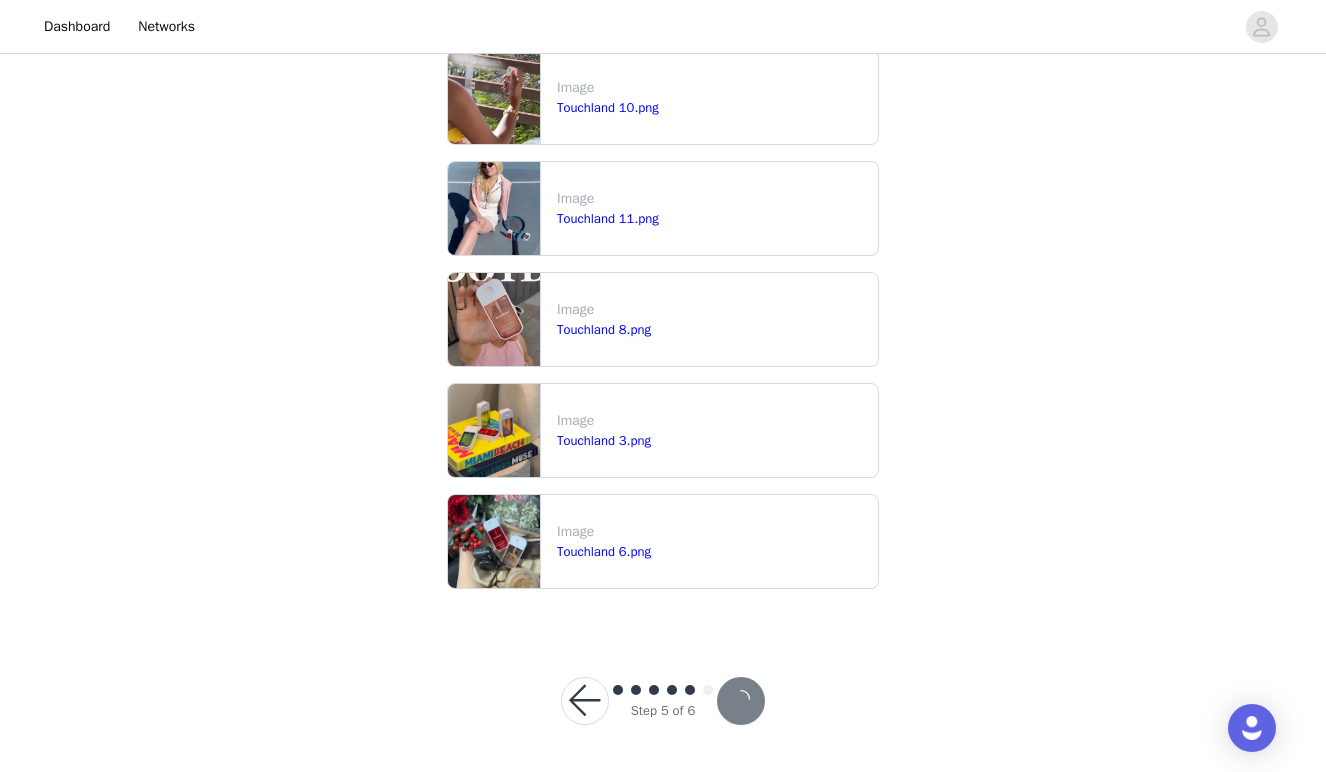 scroll, scrollTop: 0, scrollLeft: 0, axis: both 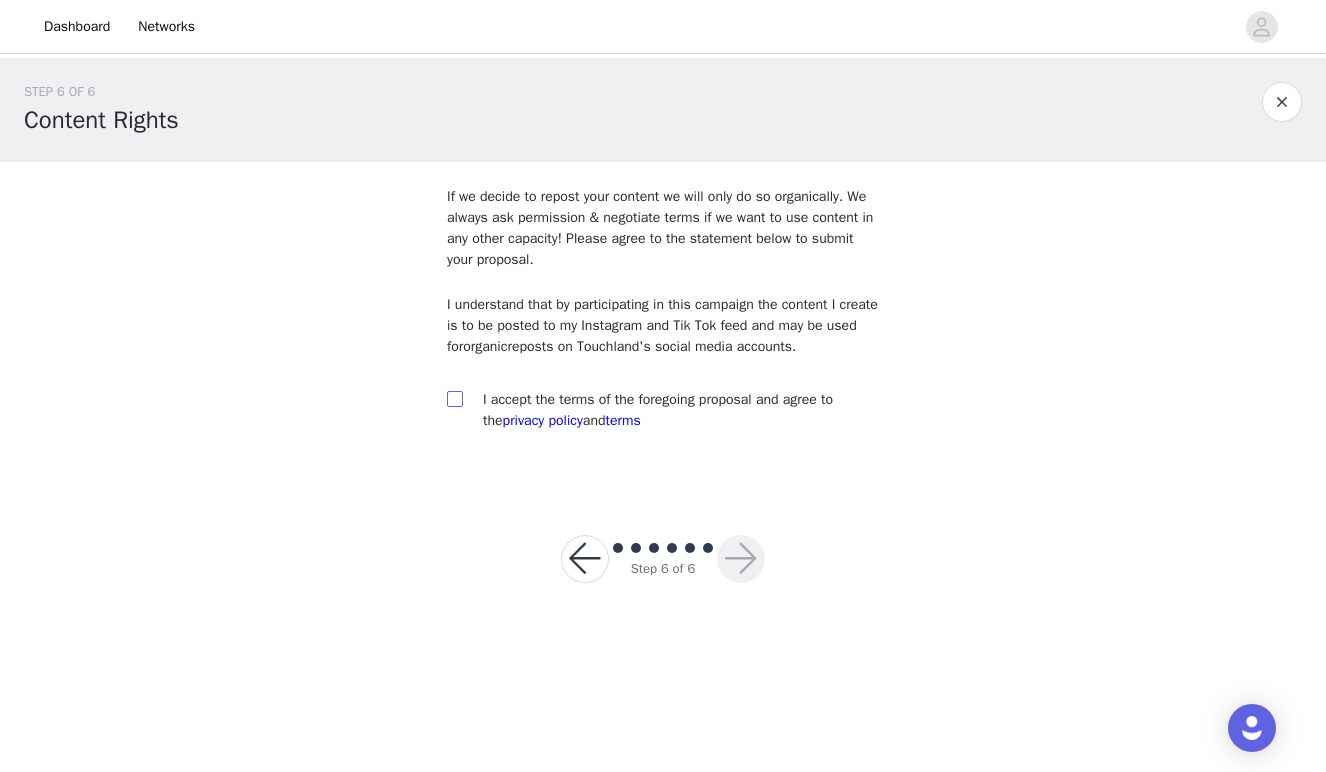 click at bounding box center (454, 398) 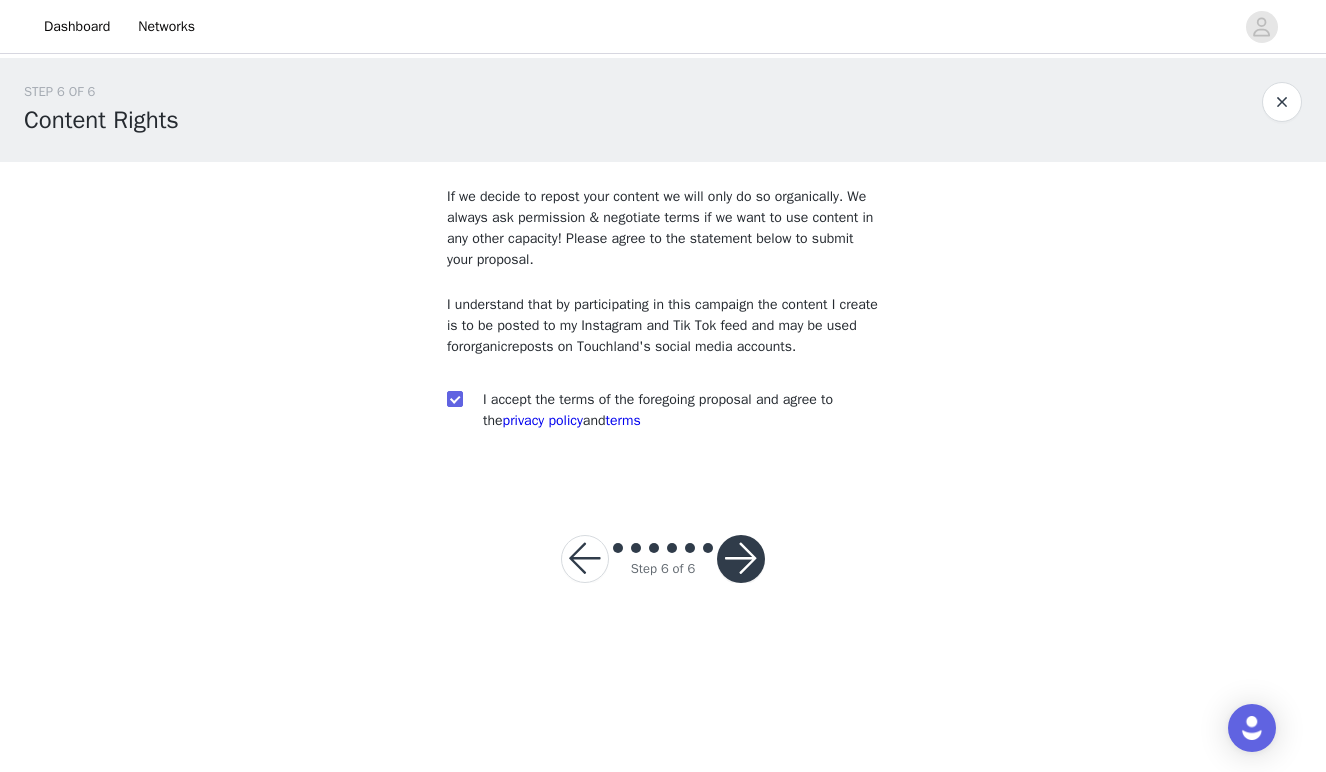 click at bounding box center (741, 559) 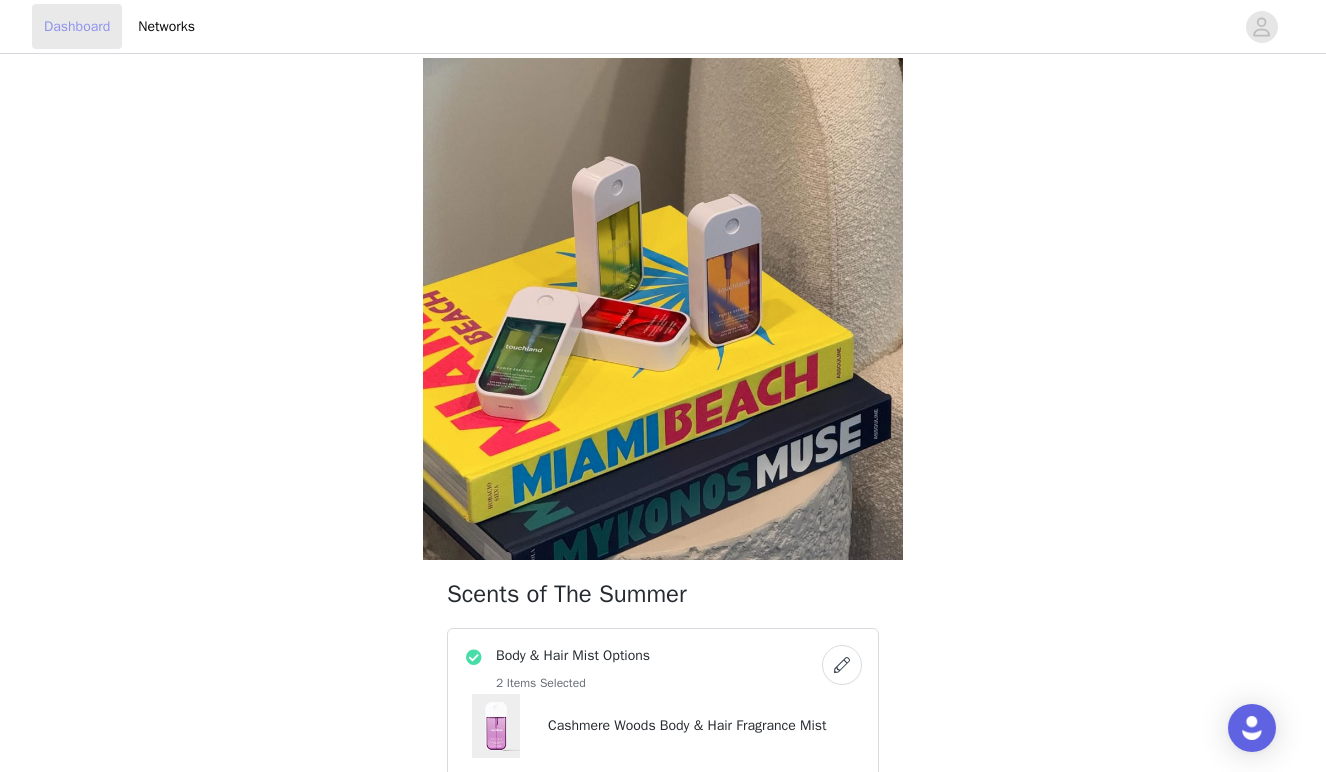 scroll, scrollTop: 0, scrollLeft: 0, axis: both 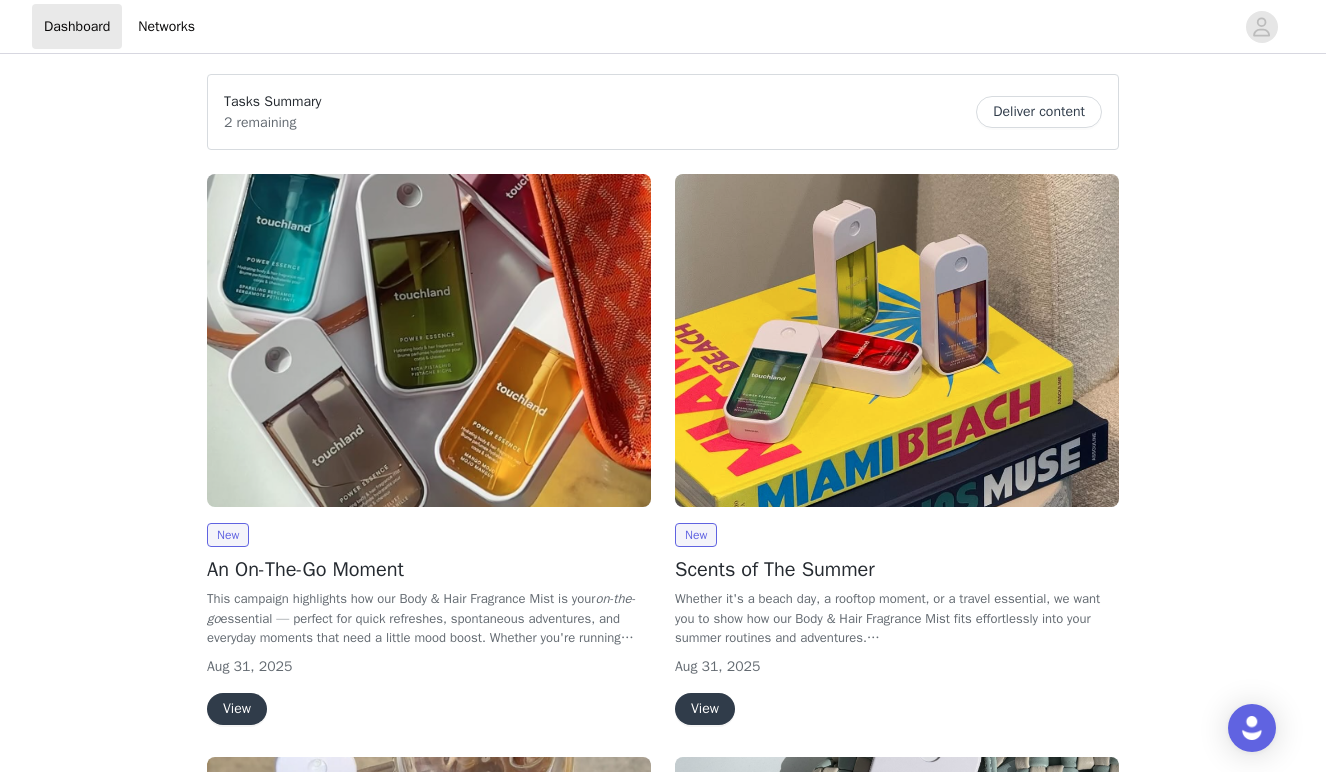 click at bounding box center (429, 340) 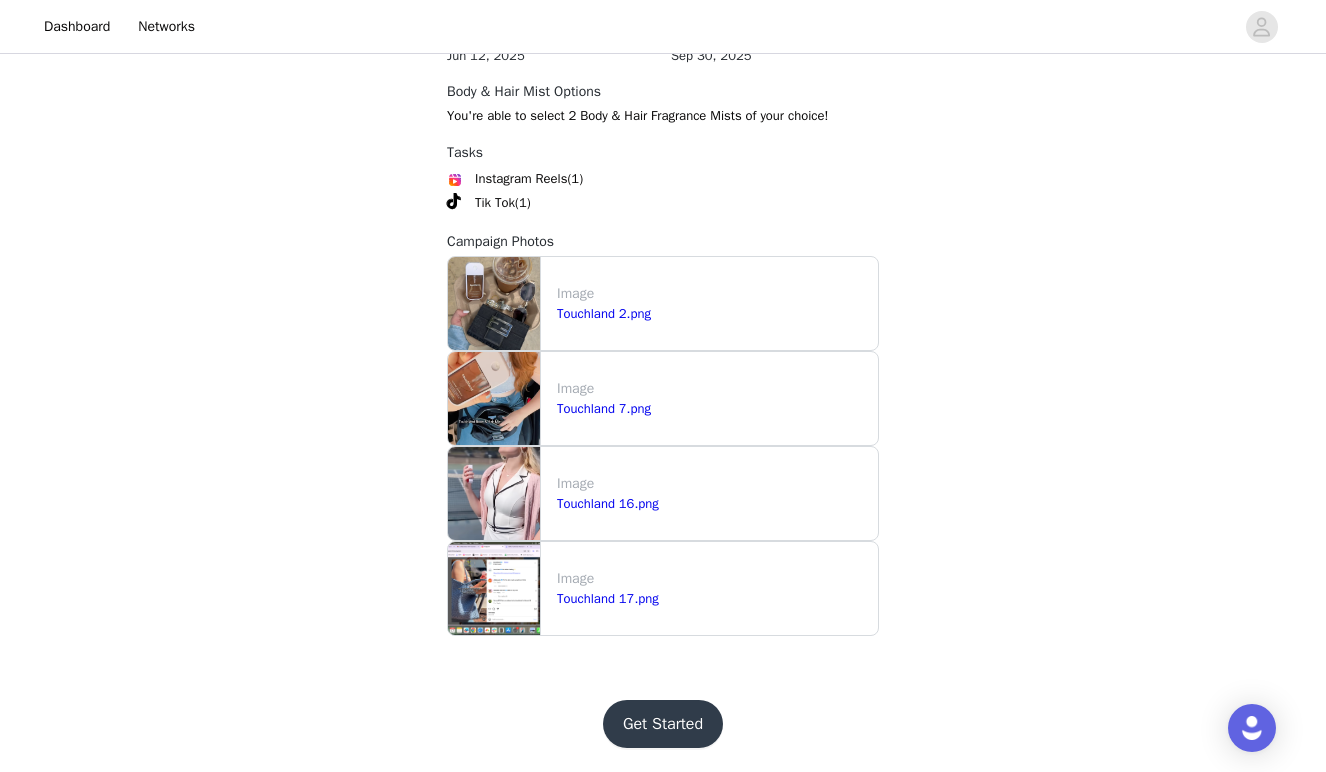 scroll, scrollTop: 1833, scrollLeft: 0, axis: vertical 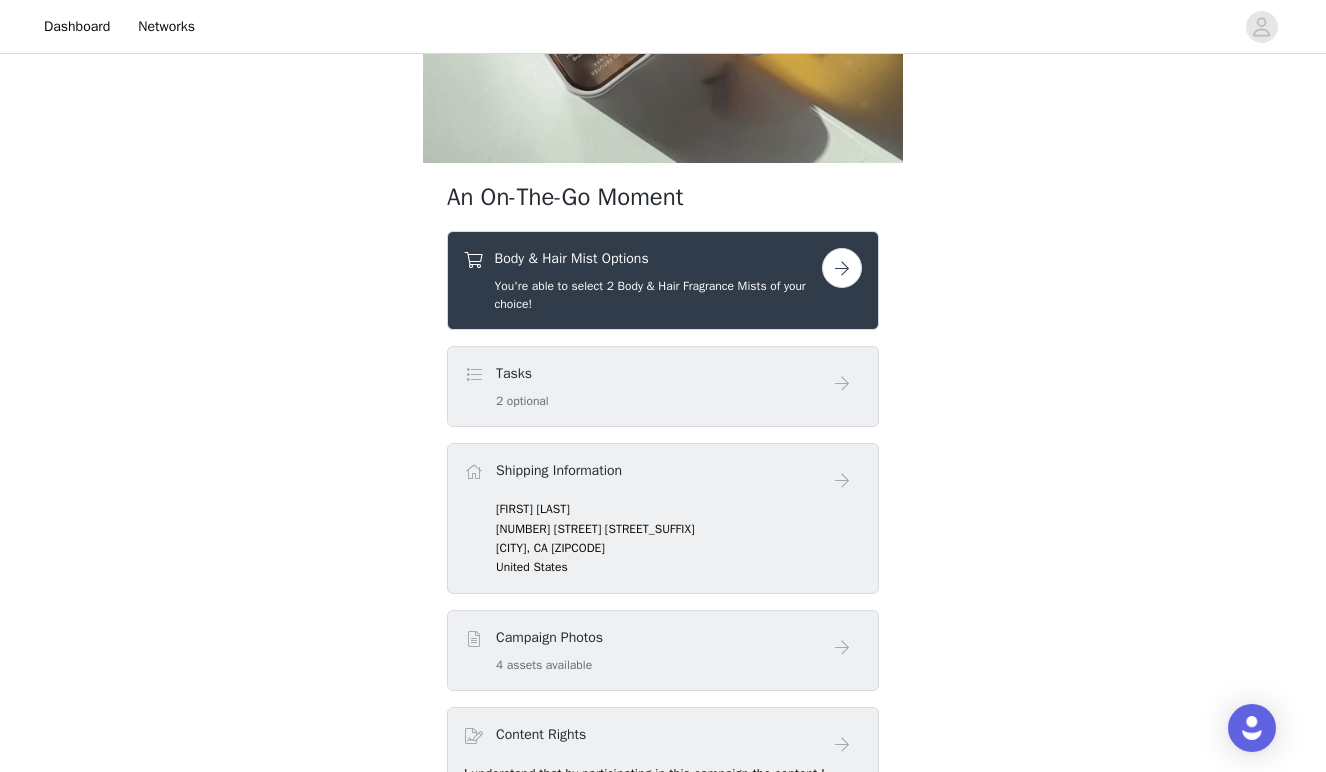 click on "Body & Hair Mist Options You're able to select 2 Body & Hair Fragrance Mists of your choice!" at bounding box center (663, 280) 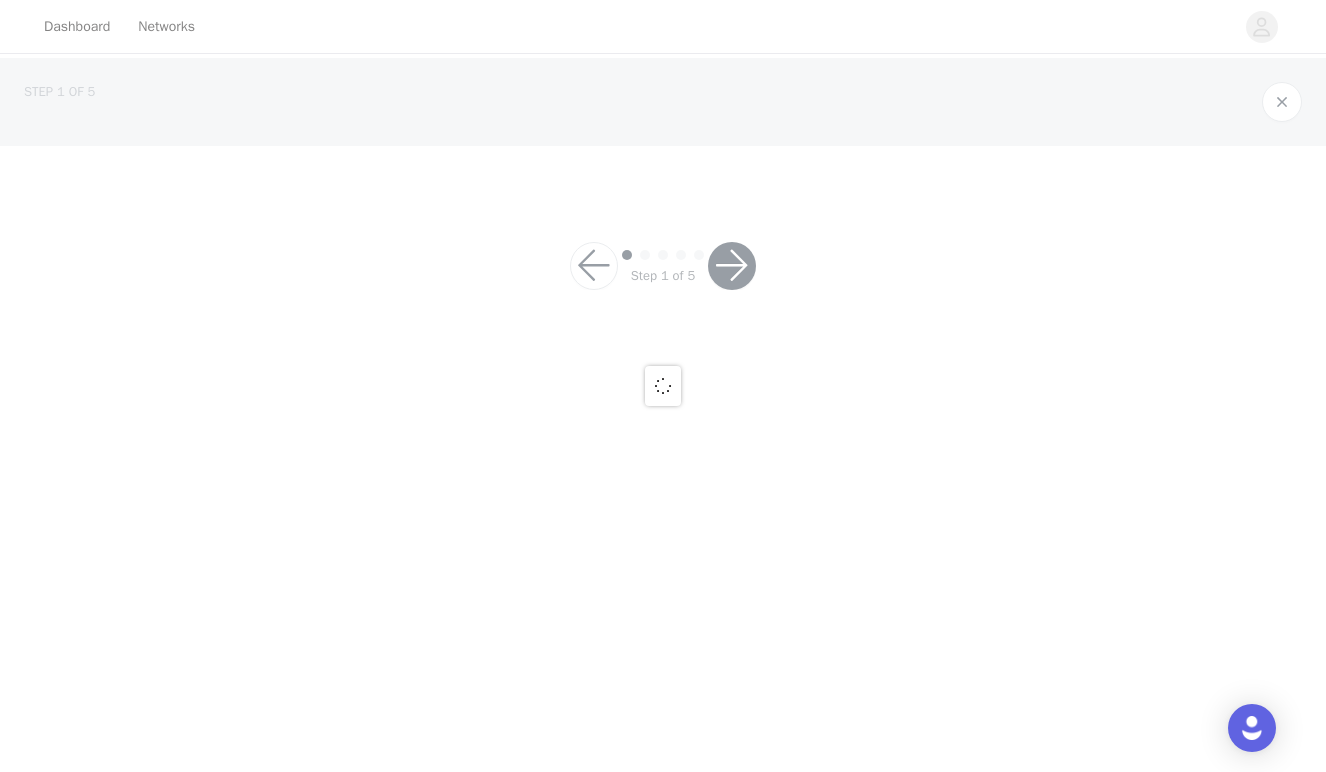 scroll, scrollTop: 0, scrollLeft: 0, axis: both 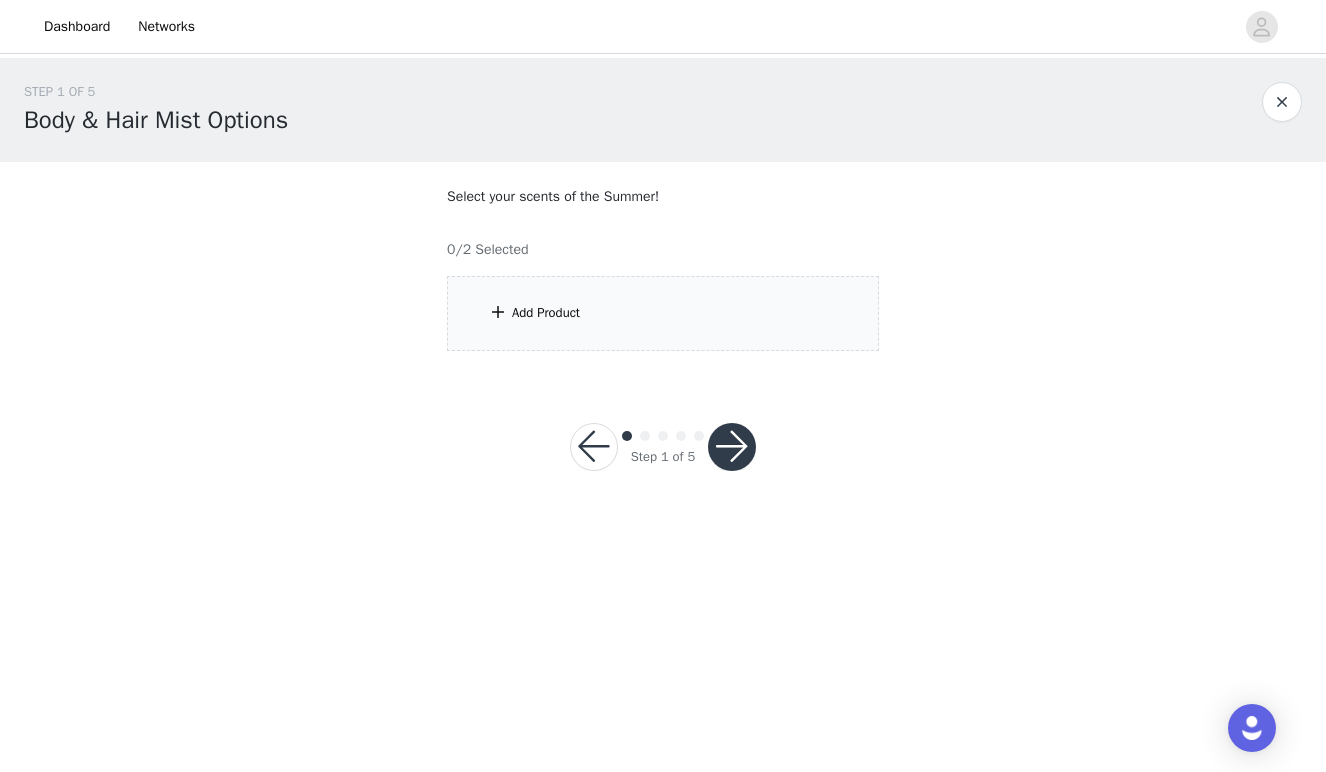 click on "Add Product" at bounding box center [663, 313] 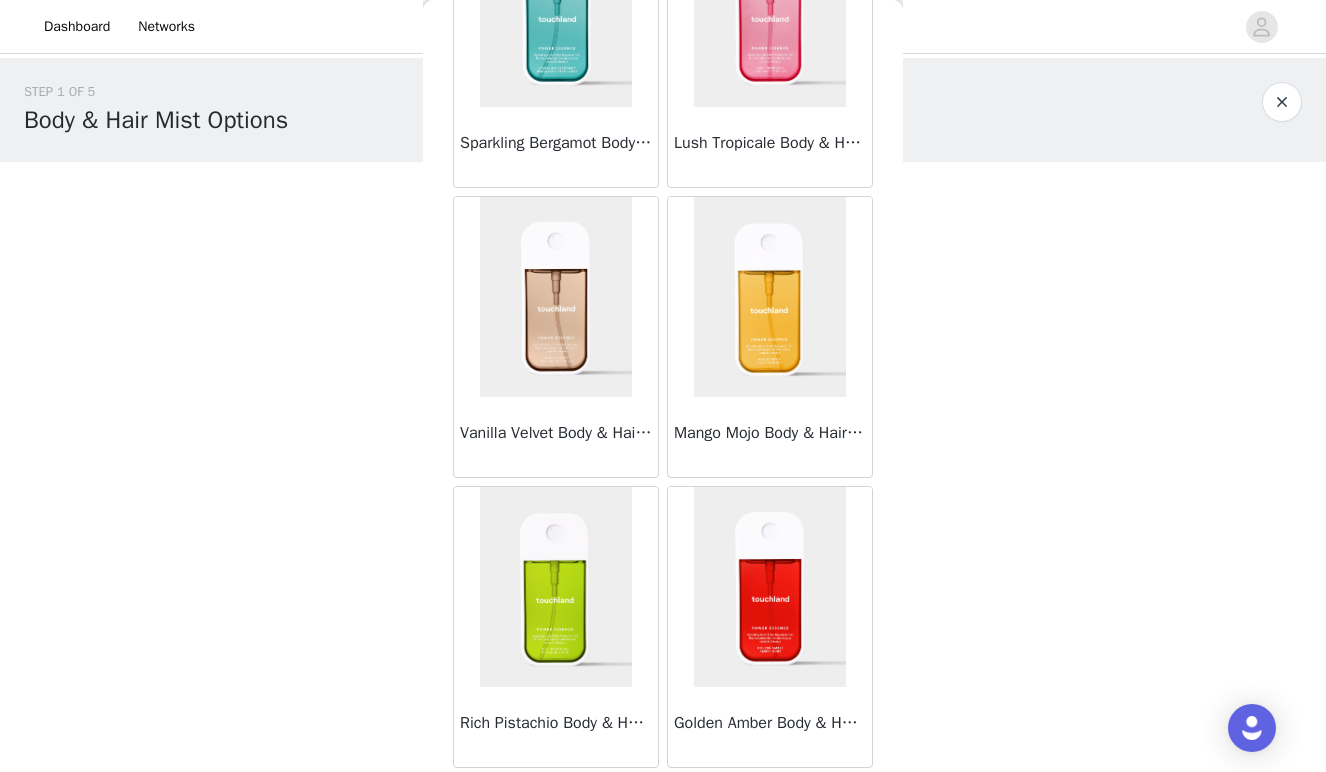 scroll, scrollTop: 484, scrollLeft: 0, axis: vertical 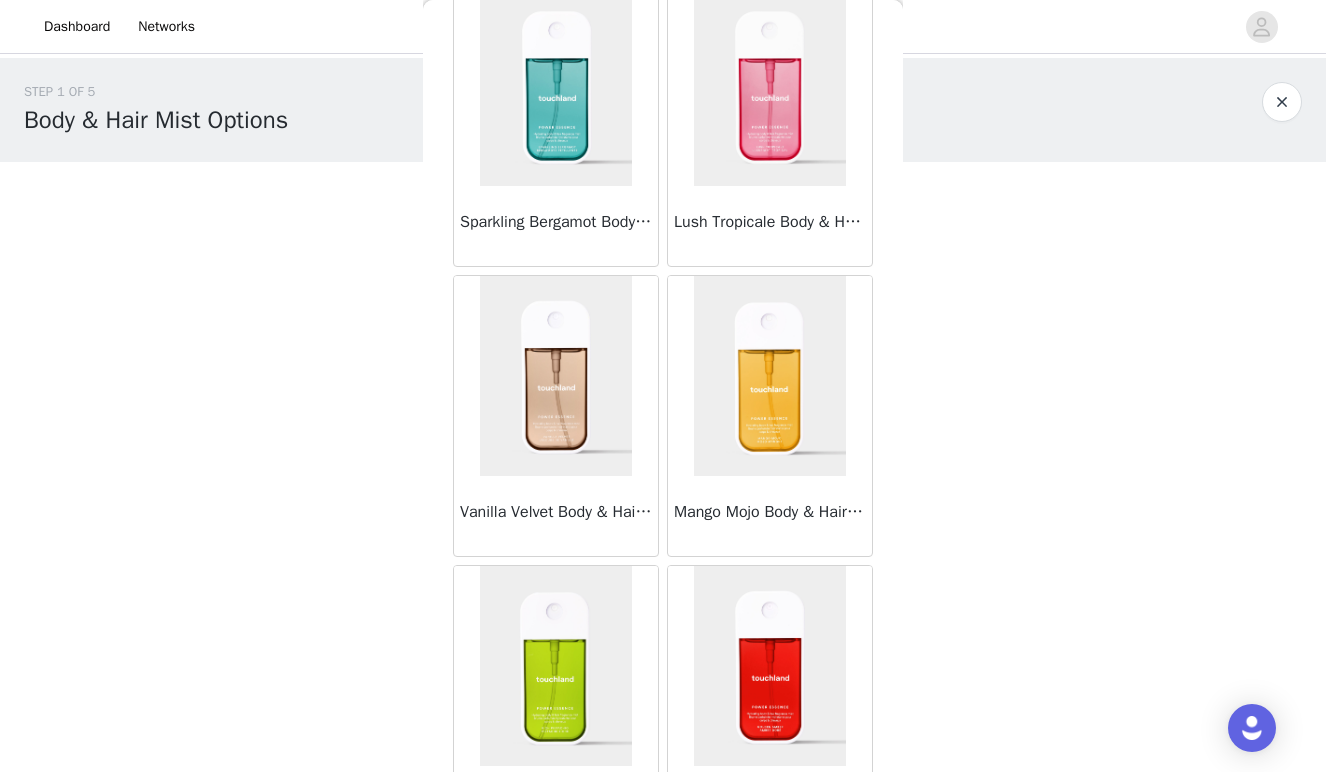 click at bounding box center (770, 376) 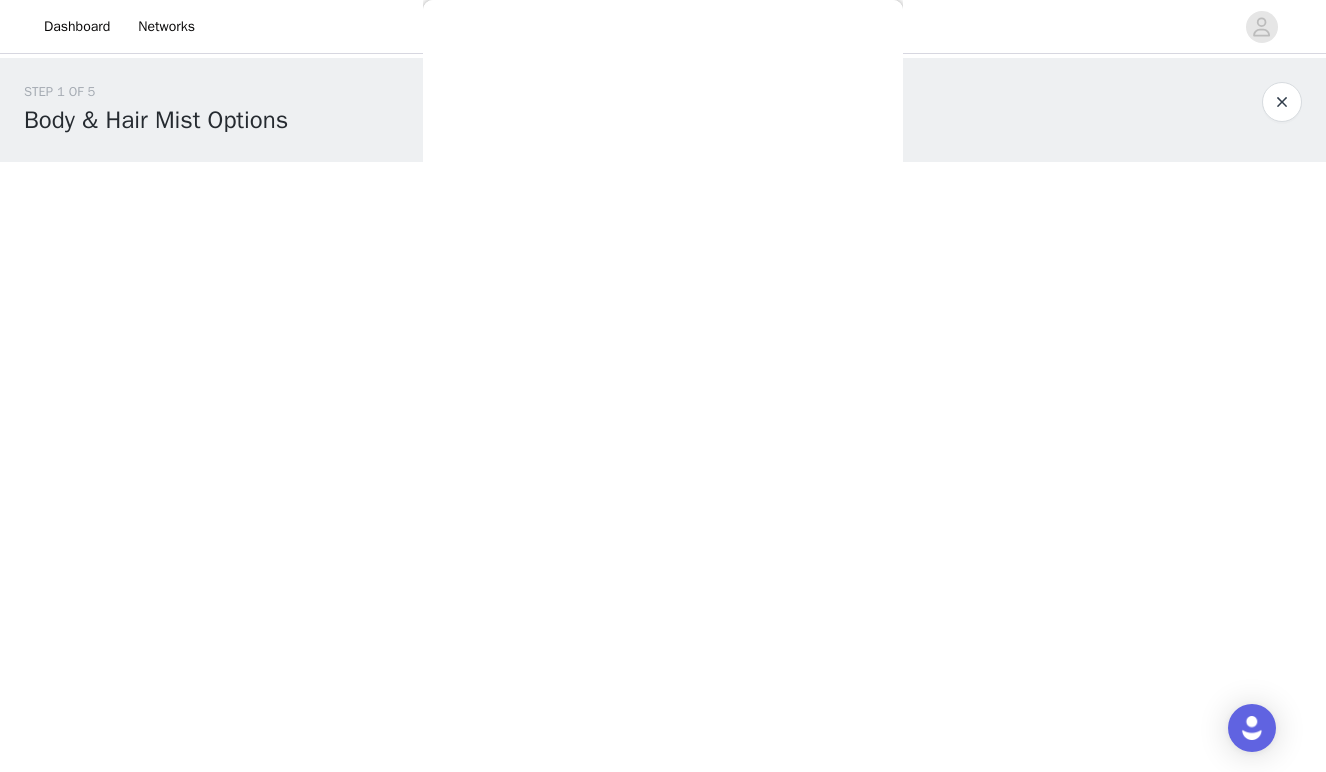 scroll, scrollTop: 19, scrollLeft: 0, axis: vertical 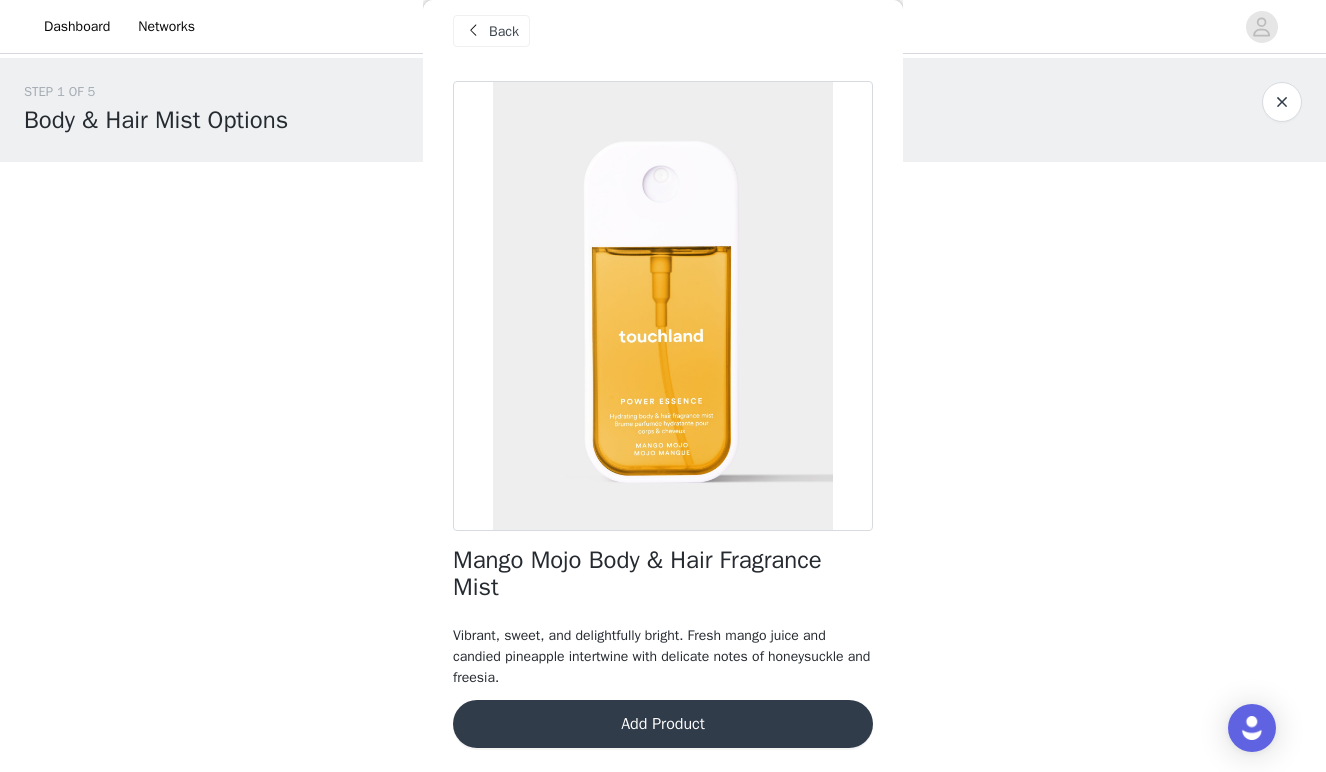 click on "Add Product" at bounding box center (663, 724) 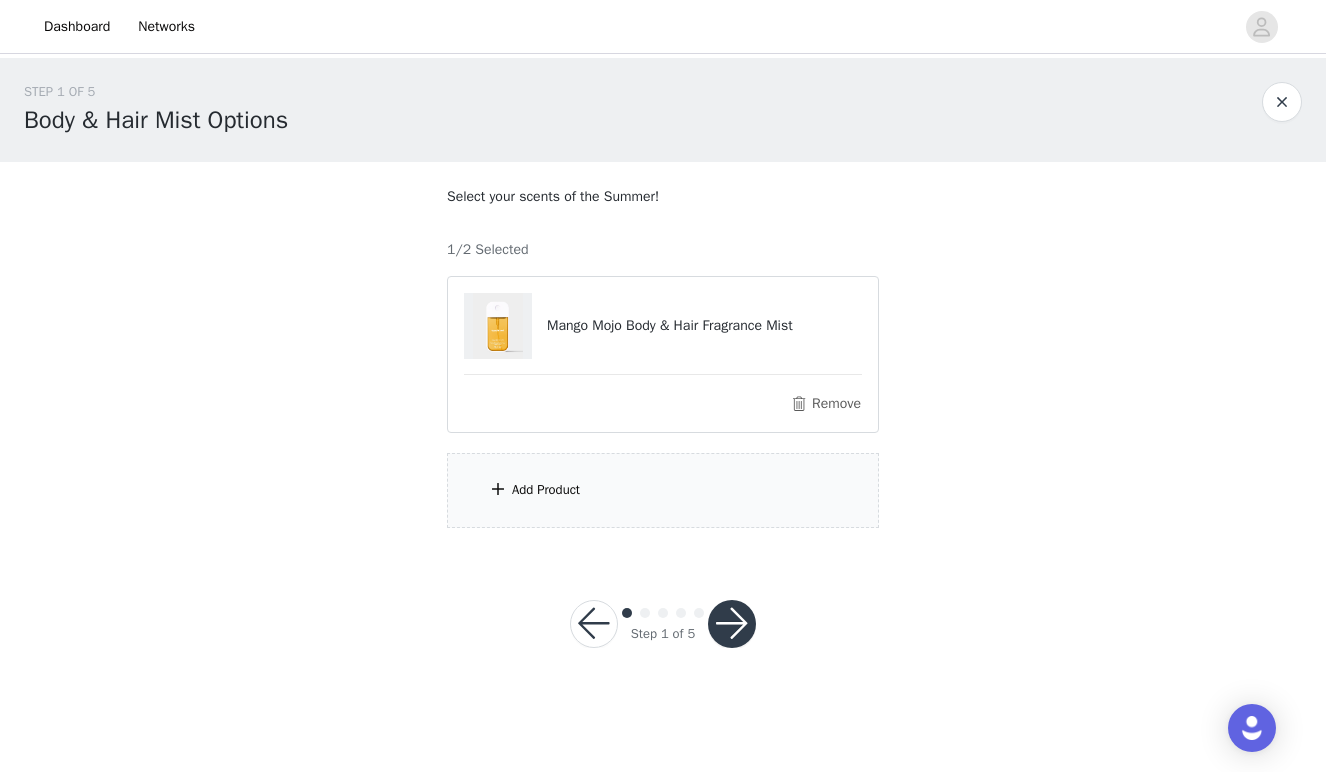 click on "Add Product" at bounding box center [663, 490] 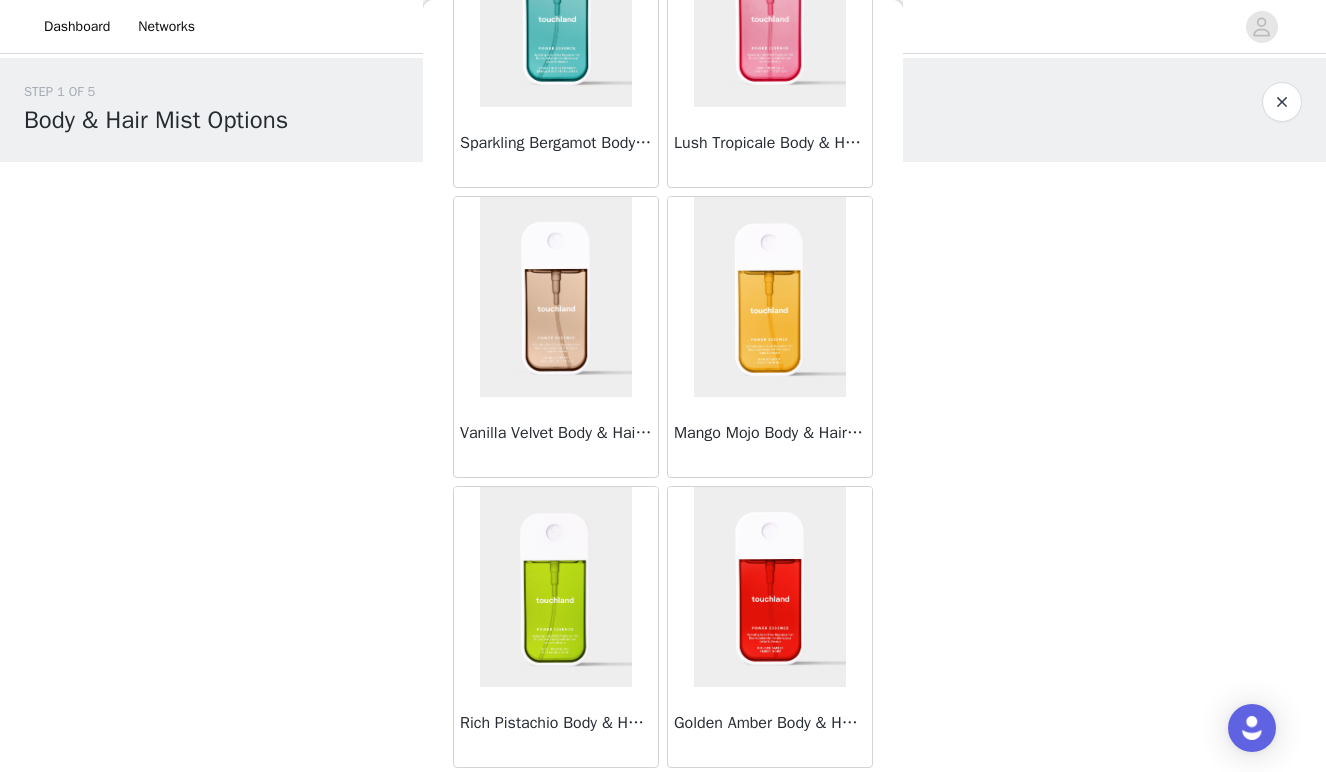 scroll, scrollTop: 484, scrollLeft: 0, axis: vertical 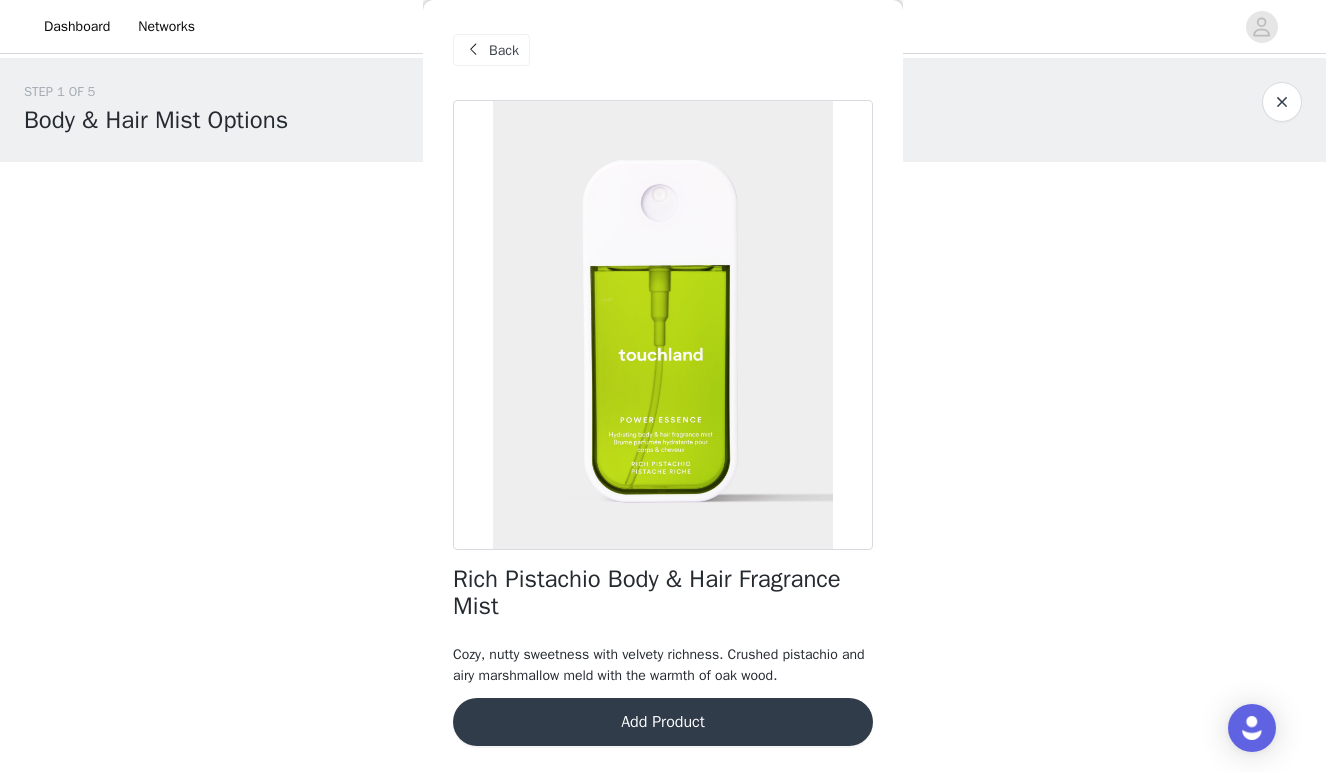 click on "Add Product" at bounding box center (663, 722) 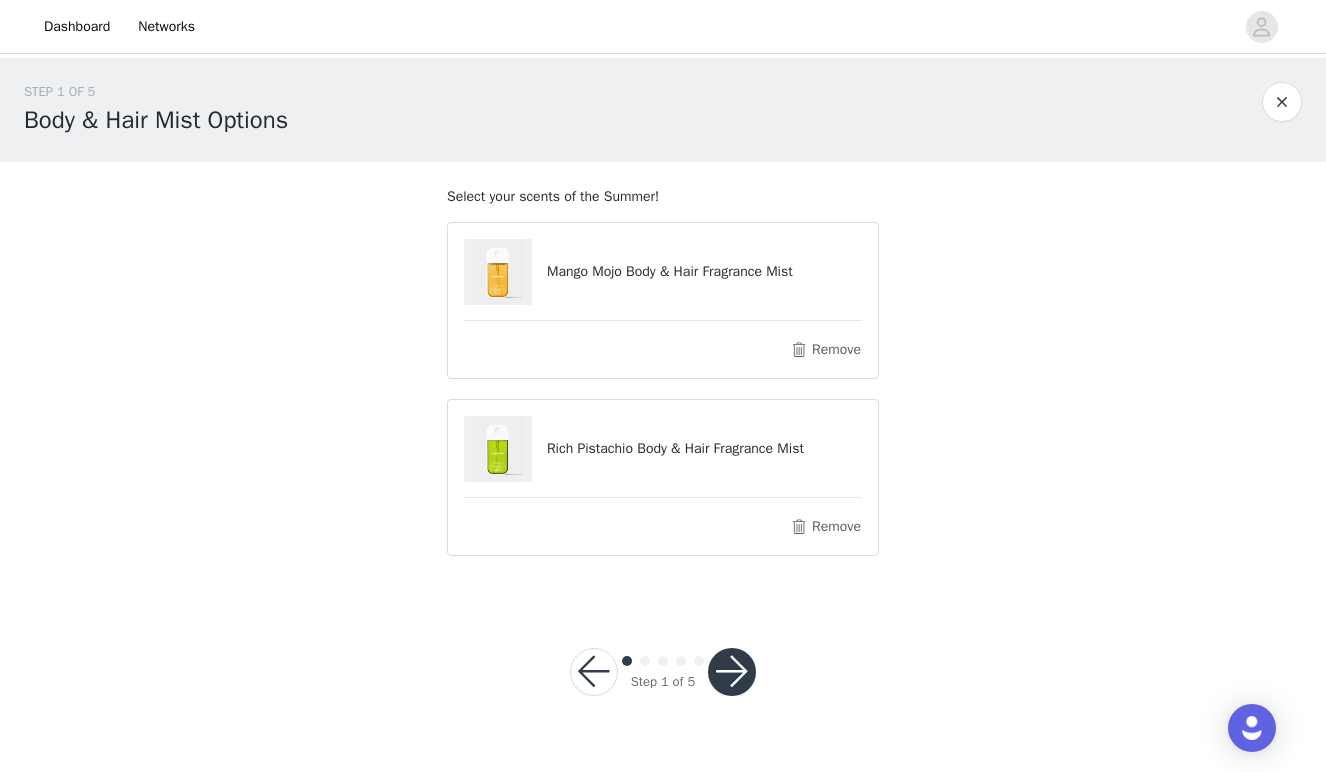 click at bounding box center [732, 672] 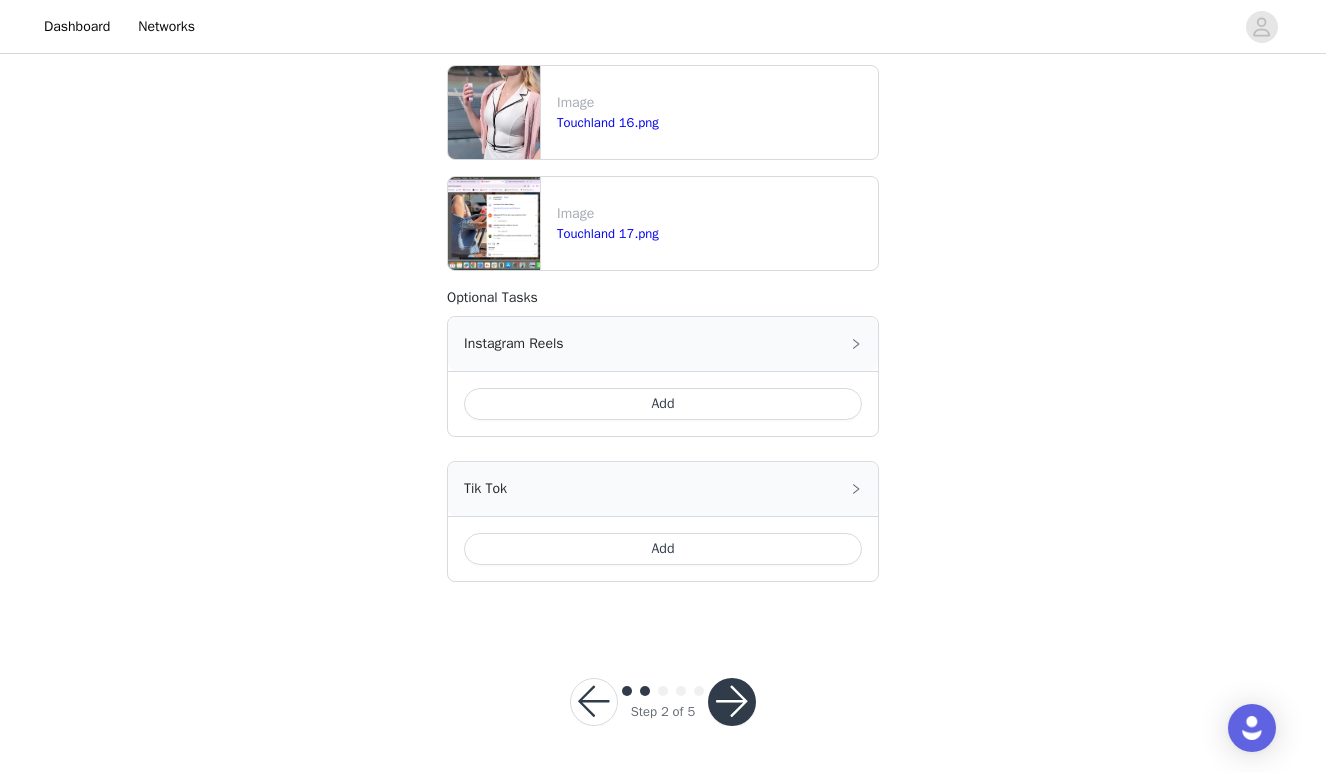 scroll, scrollTop: 765, scrollLeft: 0, axis: vertical 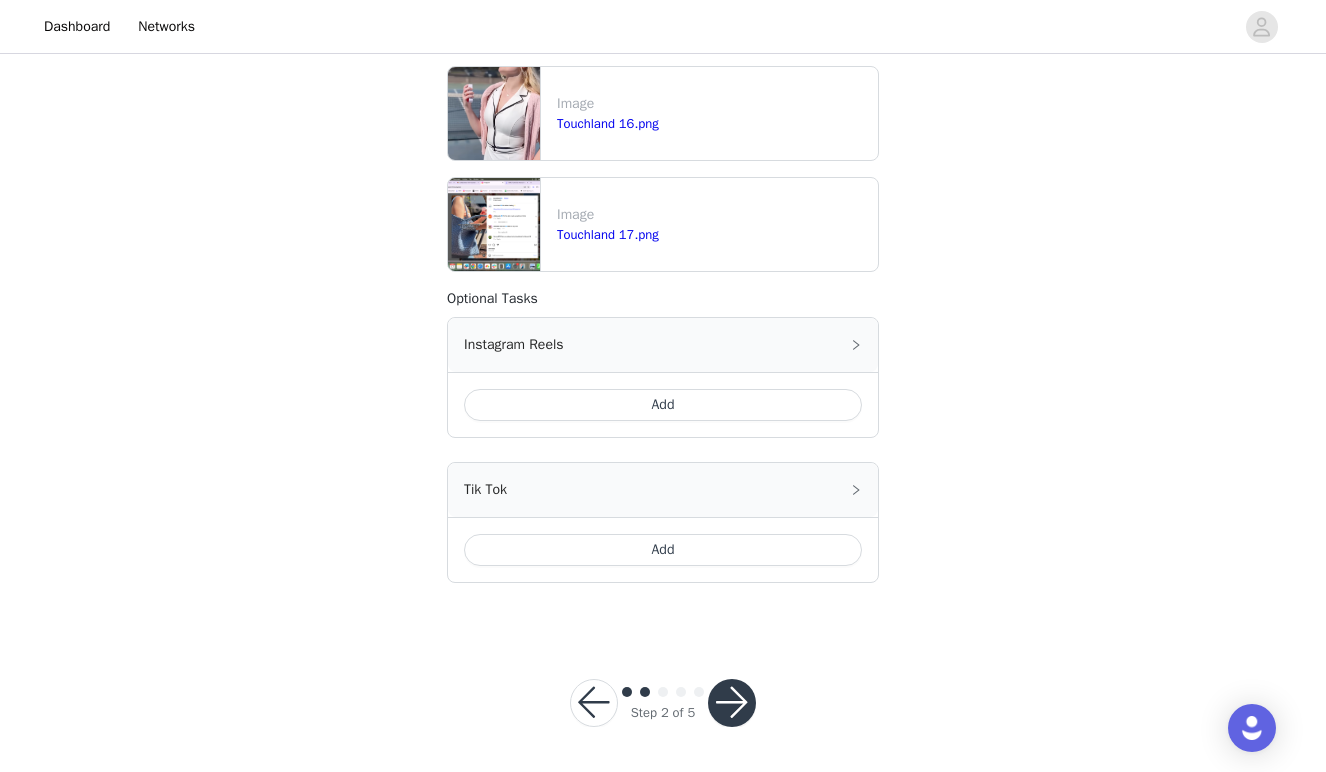 click on "Add" at bounding box center (663, 550) 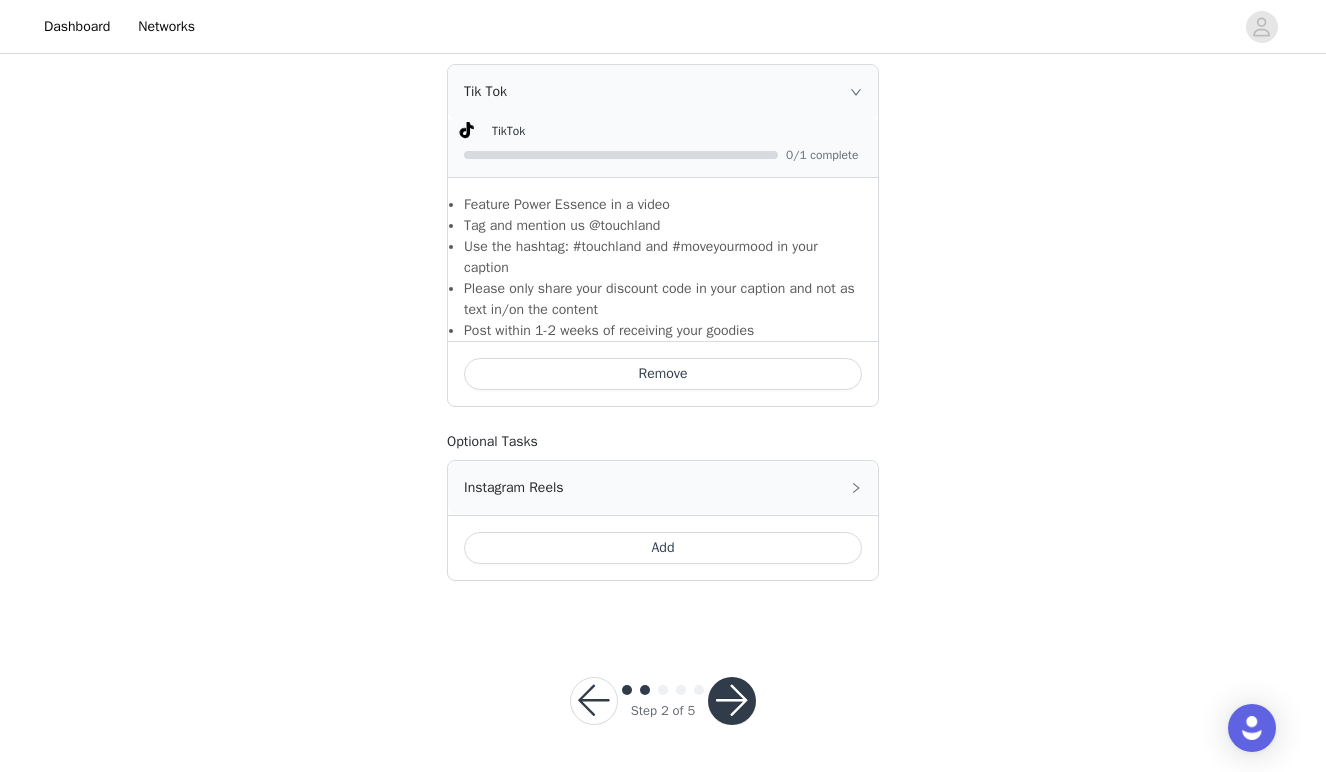 scroll, scrollTop: 1016, scrollLeft: 0, axis: vertical 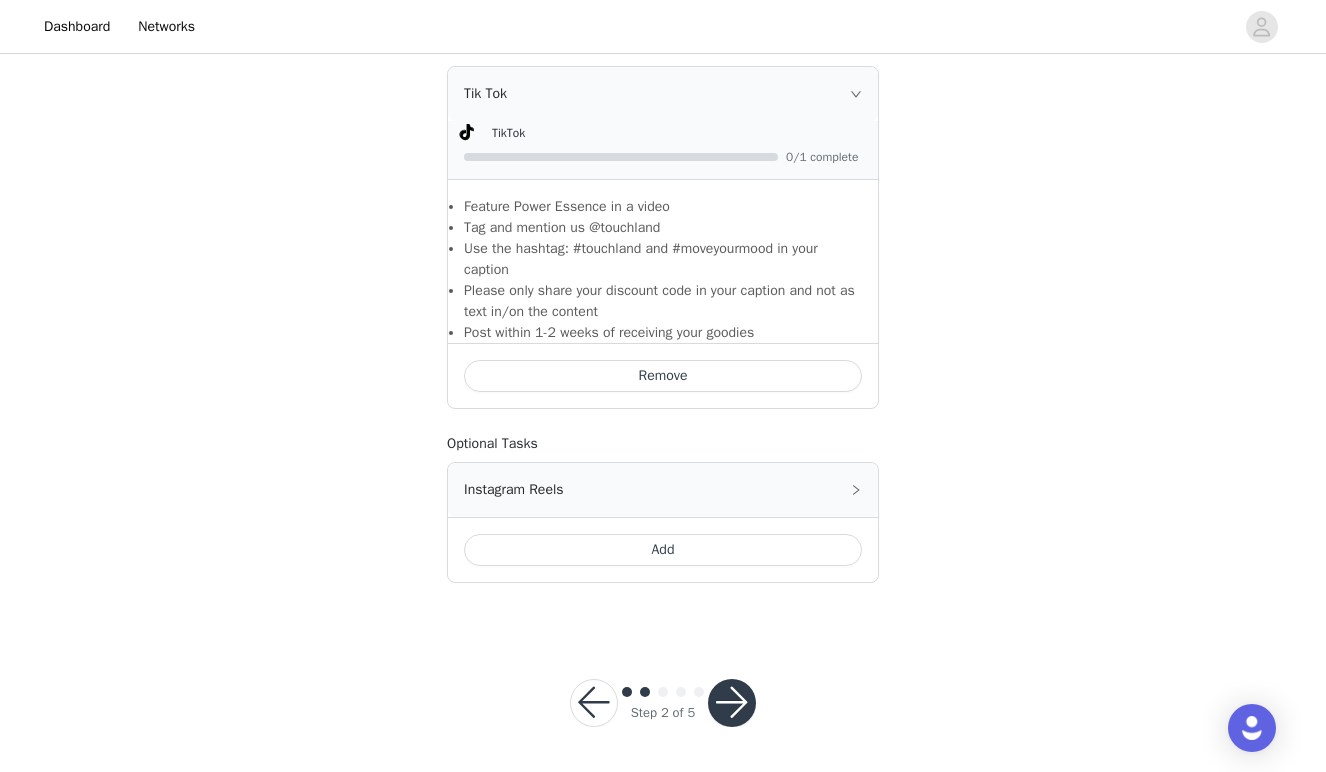 click at bounding box center [732, 703] 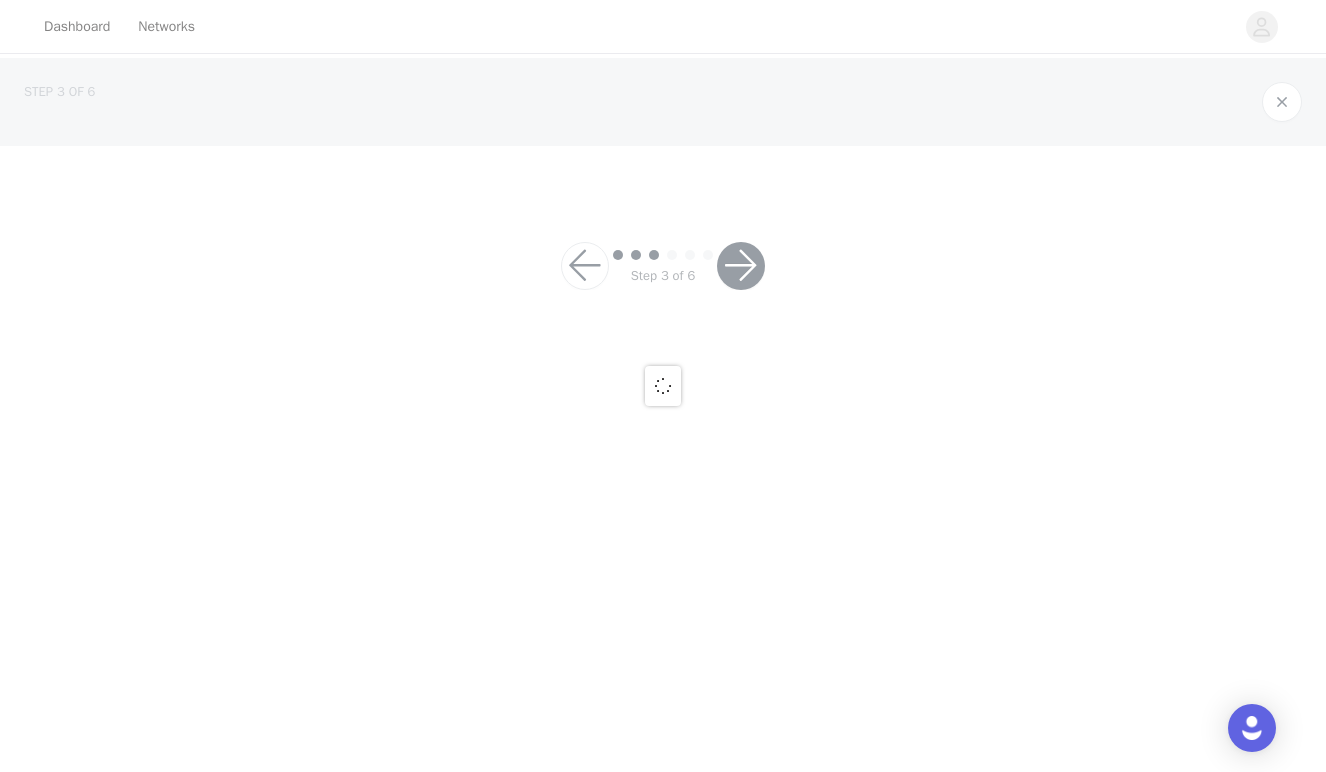 scroll, scrollTop: 0, scrollLeft: 0, axis: both 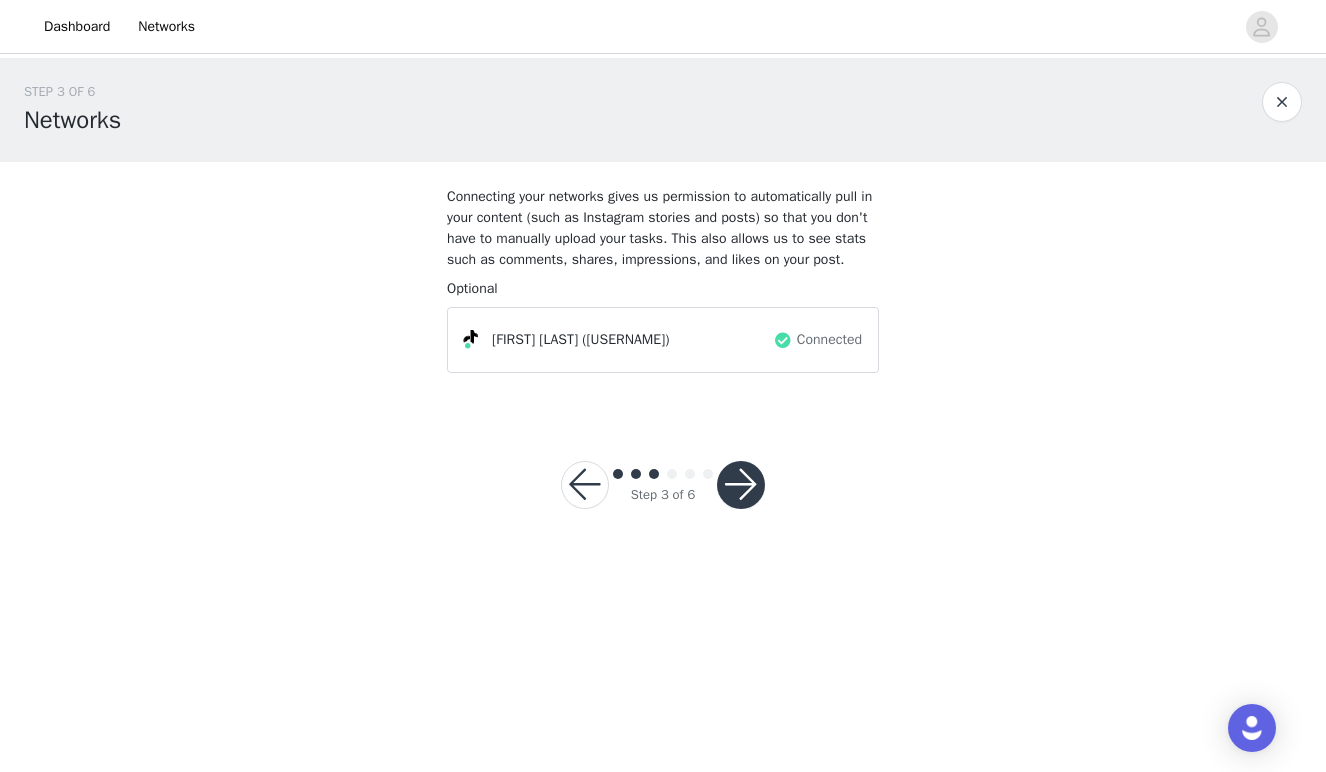click at bounding box center (741, 485) 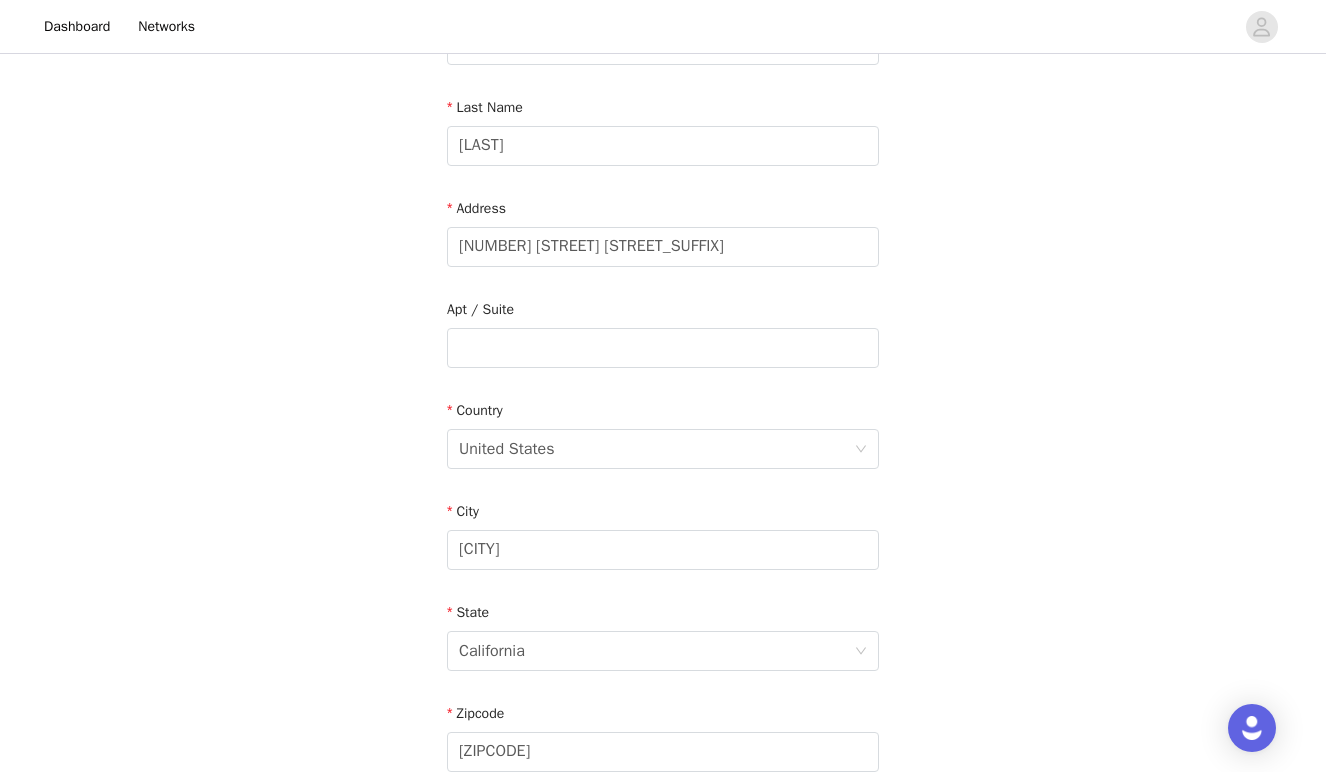 scroll, scrollTop: 553, scrollLeft: 0, axis: vertical 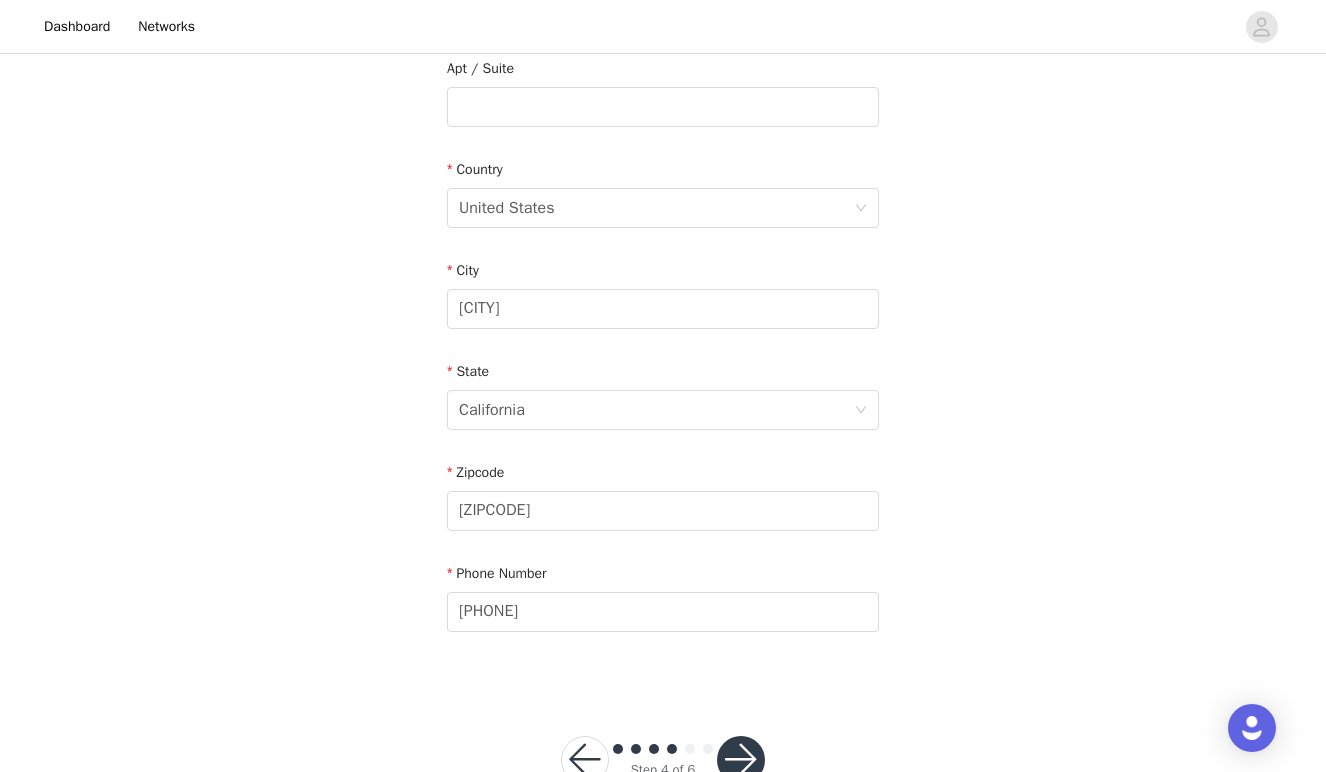 click at bounding box center (741, 760) 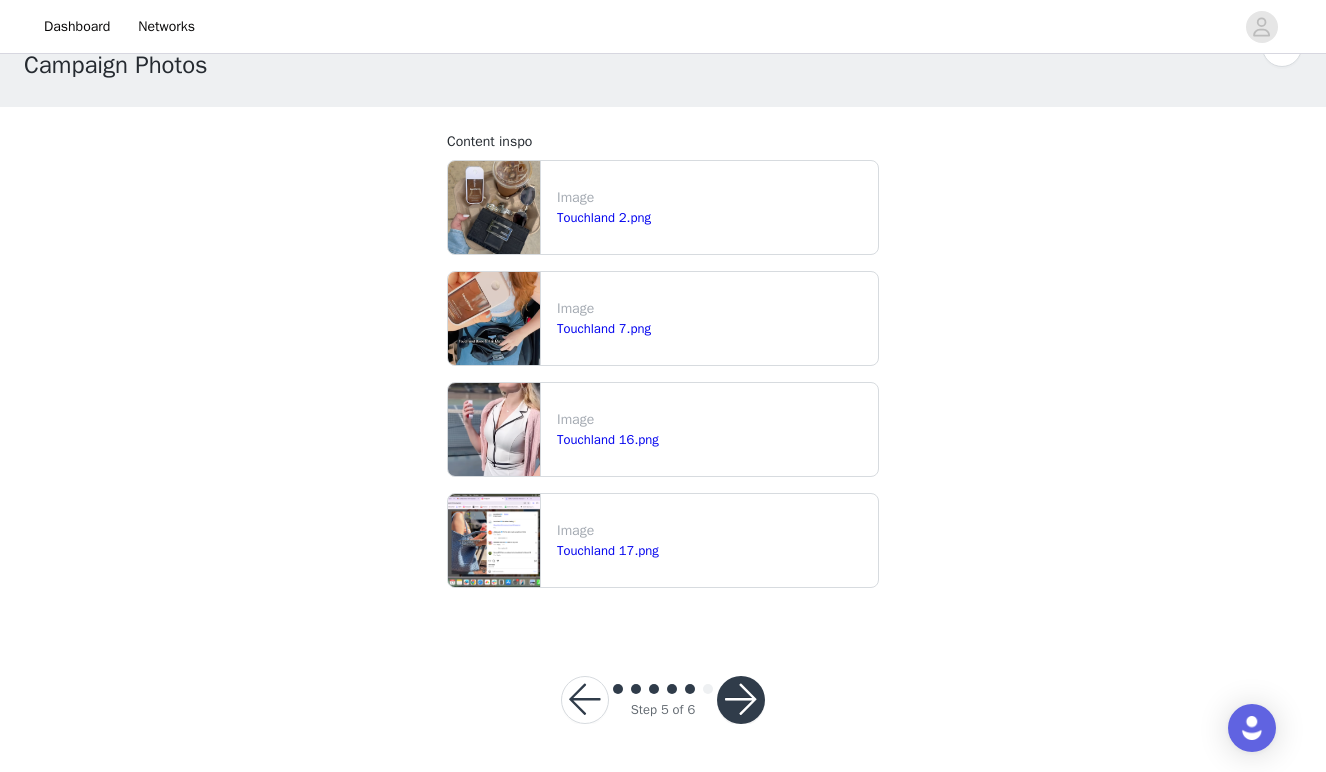 scroll, scrollTop: 54, scrollLeft: 0, axis: vertical 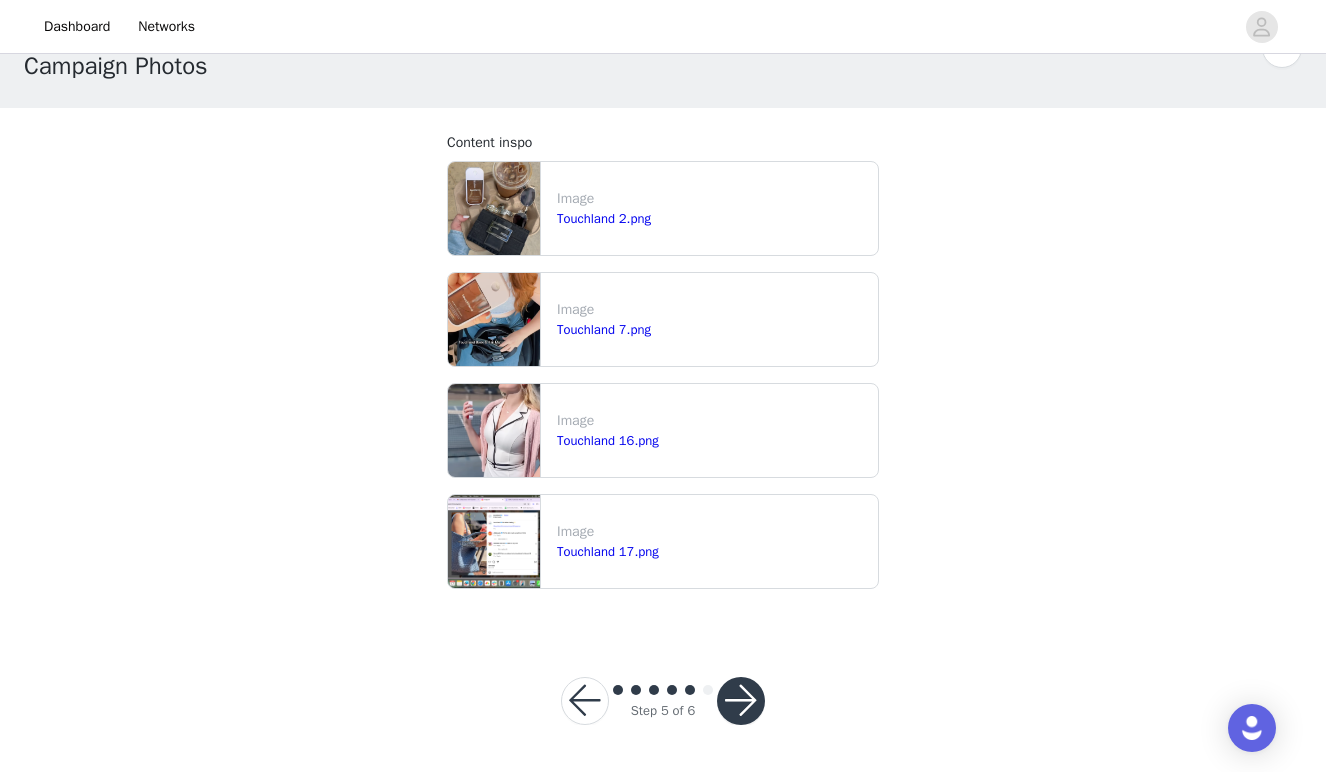 click at bounding box center (741, 701) 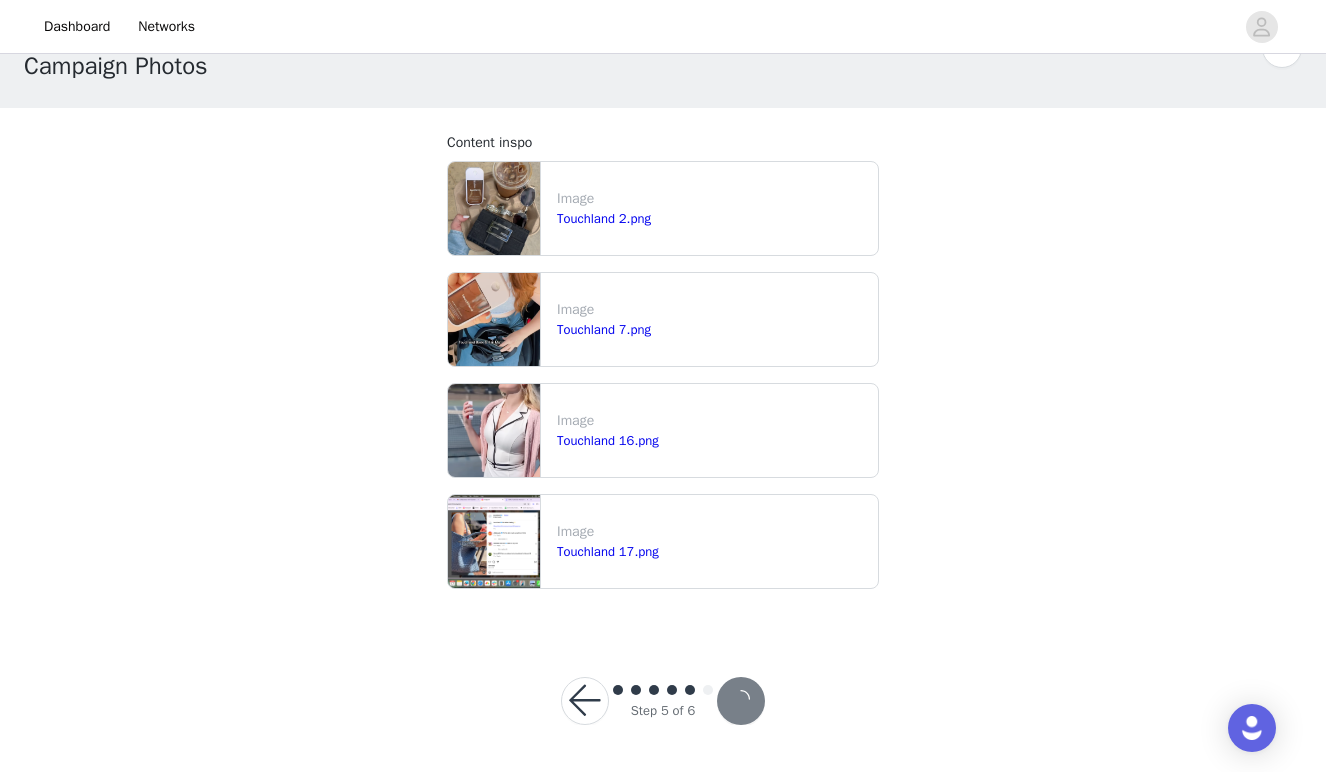 scroll, scrollTop: 0, scrollLeft: 0, axis: both 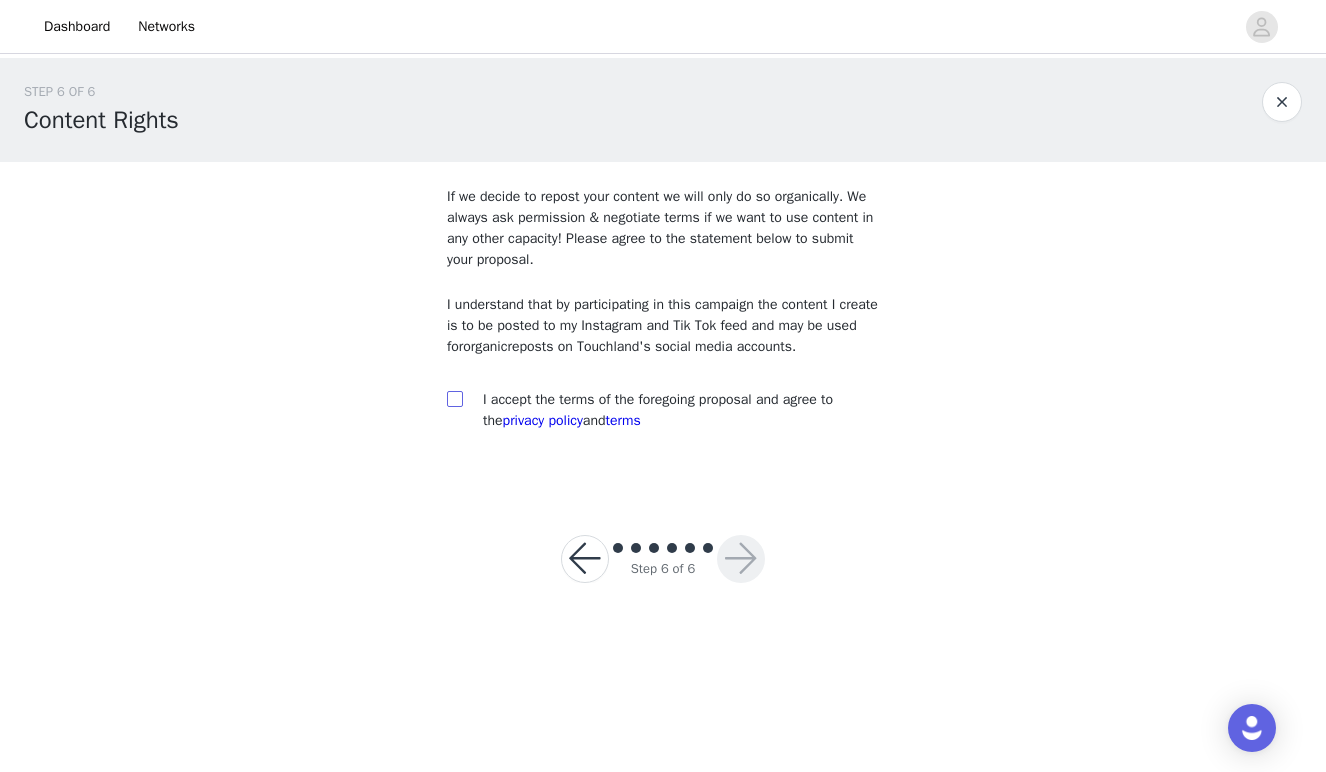 click at bounding box center (454, 398) 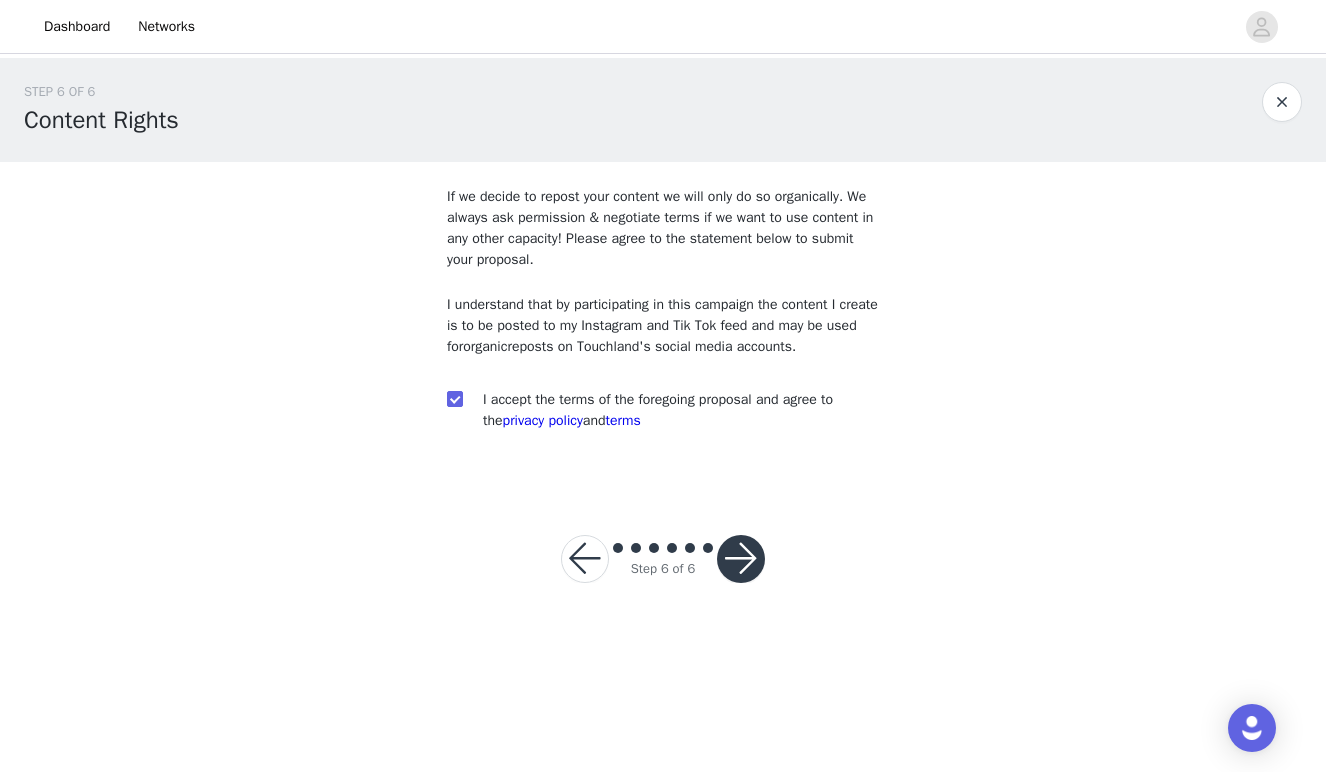 click at bounding box center (741, 559) 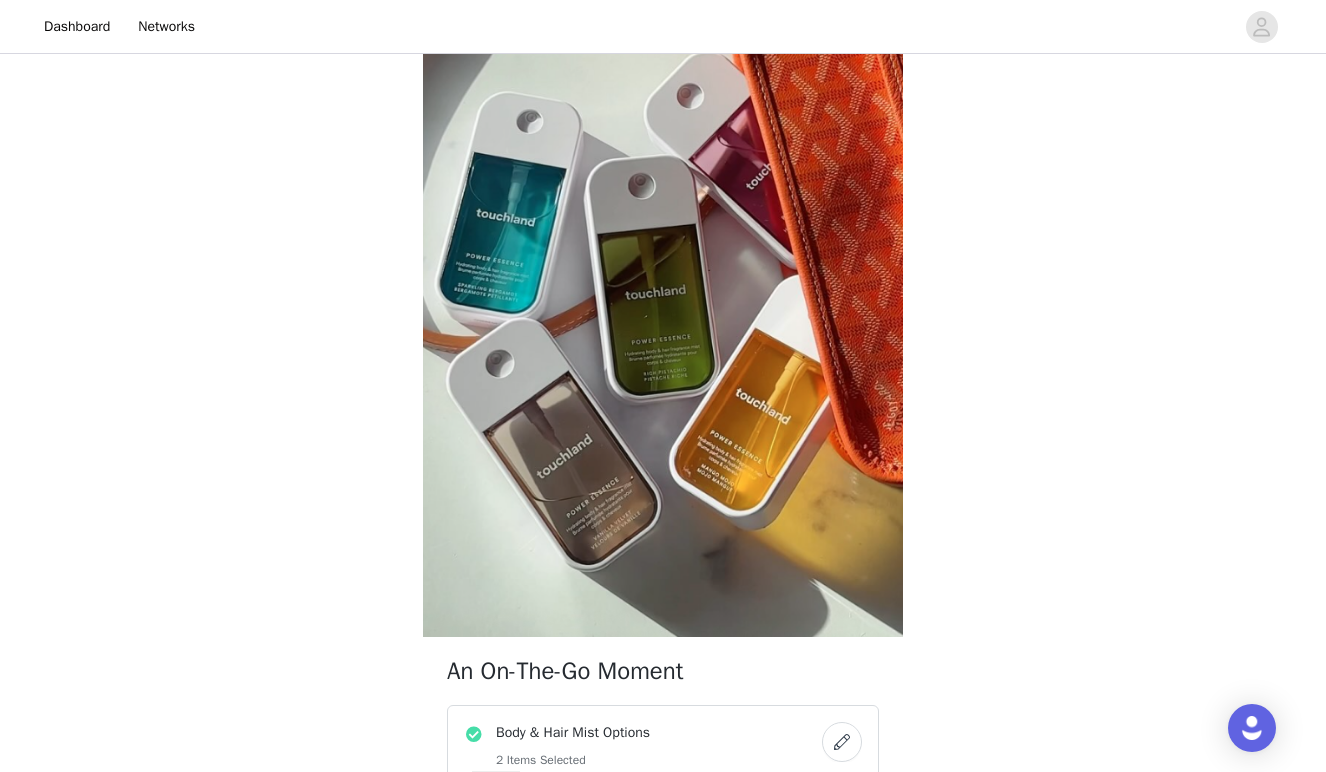 scroll, scrollTop: -6, scrollLeft: 0, axis: vertical 